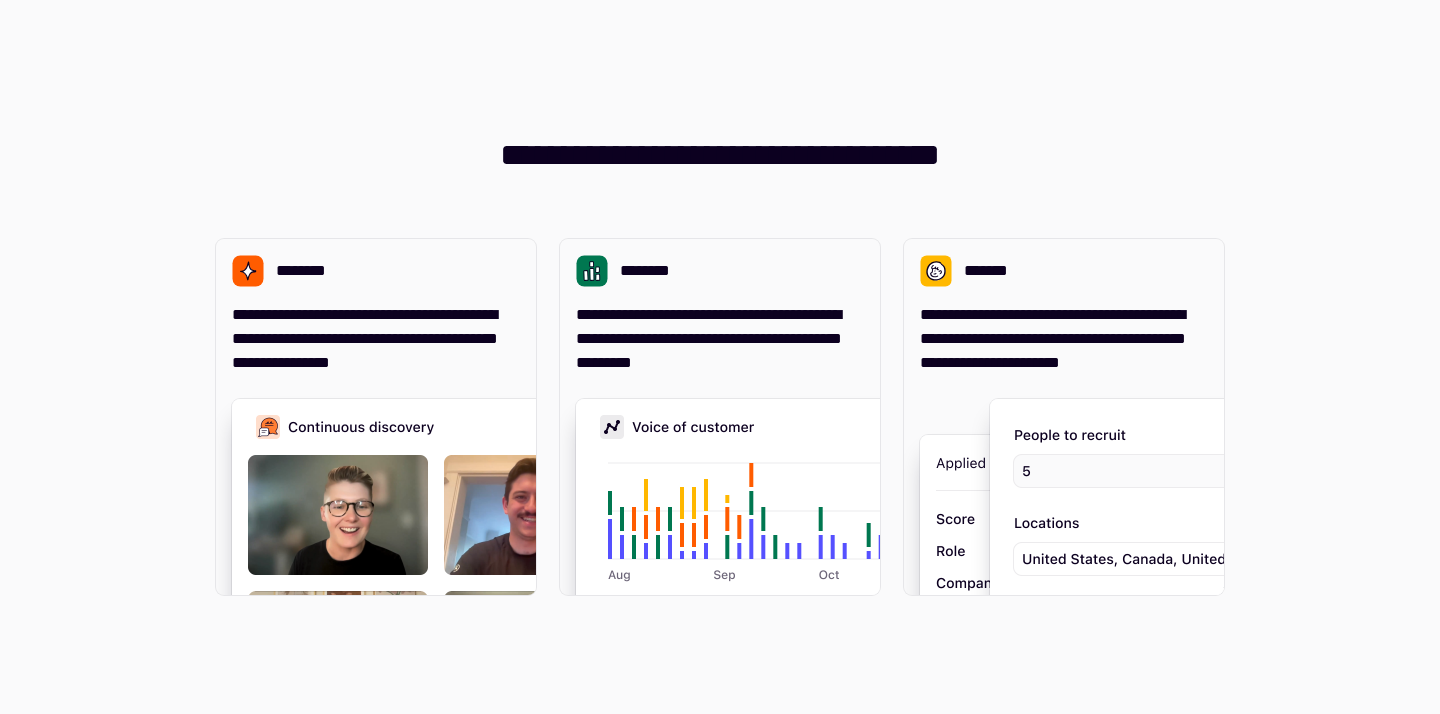 scroll, scrollTop: 0, scrollLeft: 0, axis: both 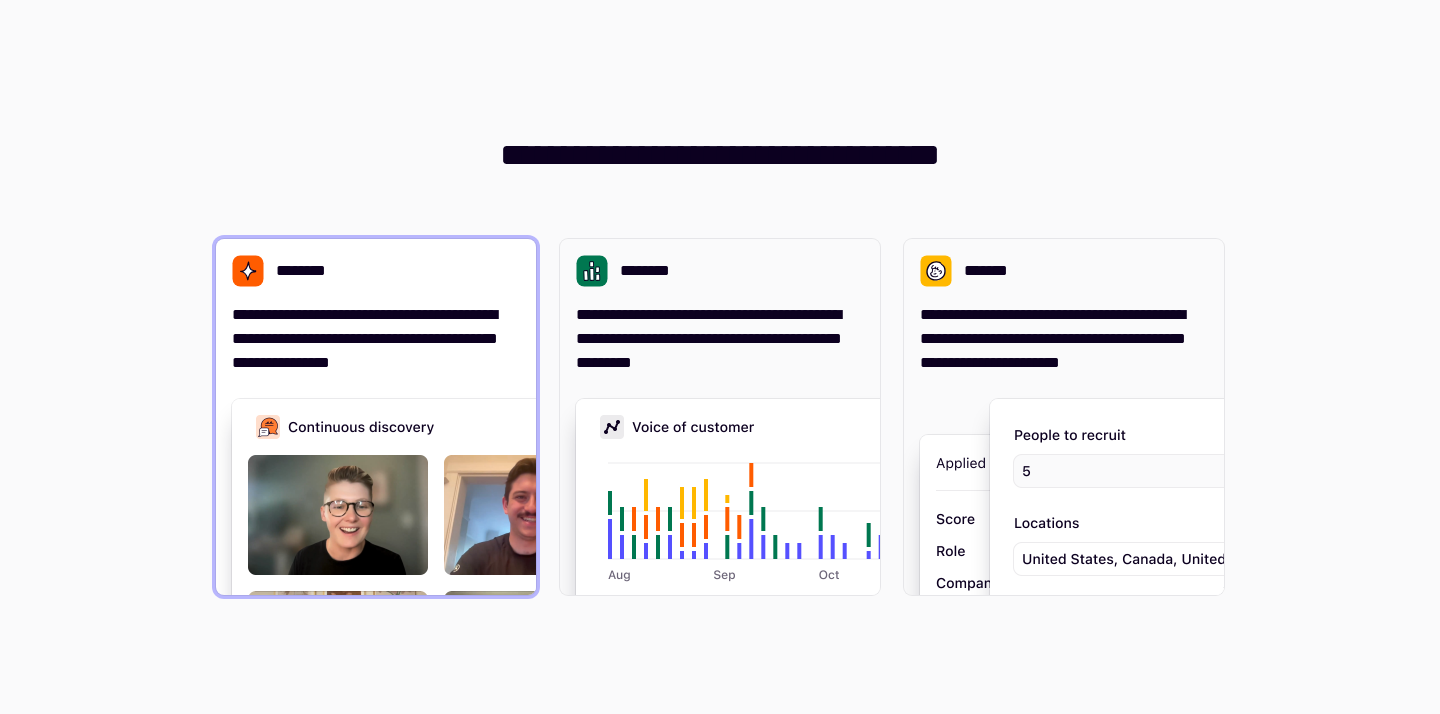 click on "**********" at bounding box center (376, 339) 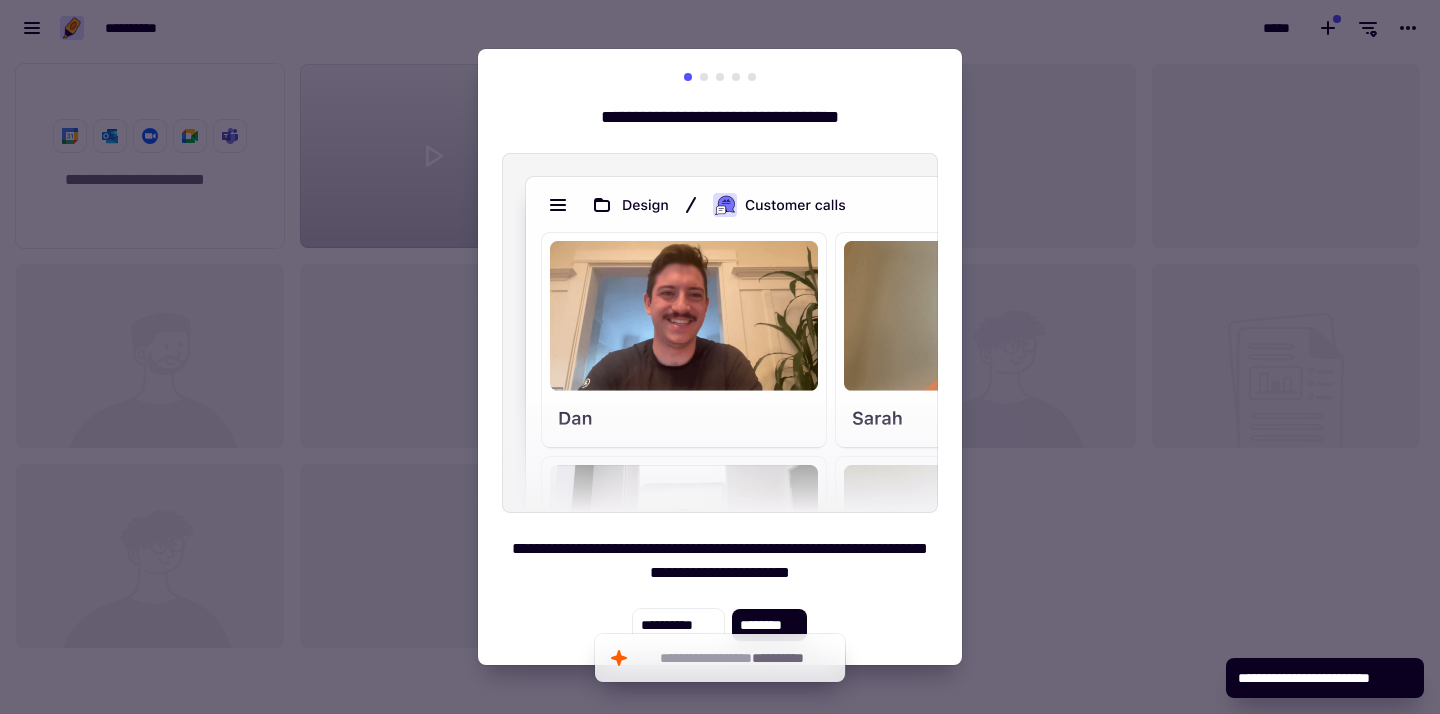 scroll, scrollTop: 1, scrollLeft: 1, axis: both 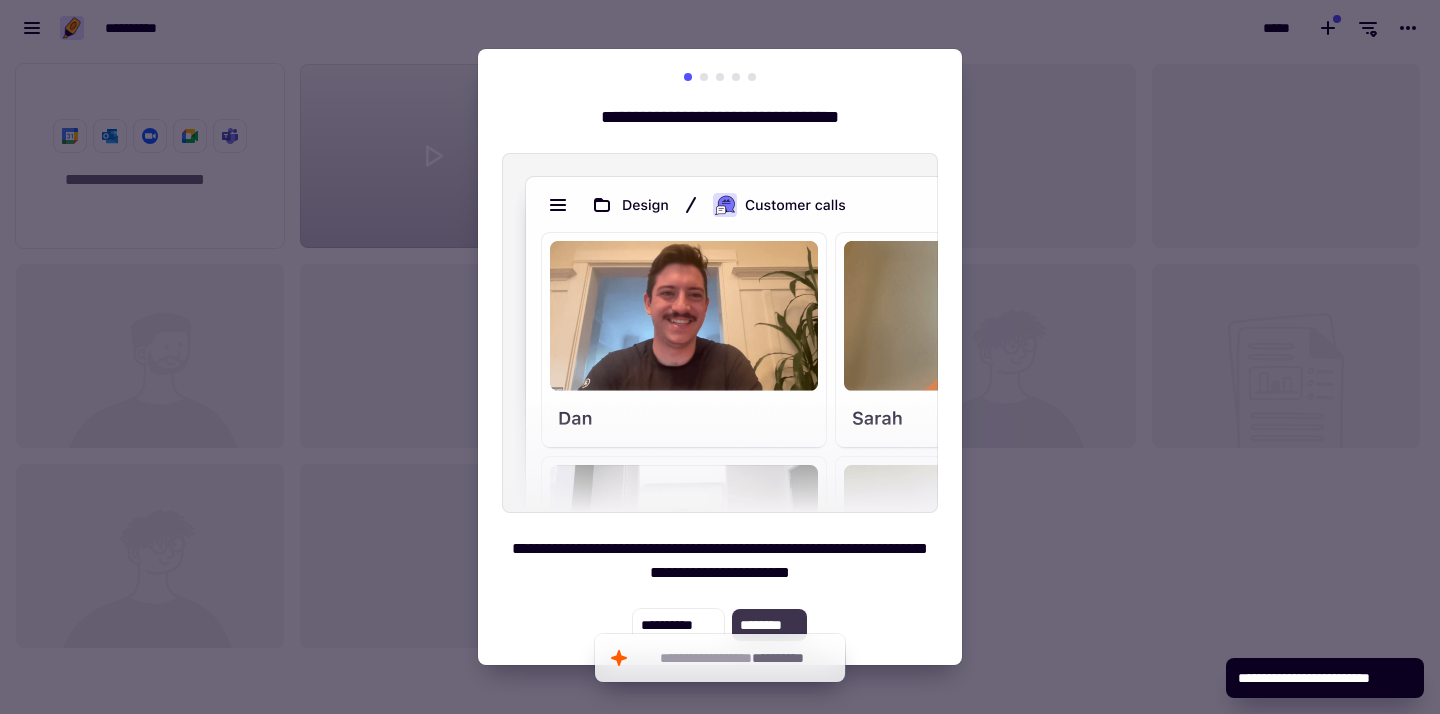 click on "********" 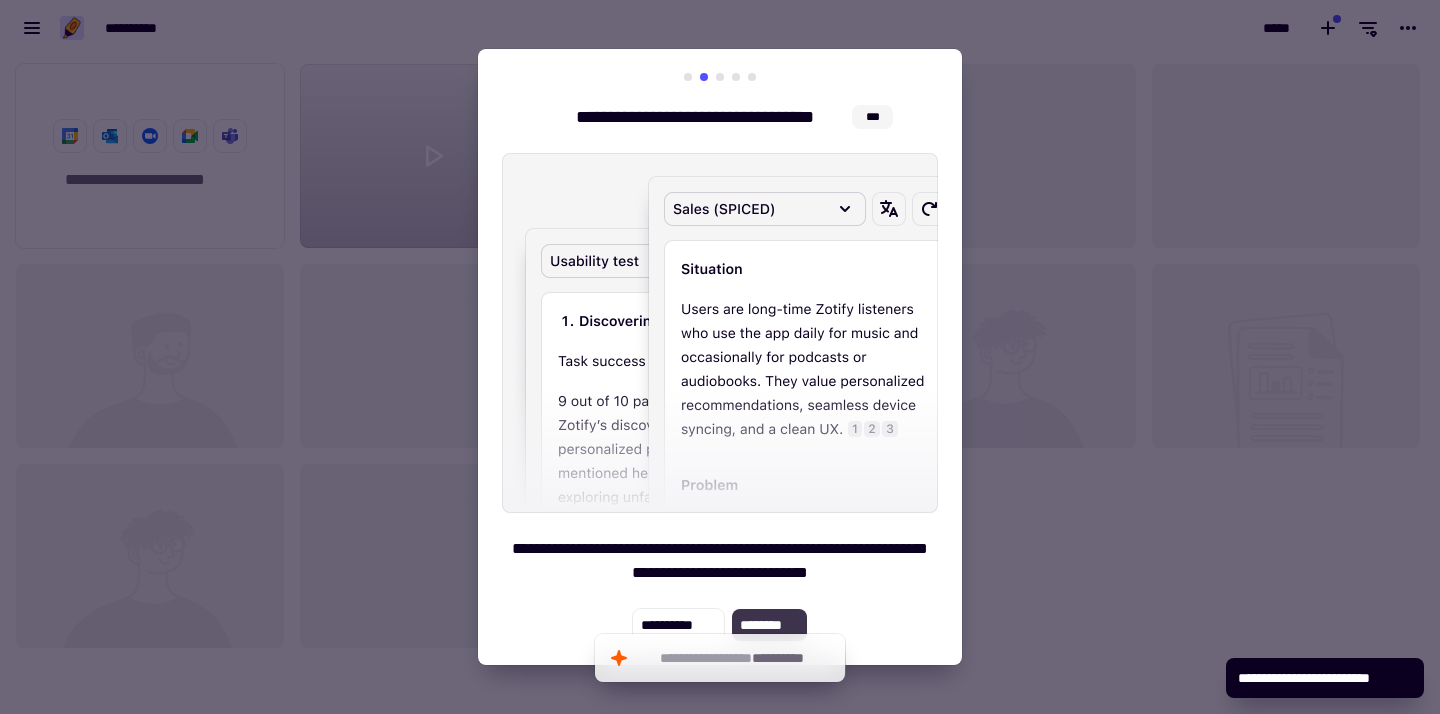 click on "********" 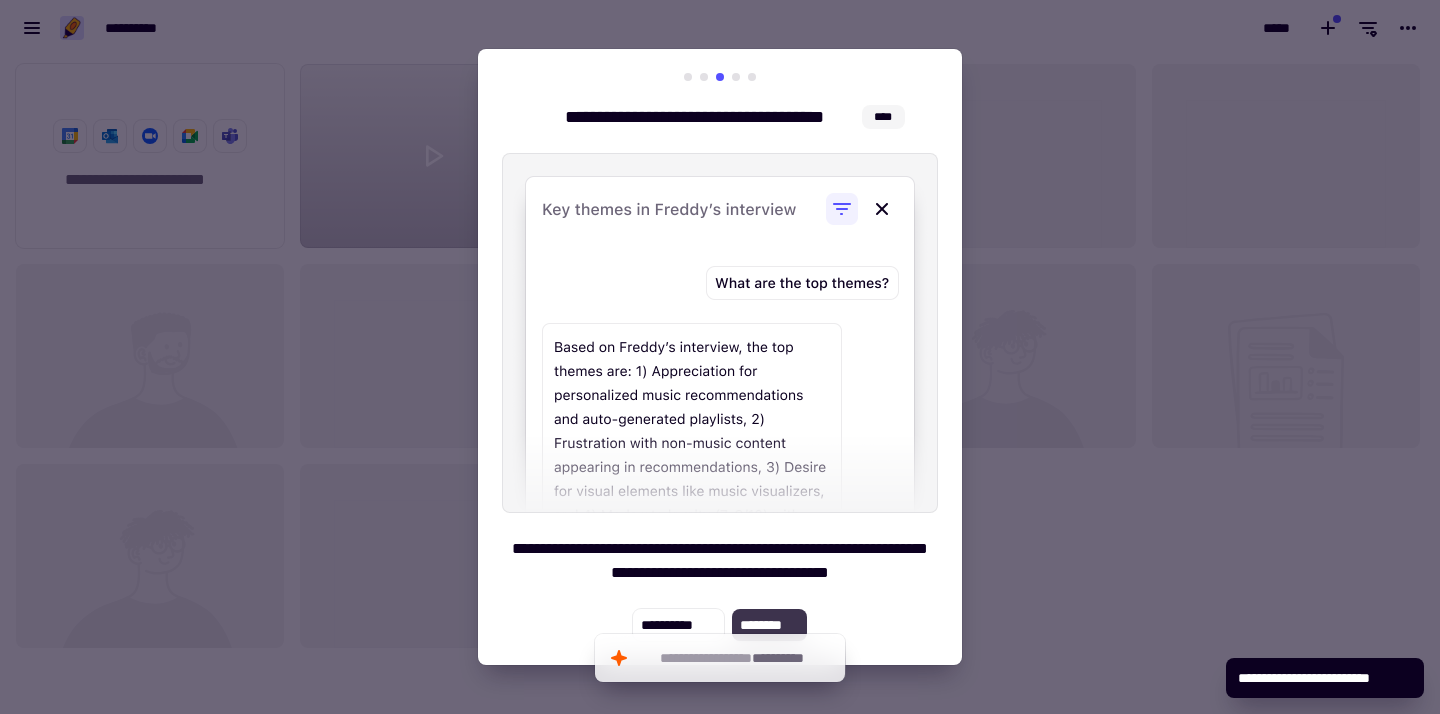 click on "********" 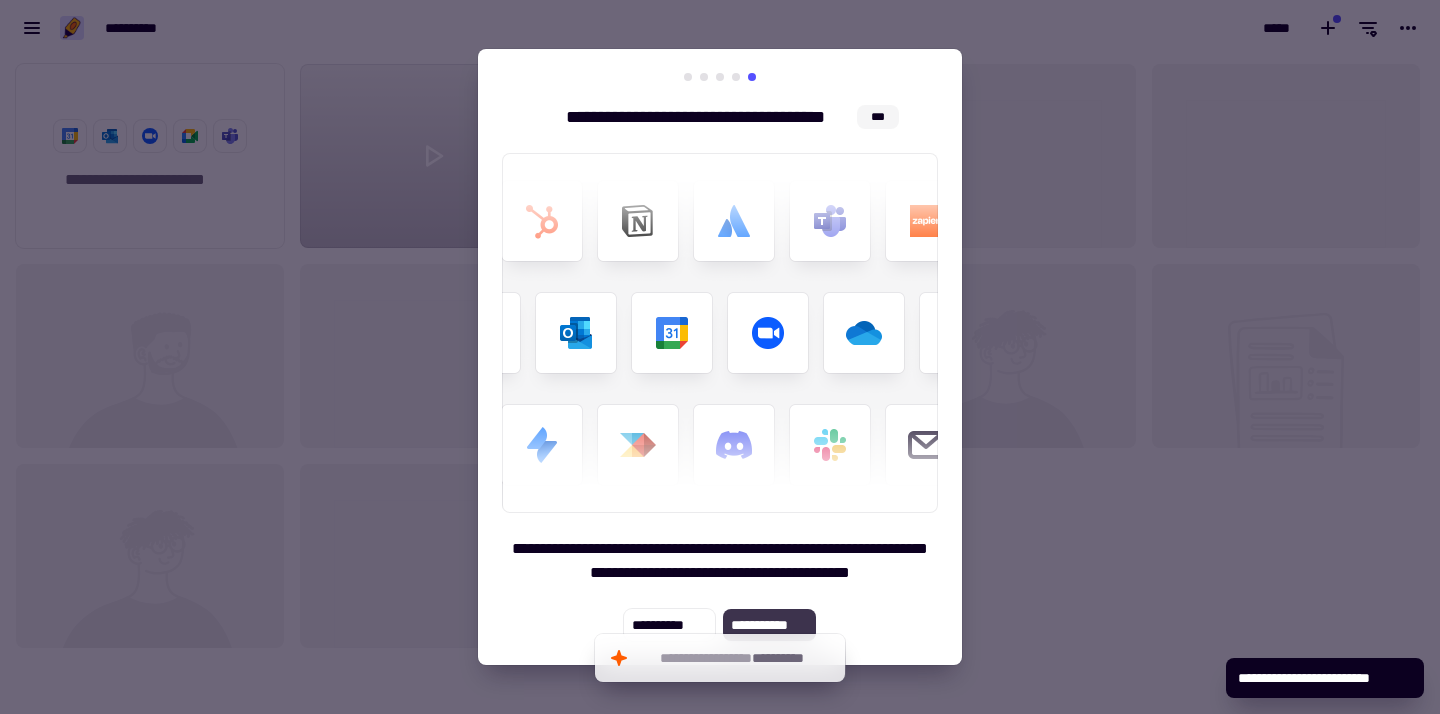 click on "**********" 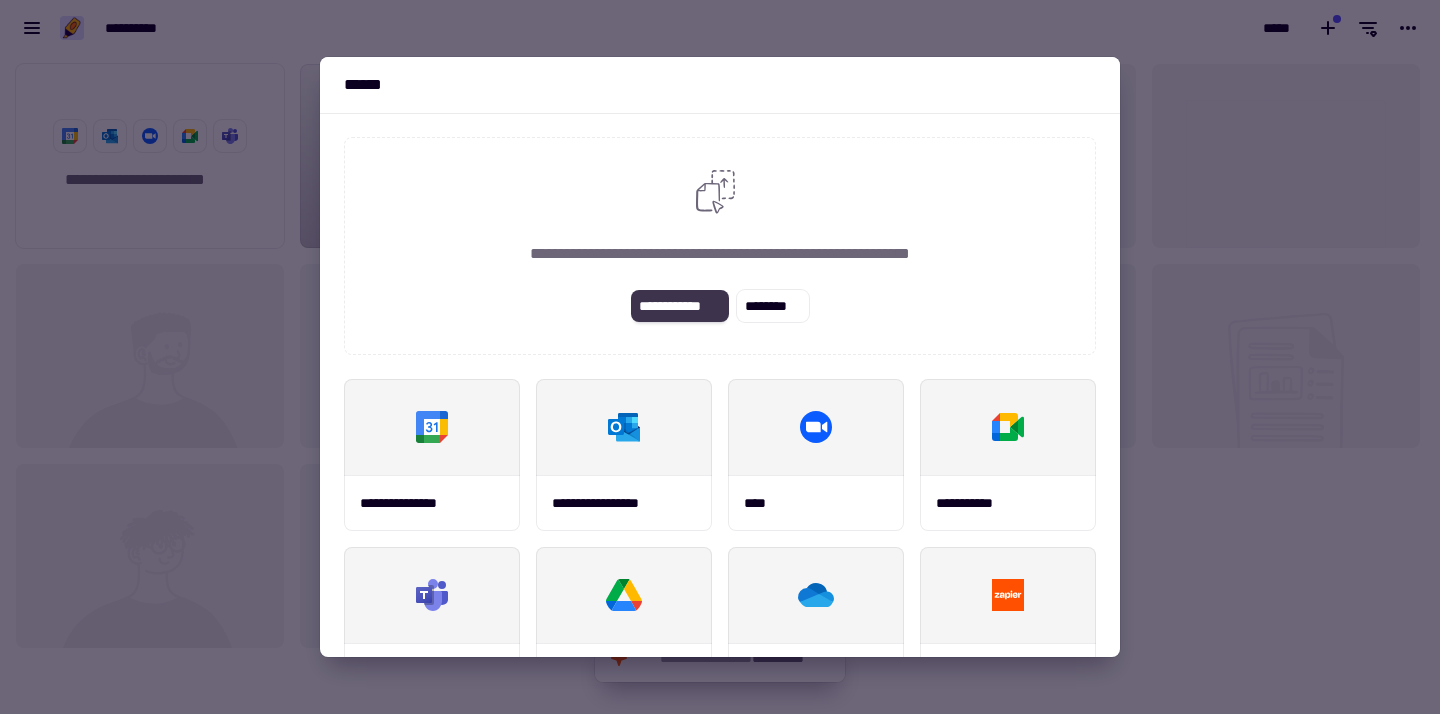 click on "**********" 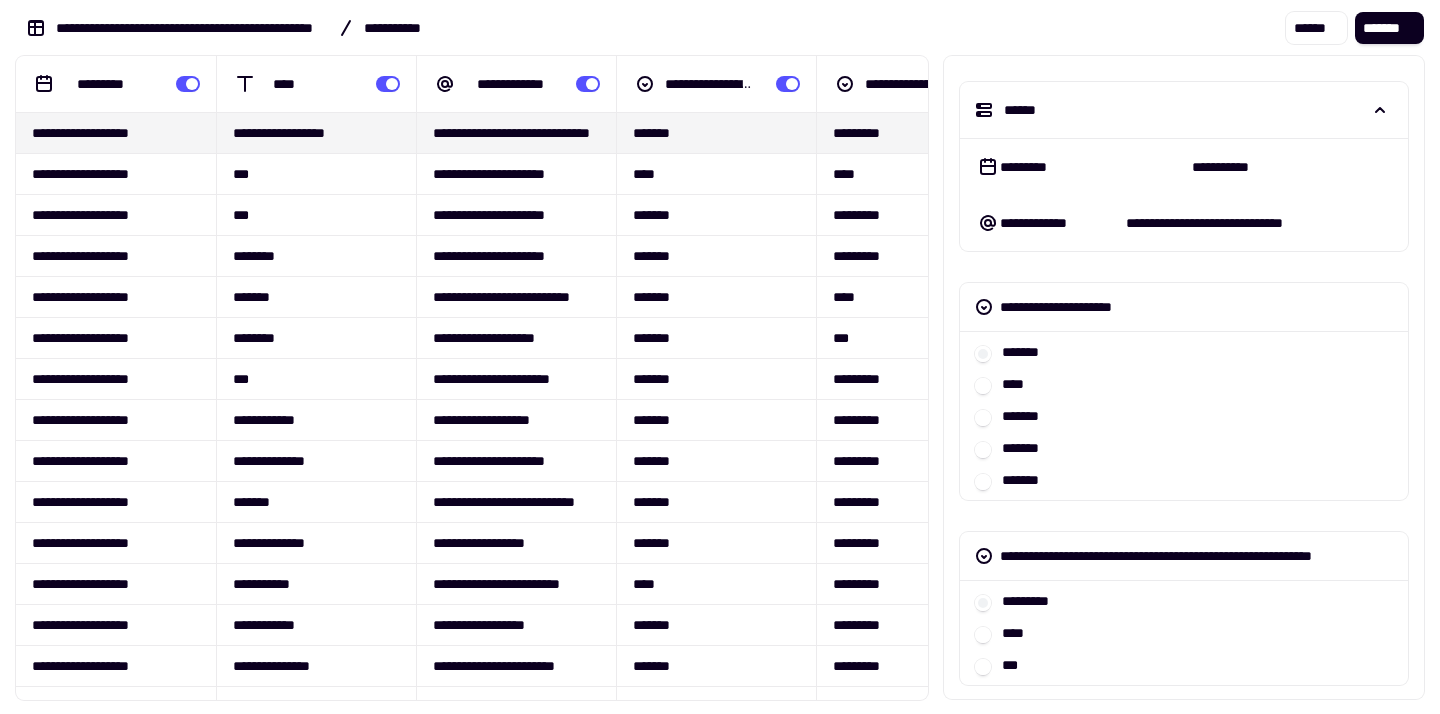 scroll, scrollTop: 0, scrollLeft: 0, axis: both 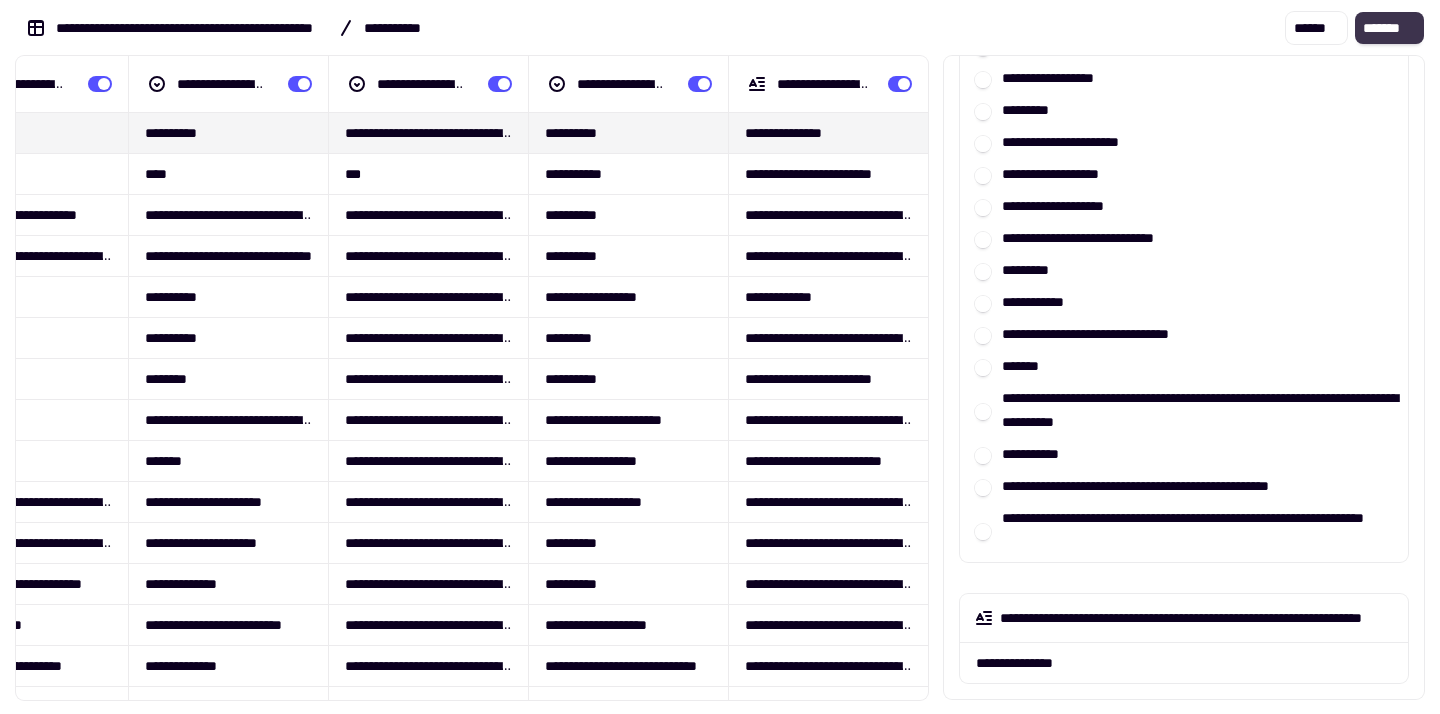click on "*******" 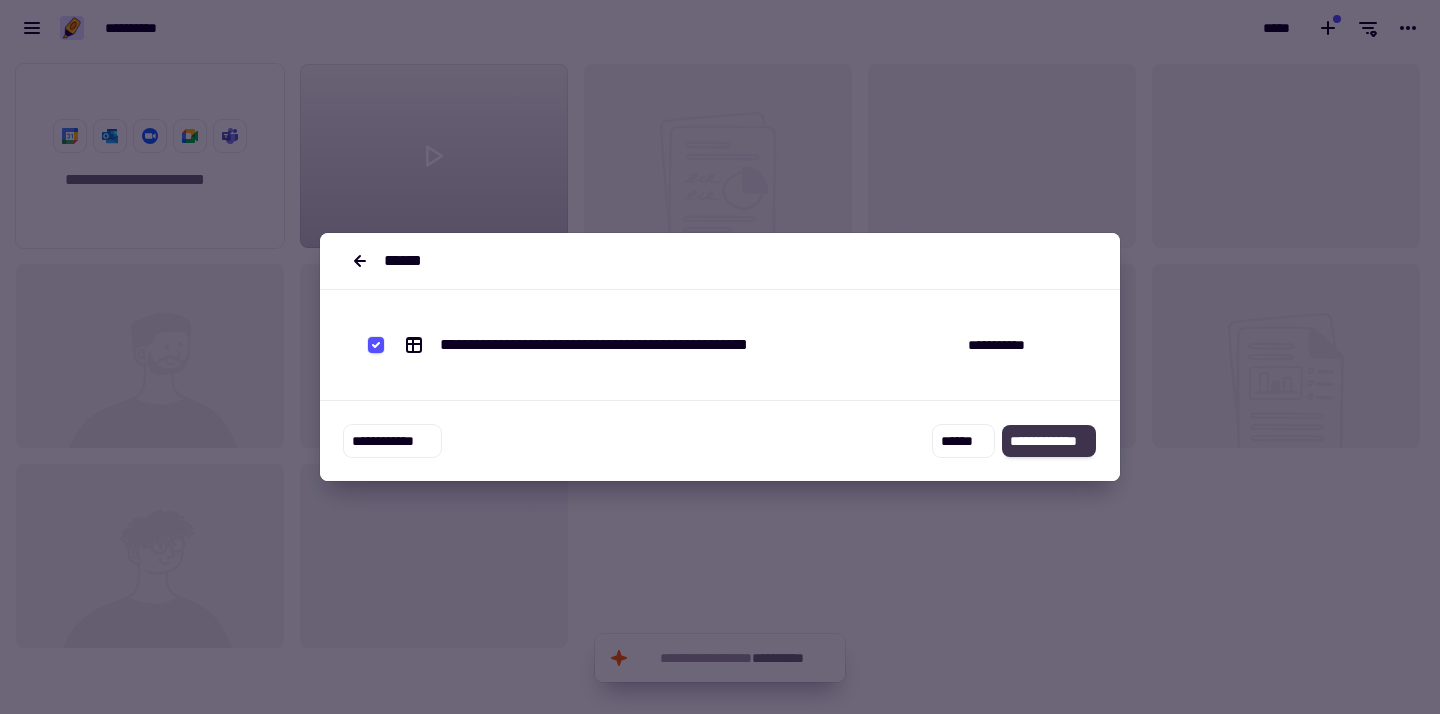click on "**********" 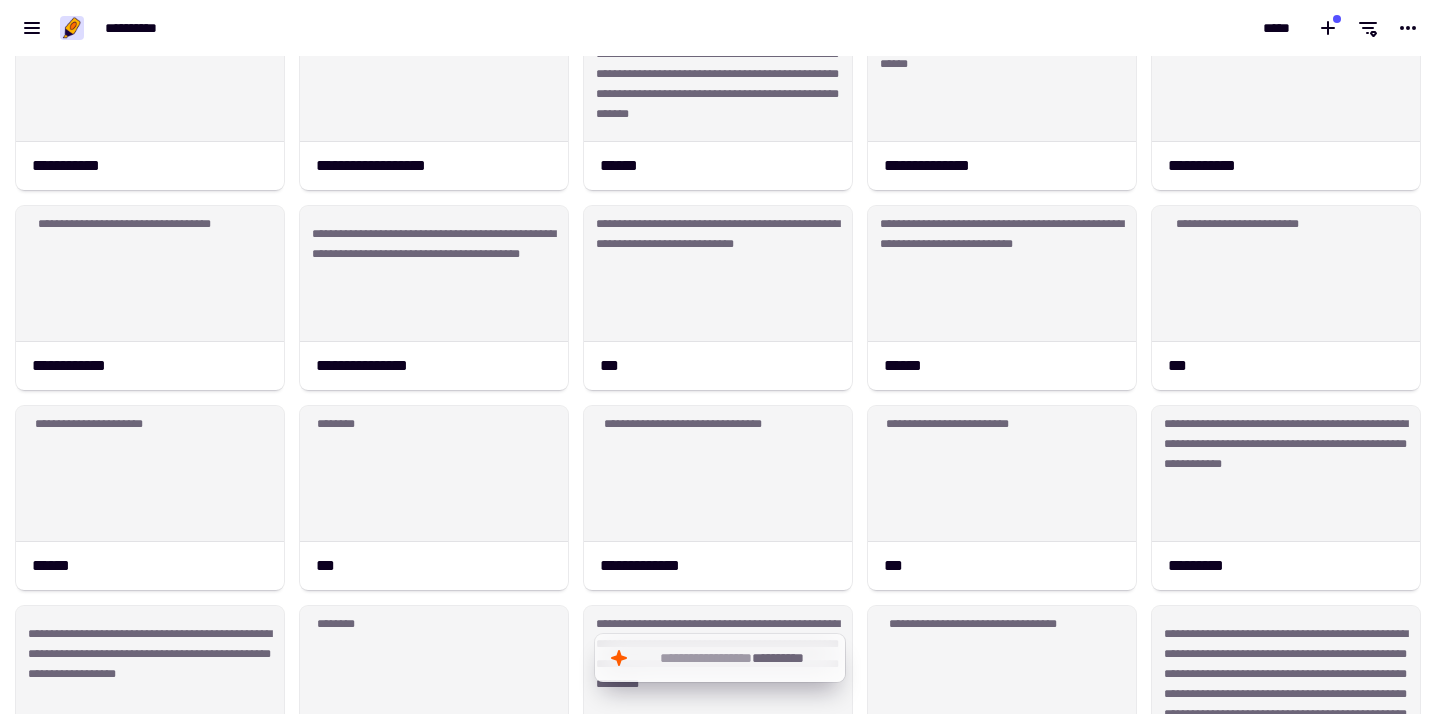 scroll, scrollTop: 1276, scrollLeft: 0, axis: vertical 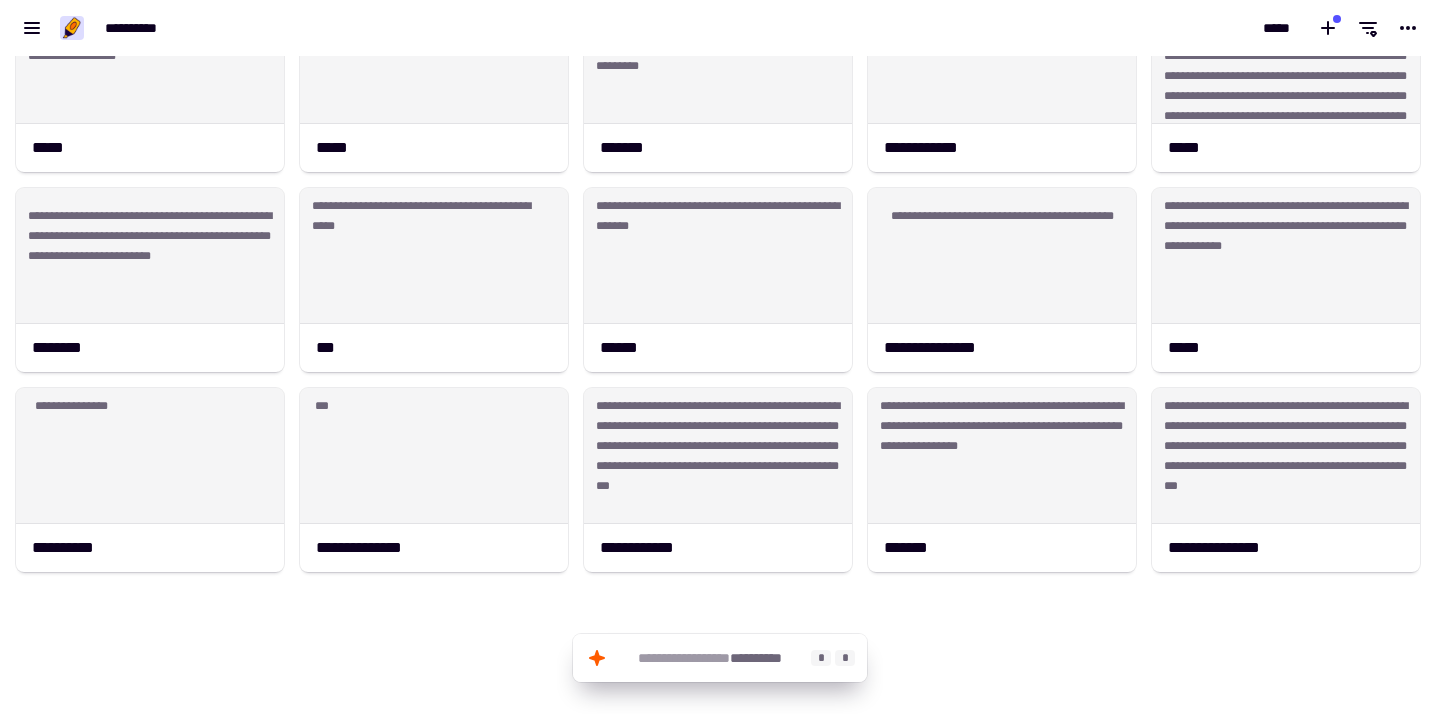 click on "**********" 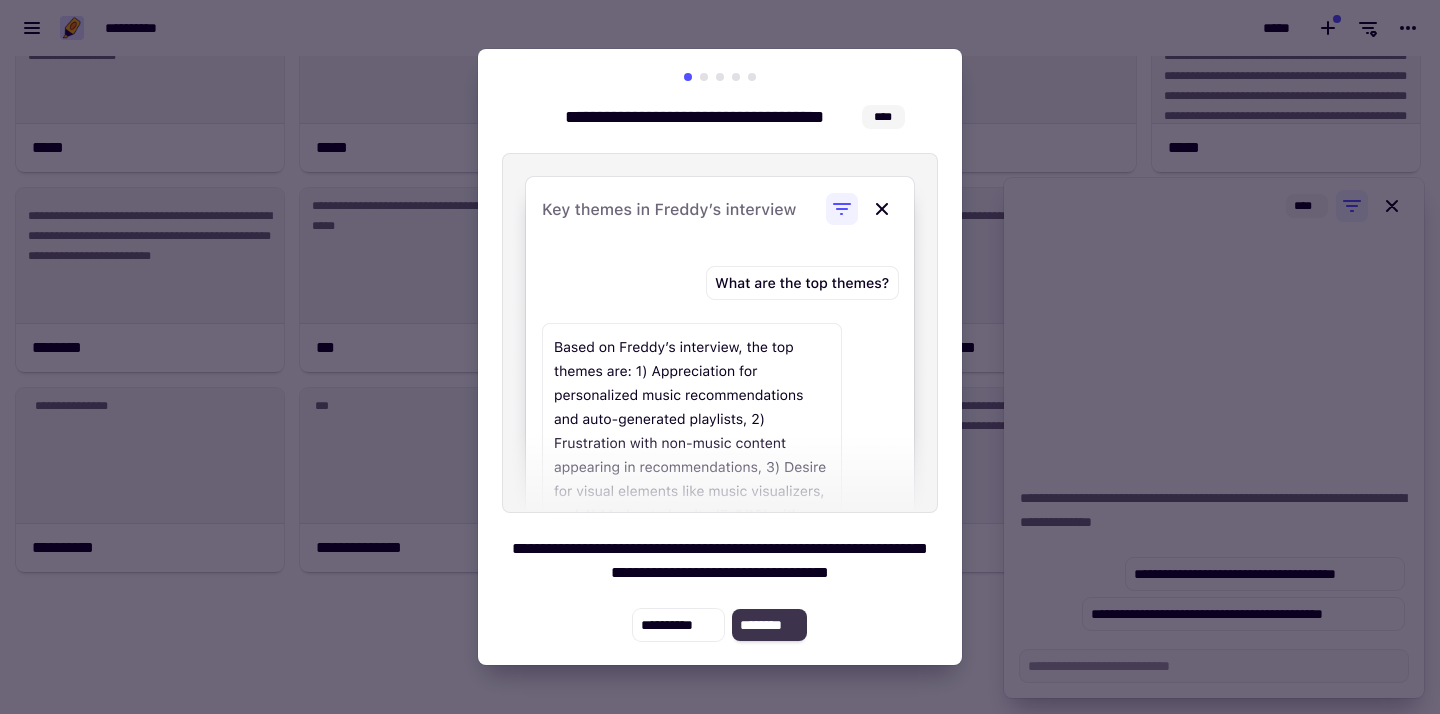click on "********" 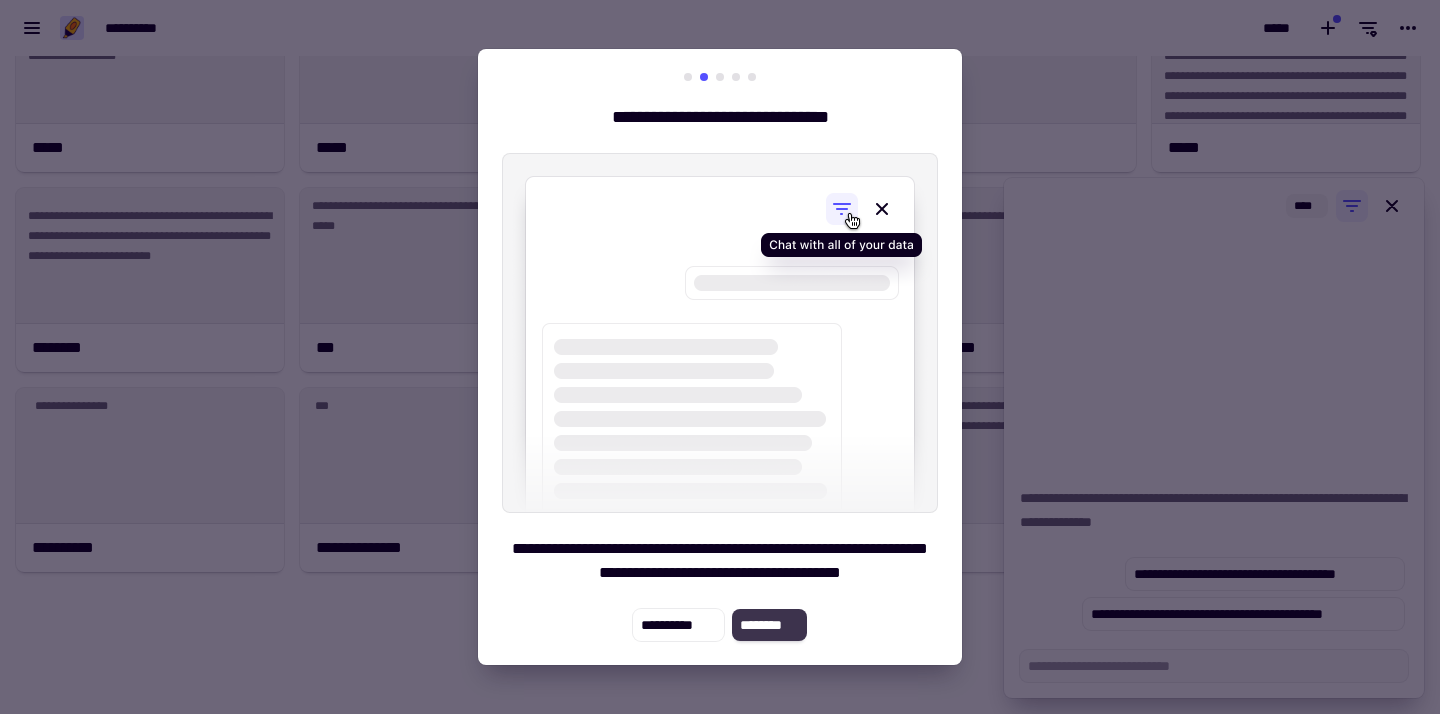 click on "********" 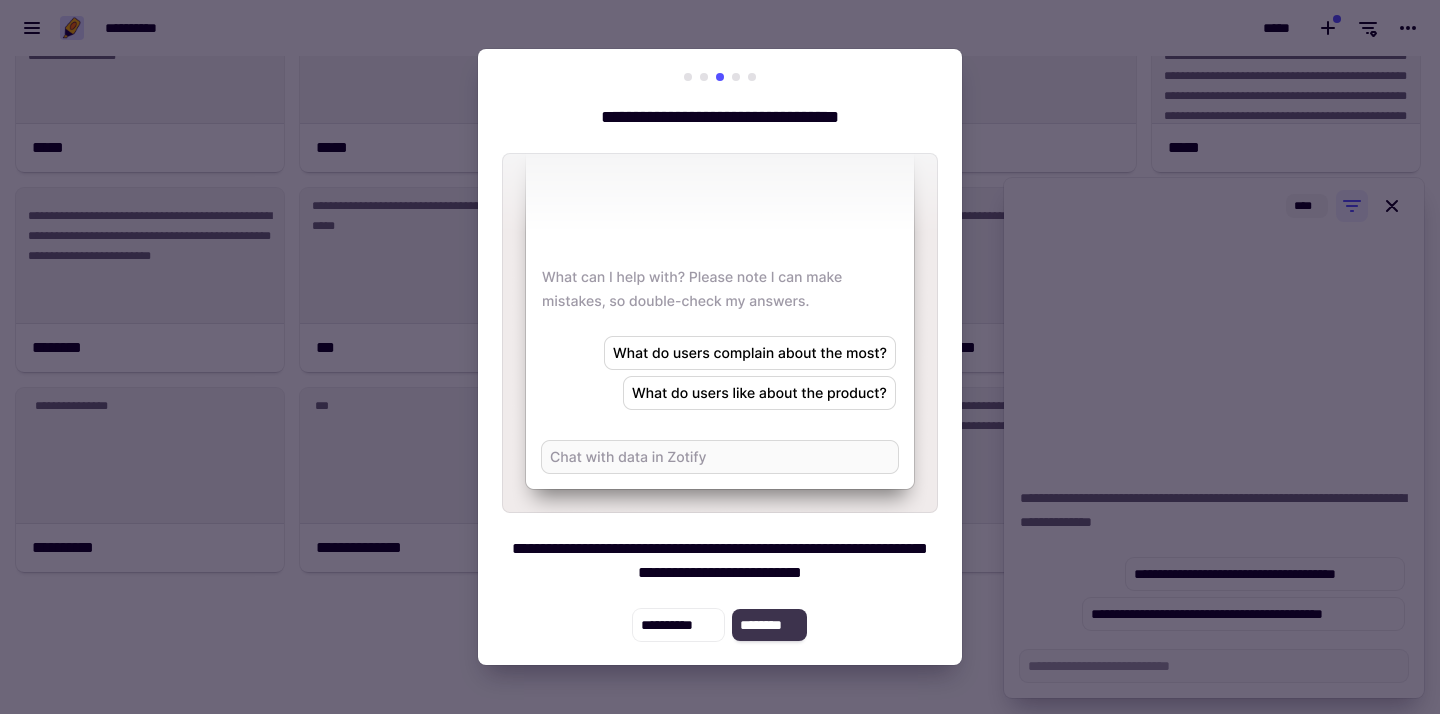click on "********" 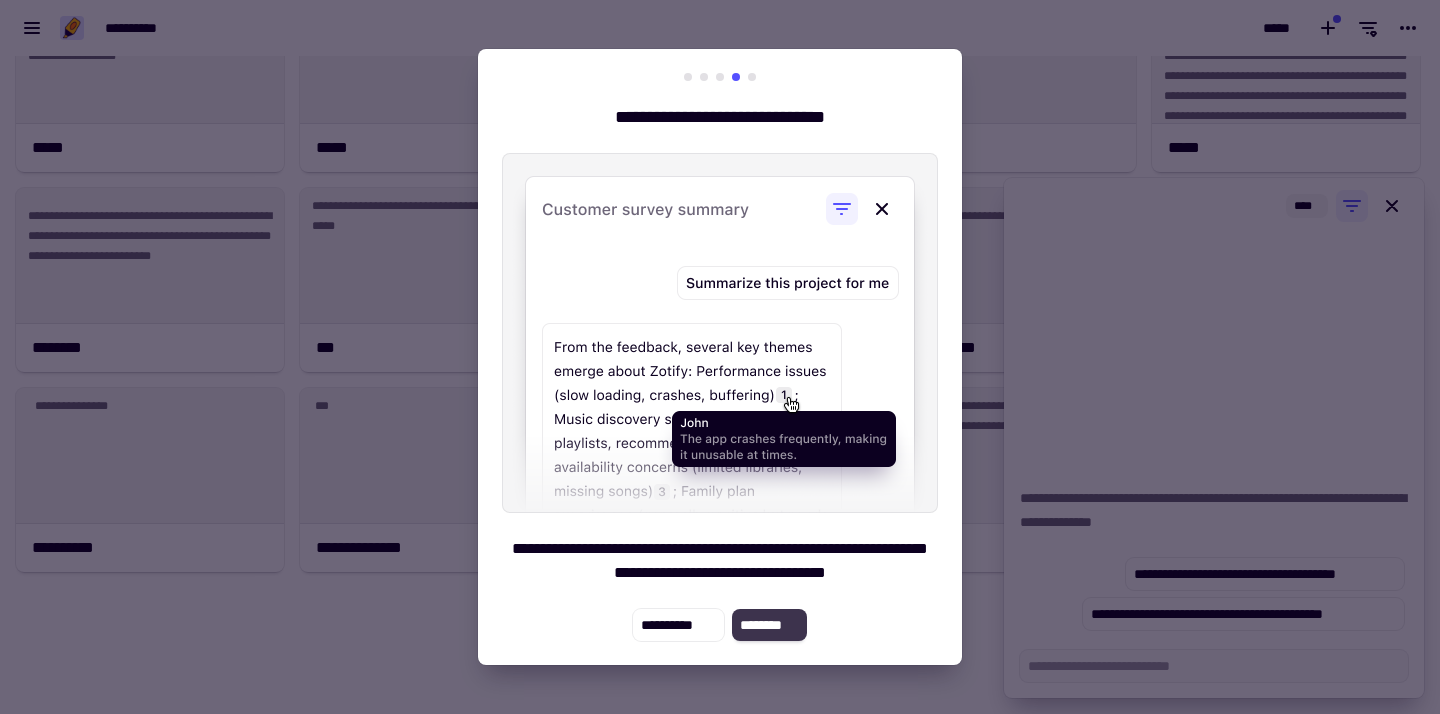 click on "********" 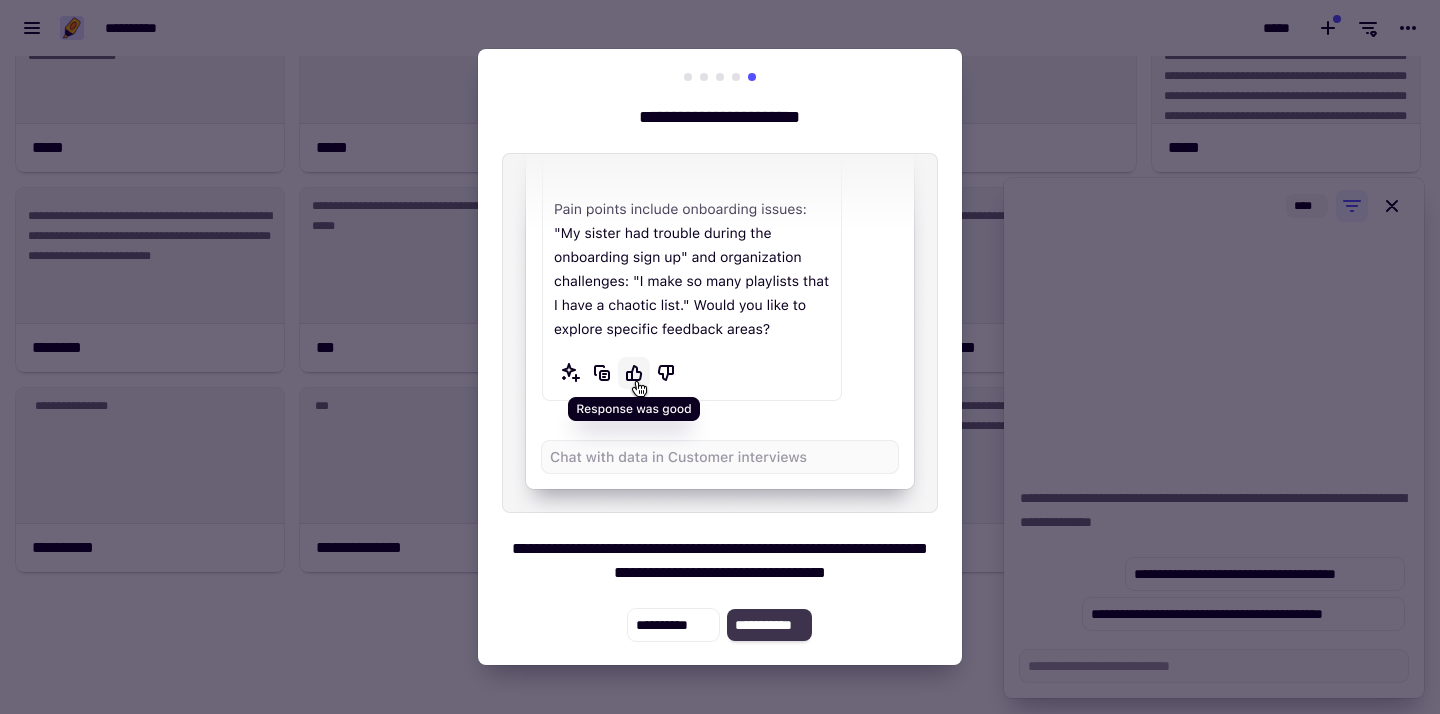 click on "**********" 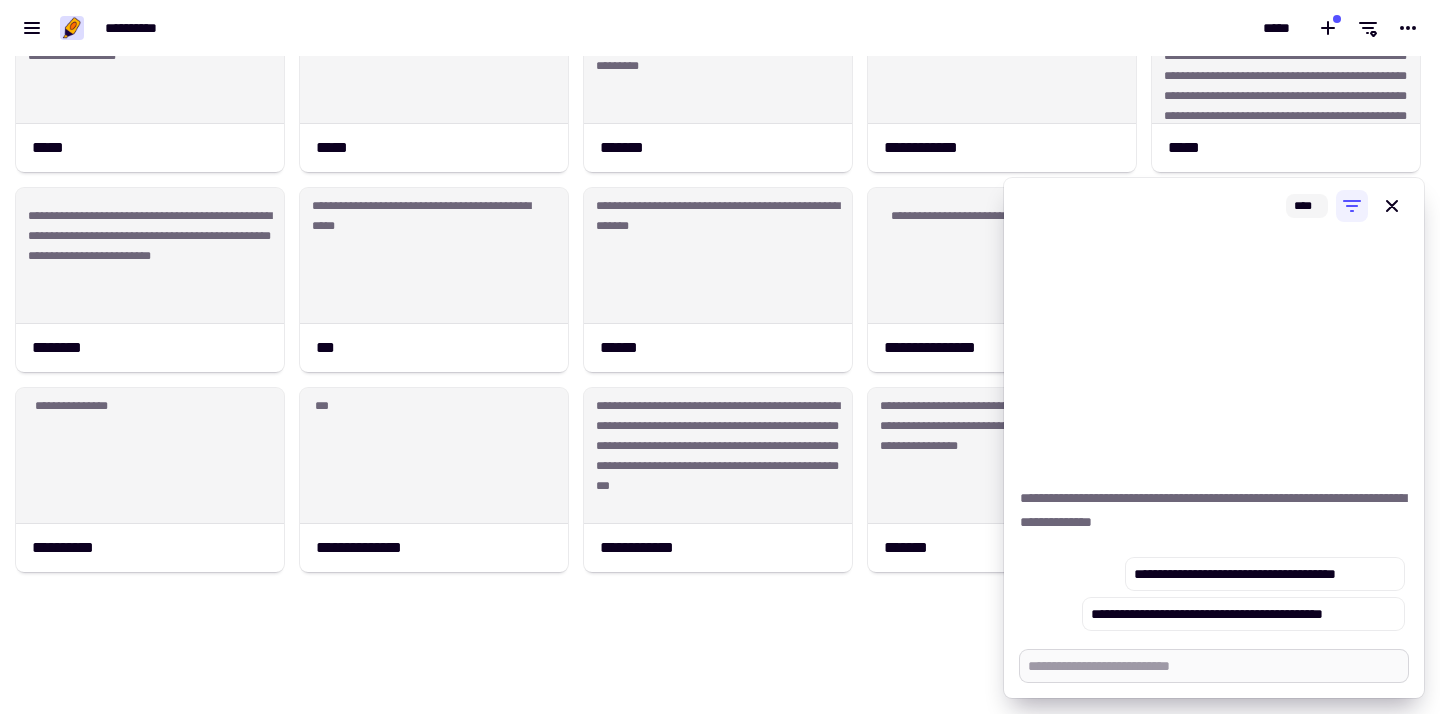 click at bounding box center [1214, 666] 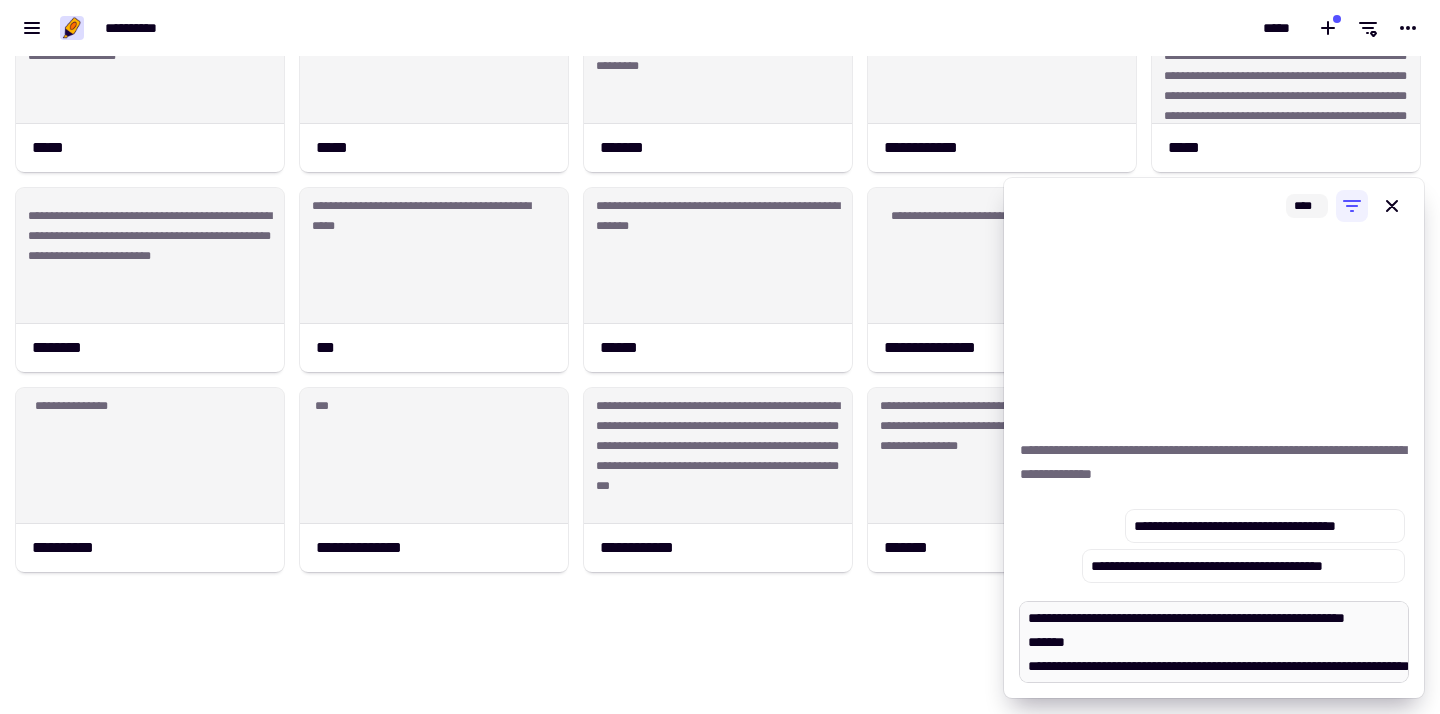 scroll, scrollTop: 0, scrollLeft: 0, axis: both 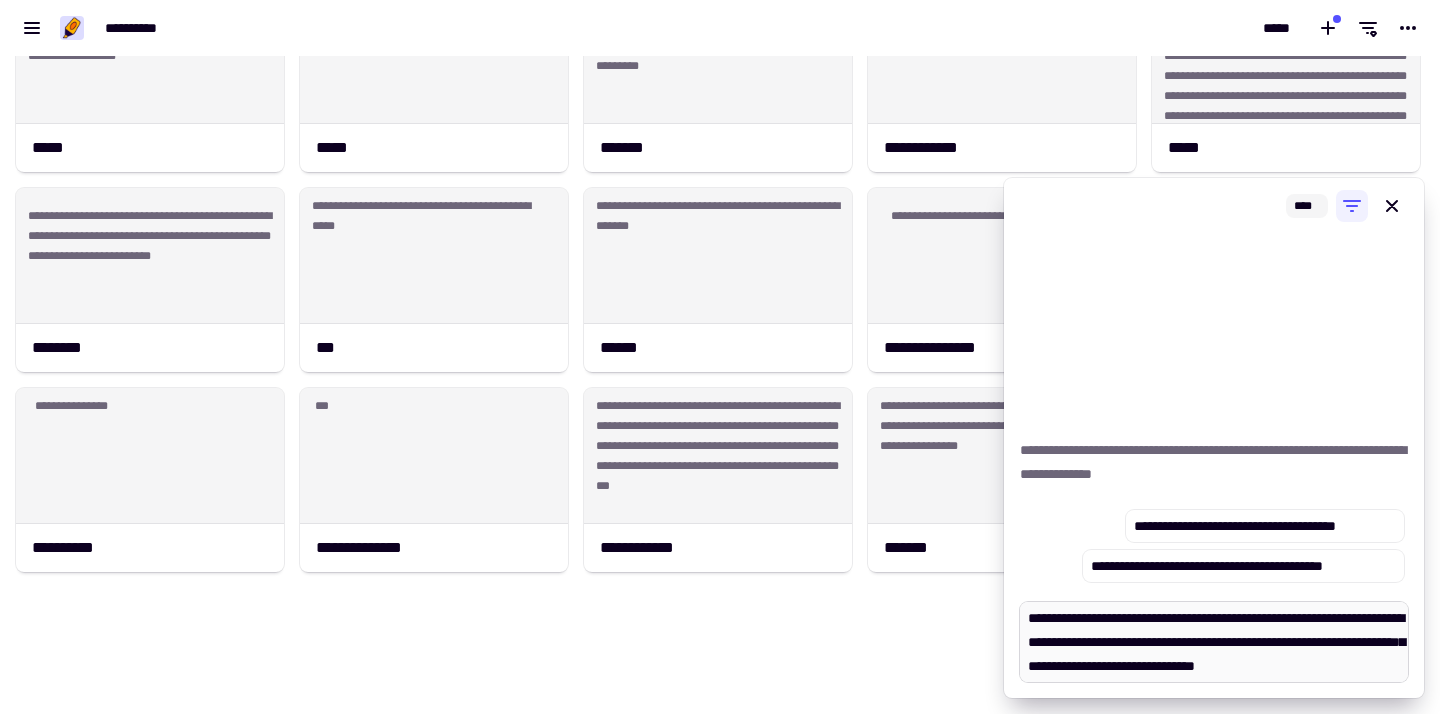drag, startPoint x: 1075, startPoint y: 619, endPoint x: 1230, endPoint y: 617, distance: 155.01291 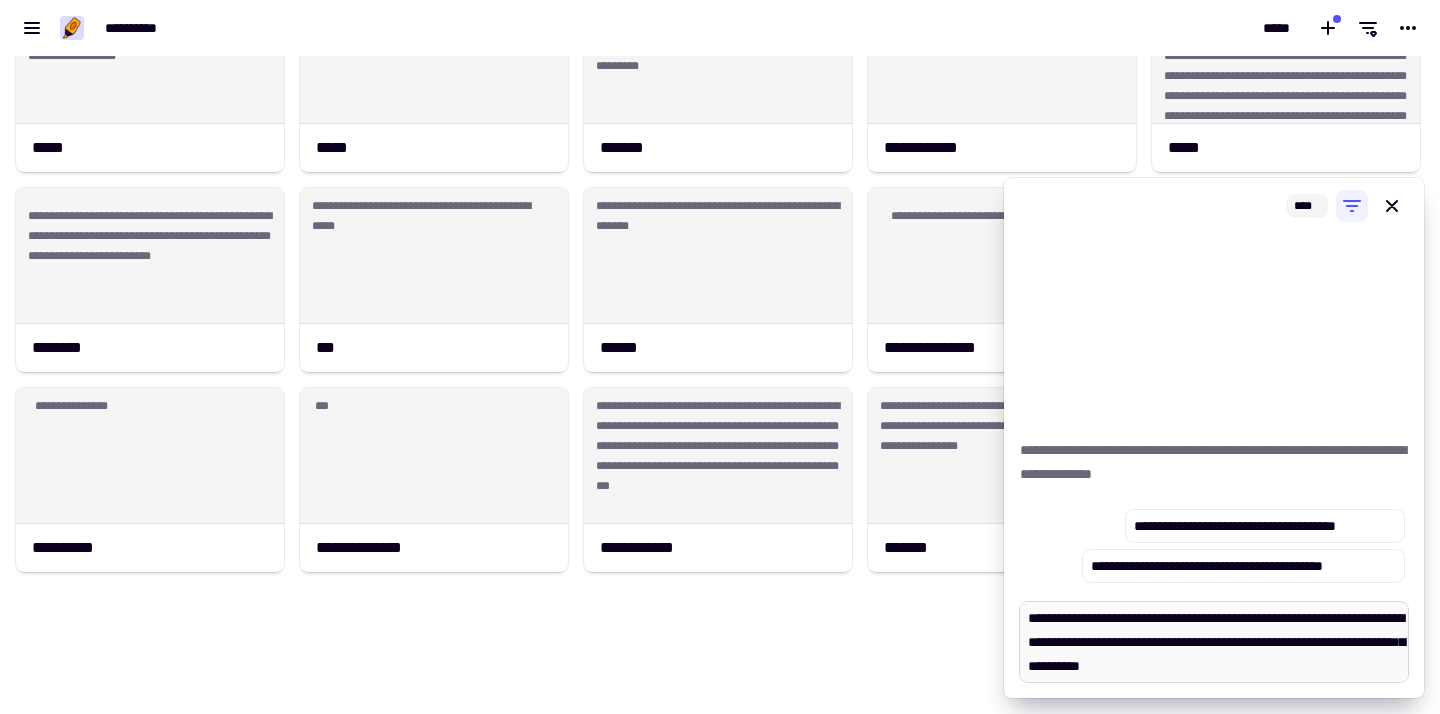 type on "*" 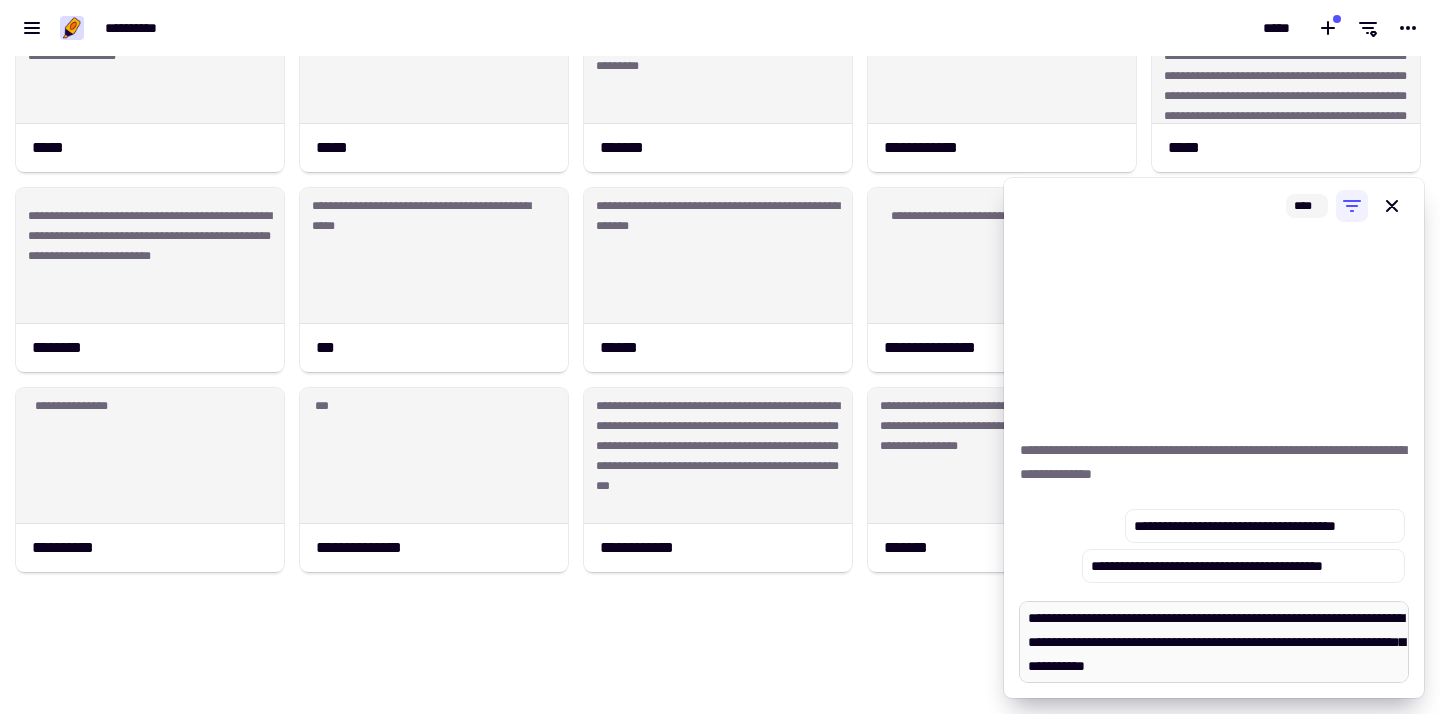 type on "*" 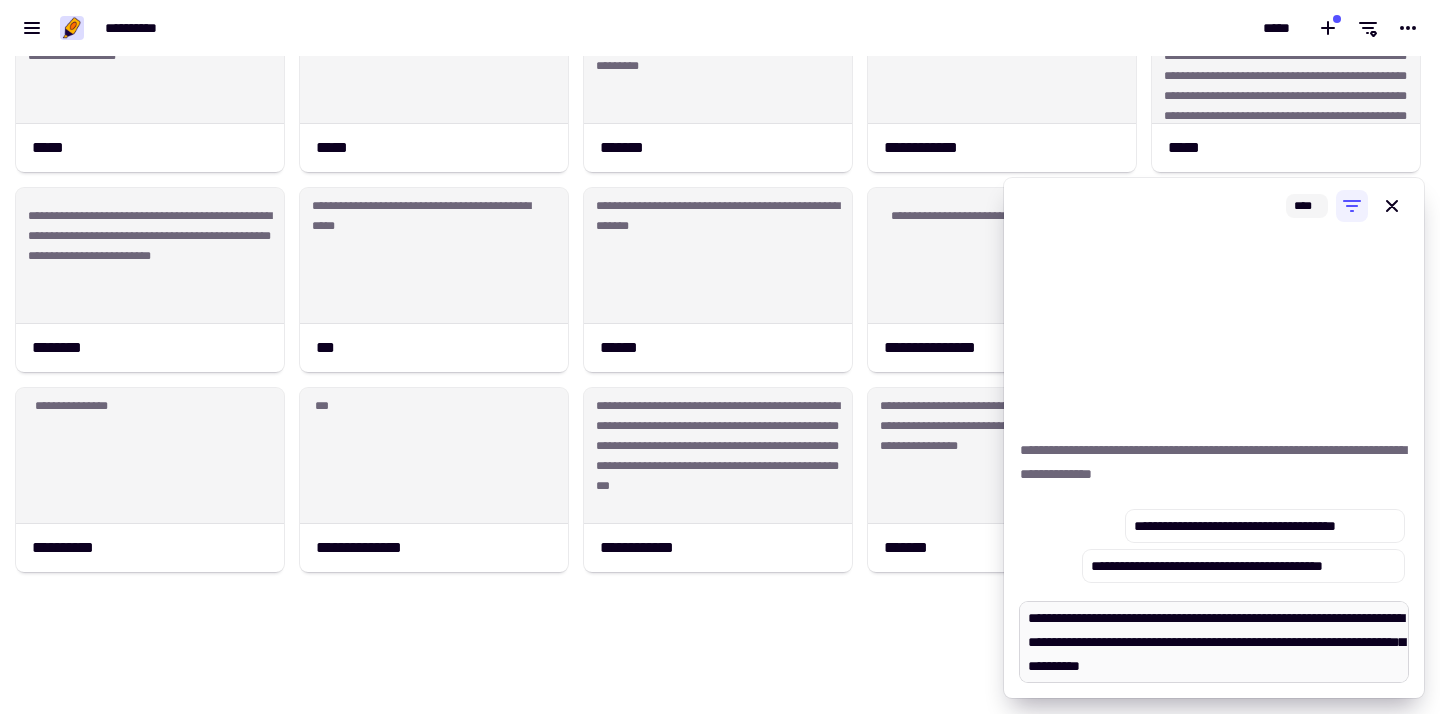 type on "*" 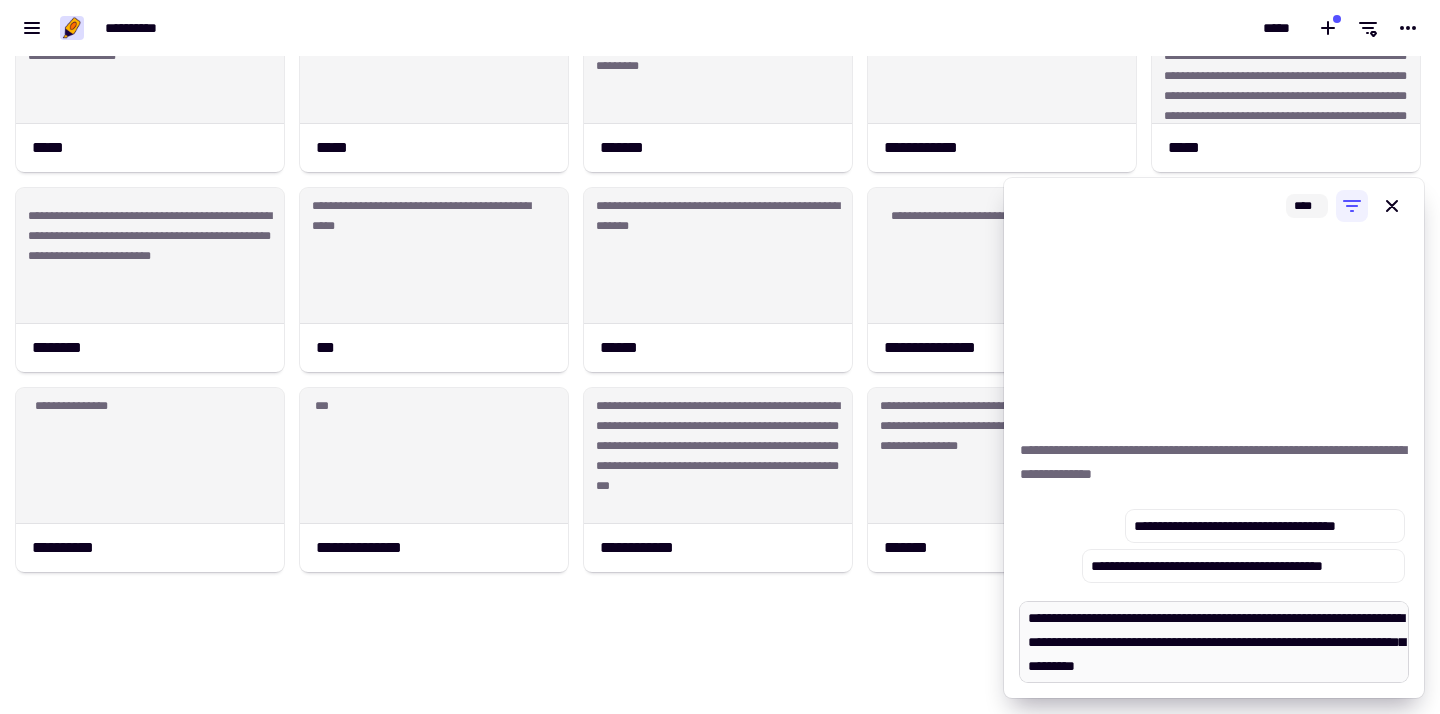 type on "*" 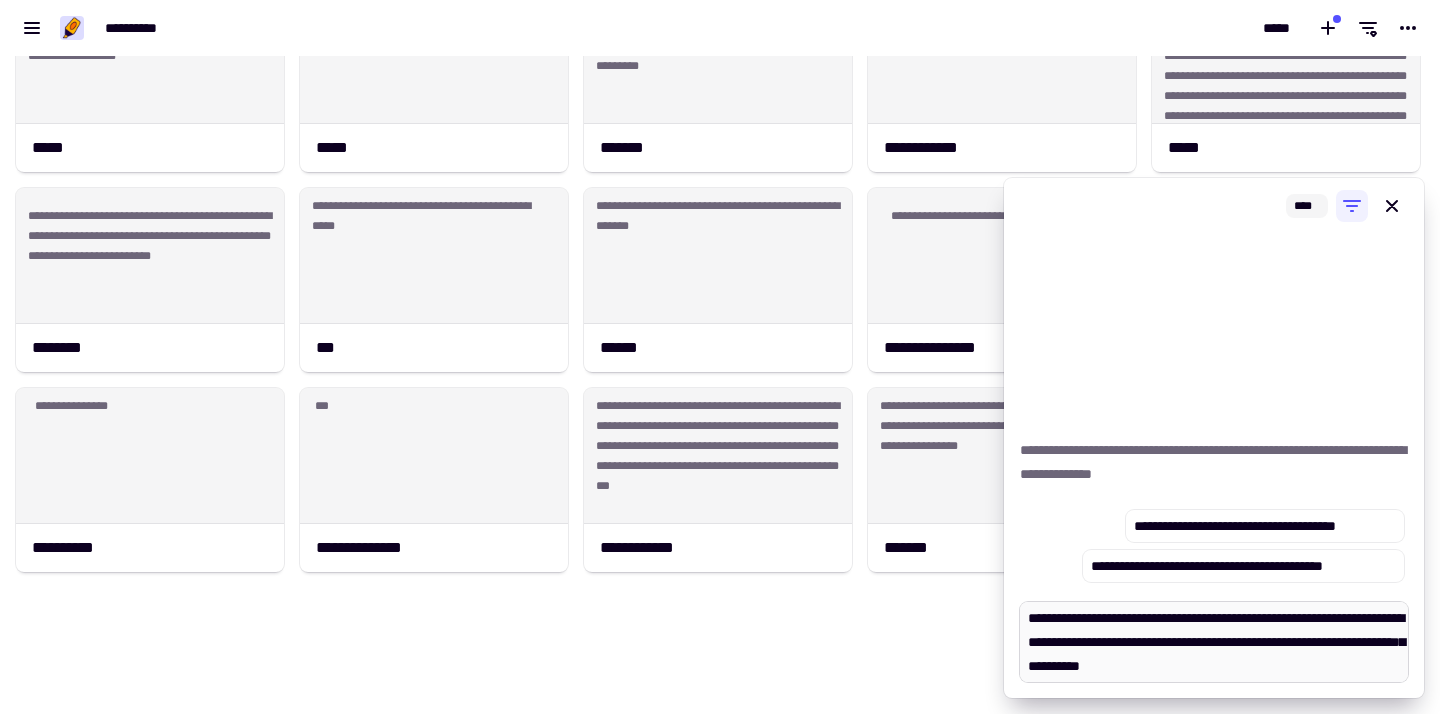 type on "*" 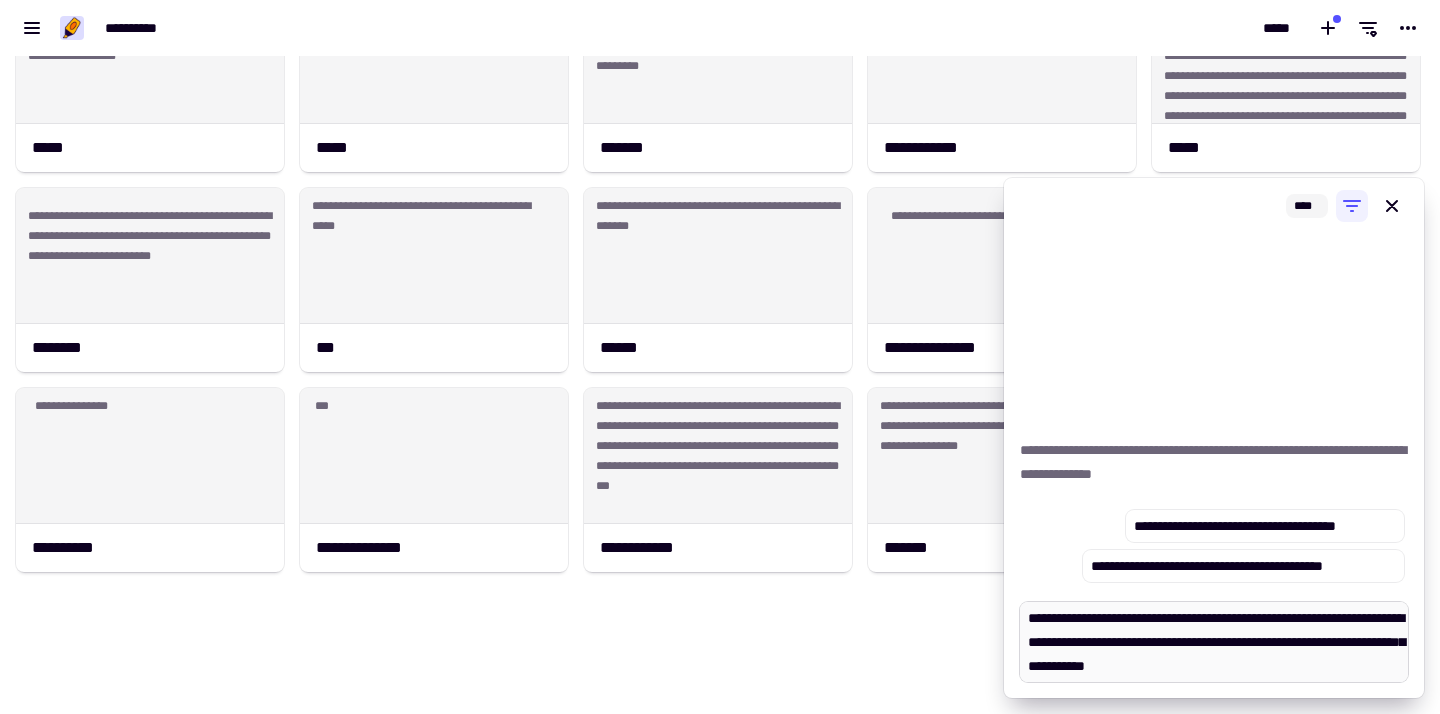 type on "*" 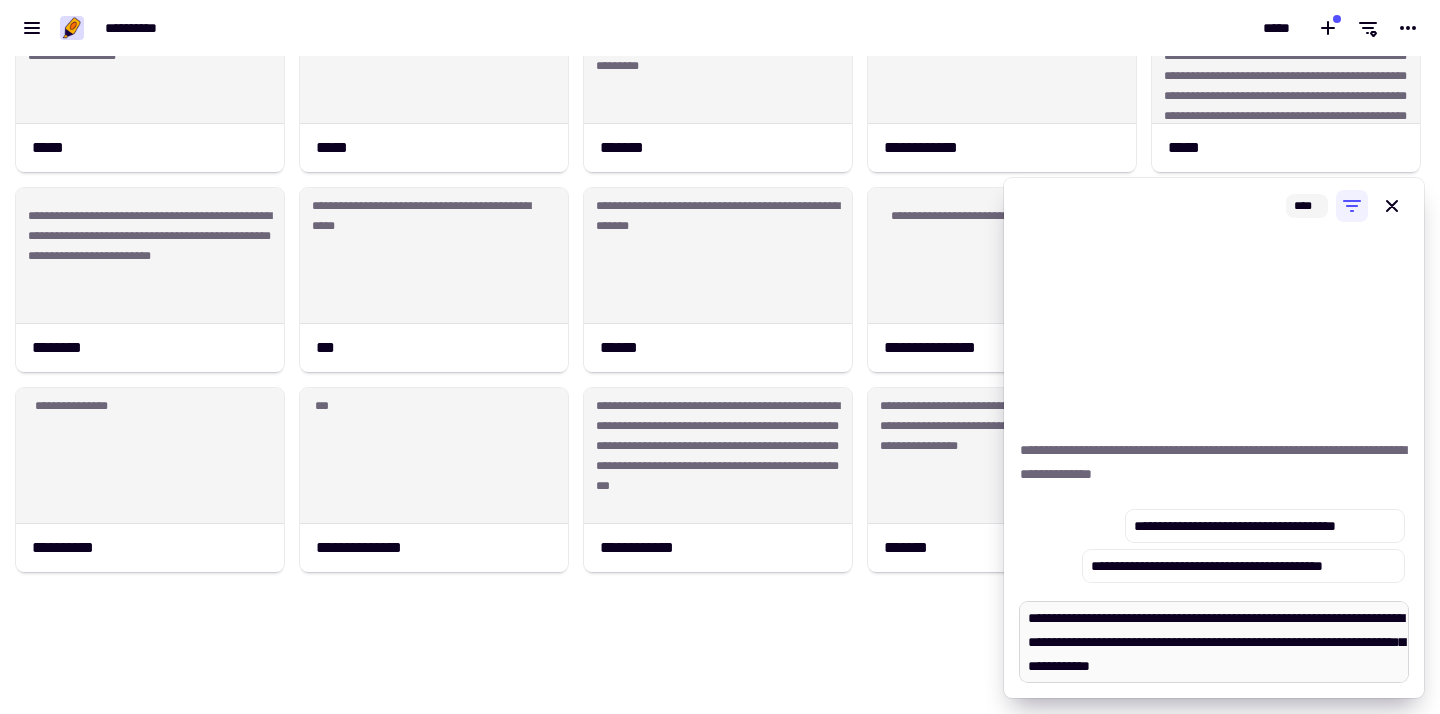 type on "*" 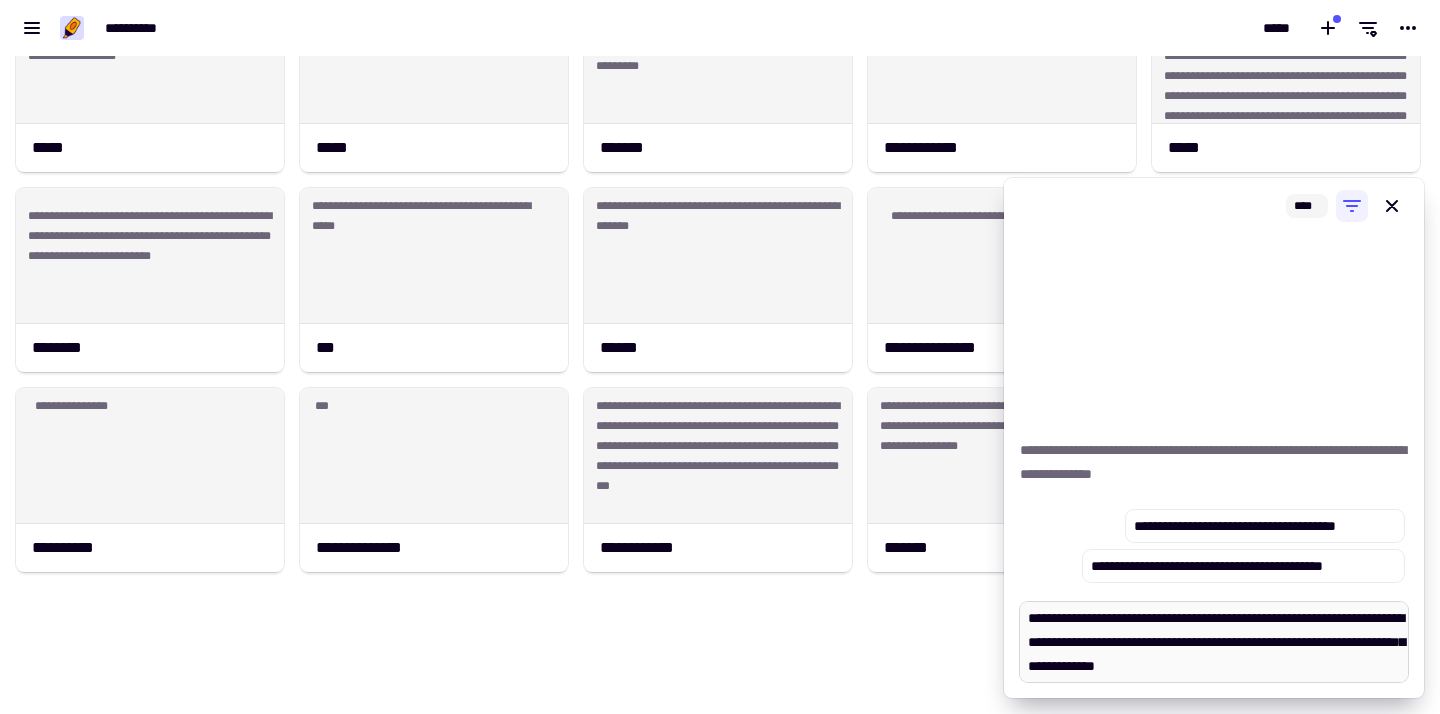 type on "**********" 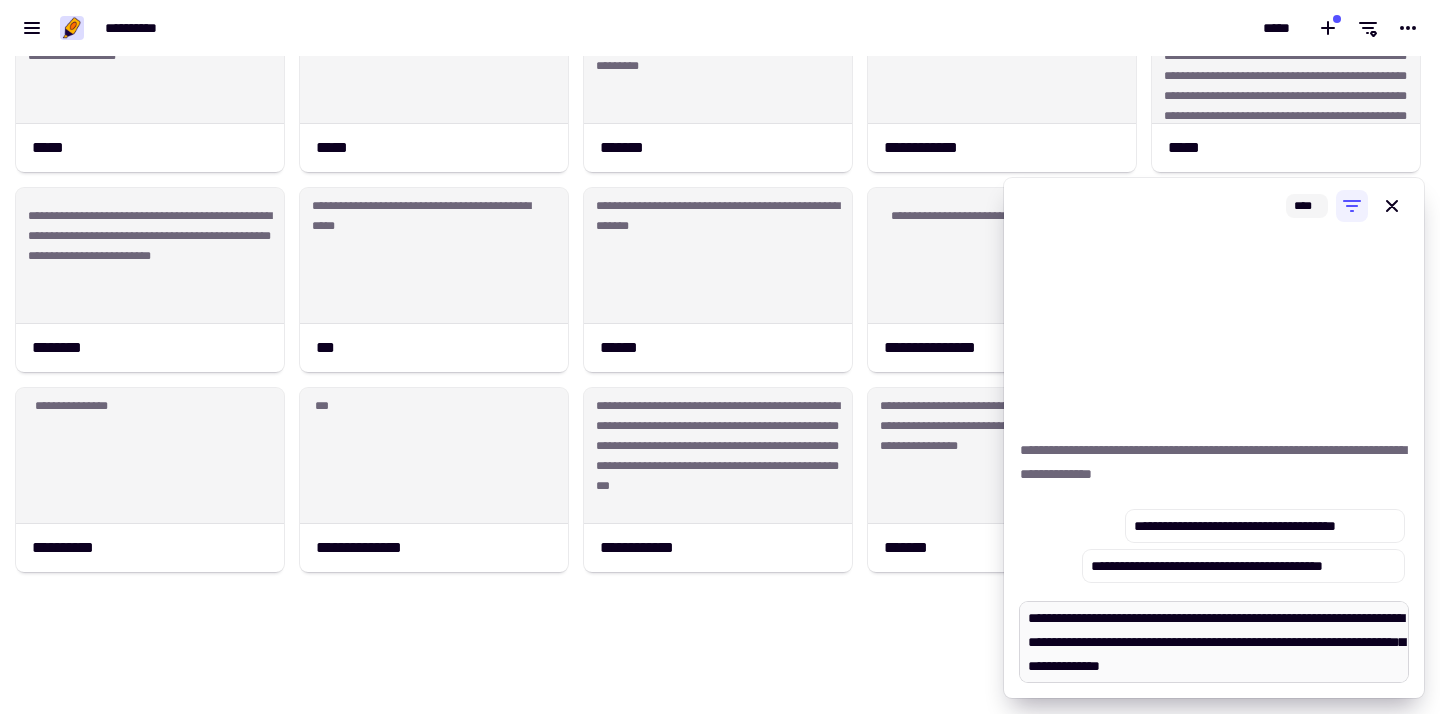 type on "*" 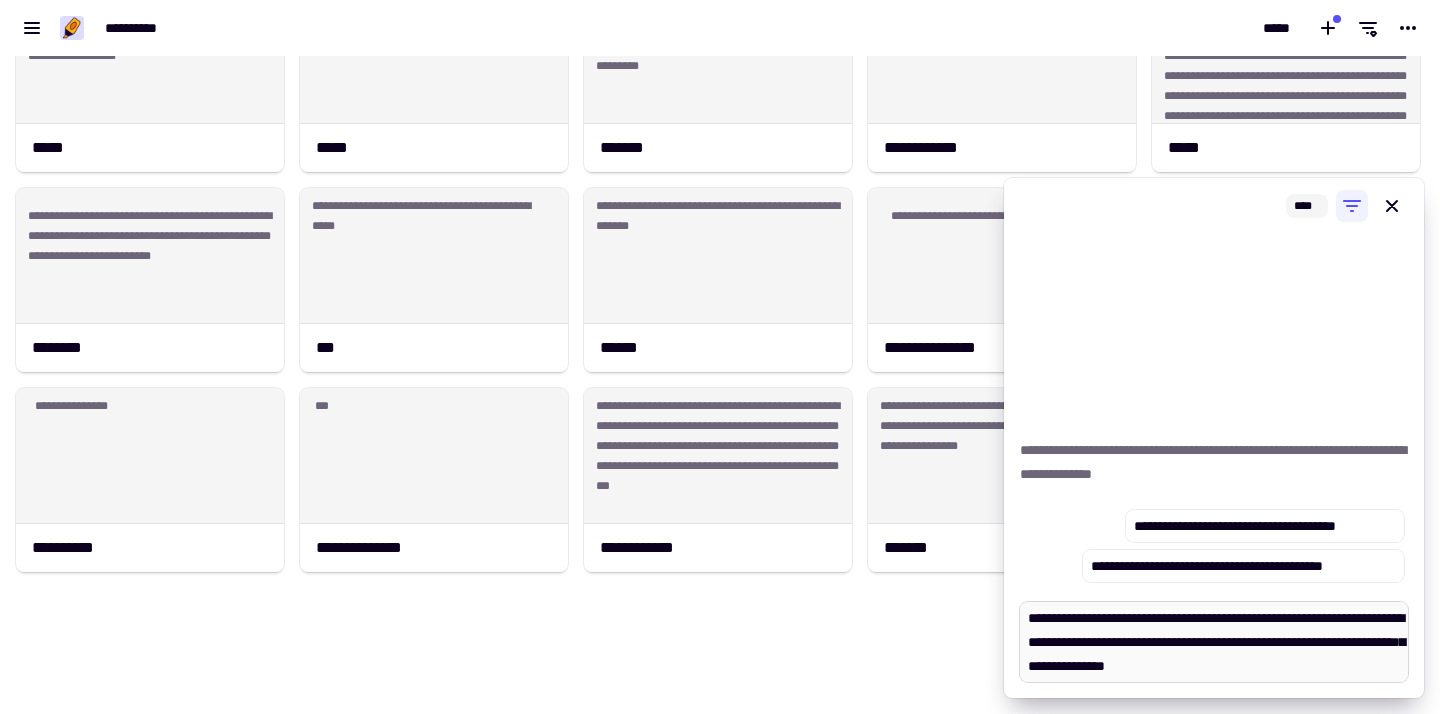 type on "*" 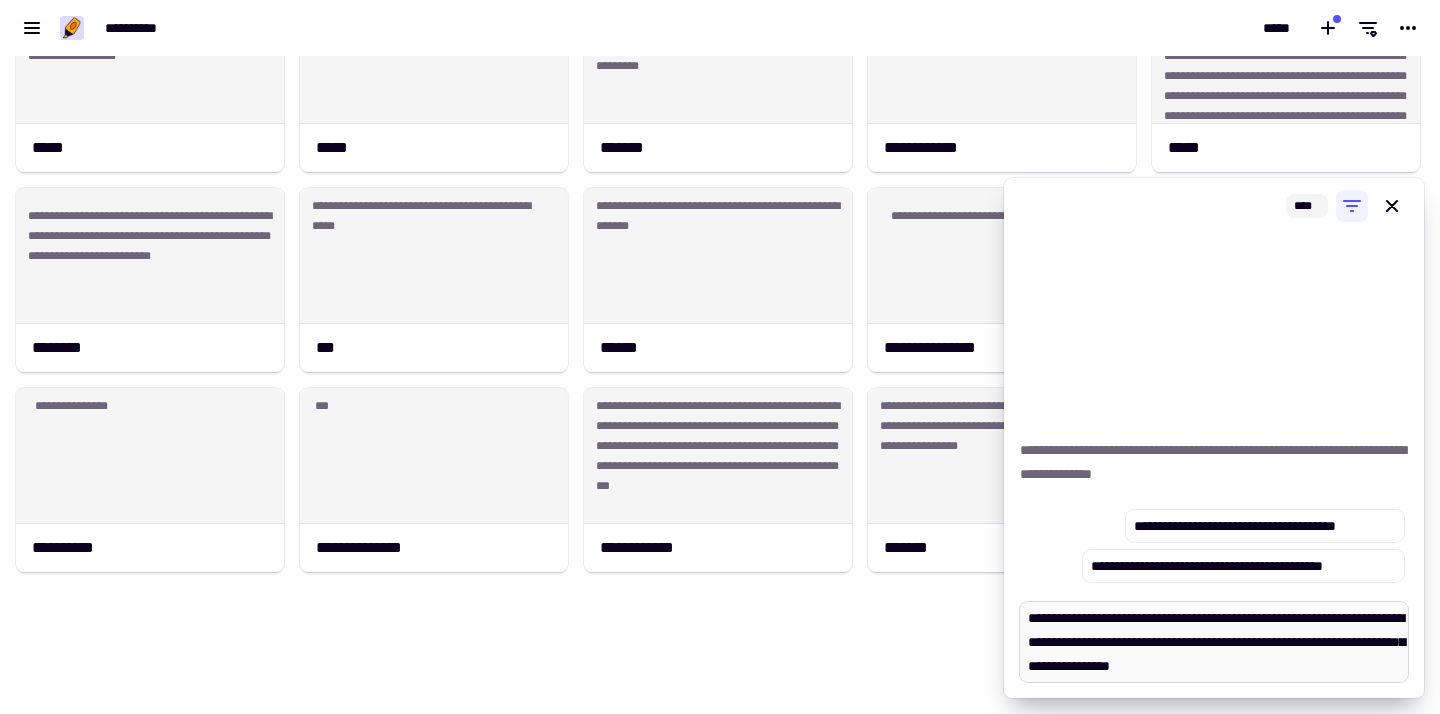 type on "**********" 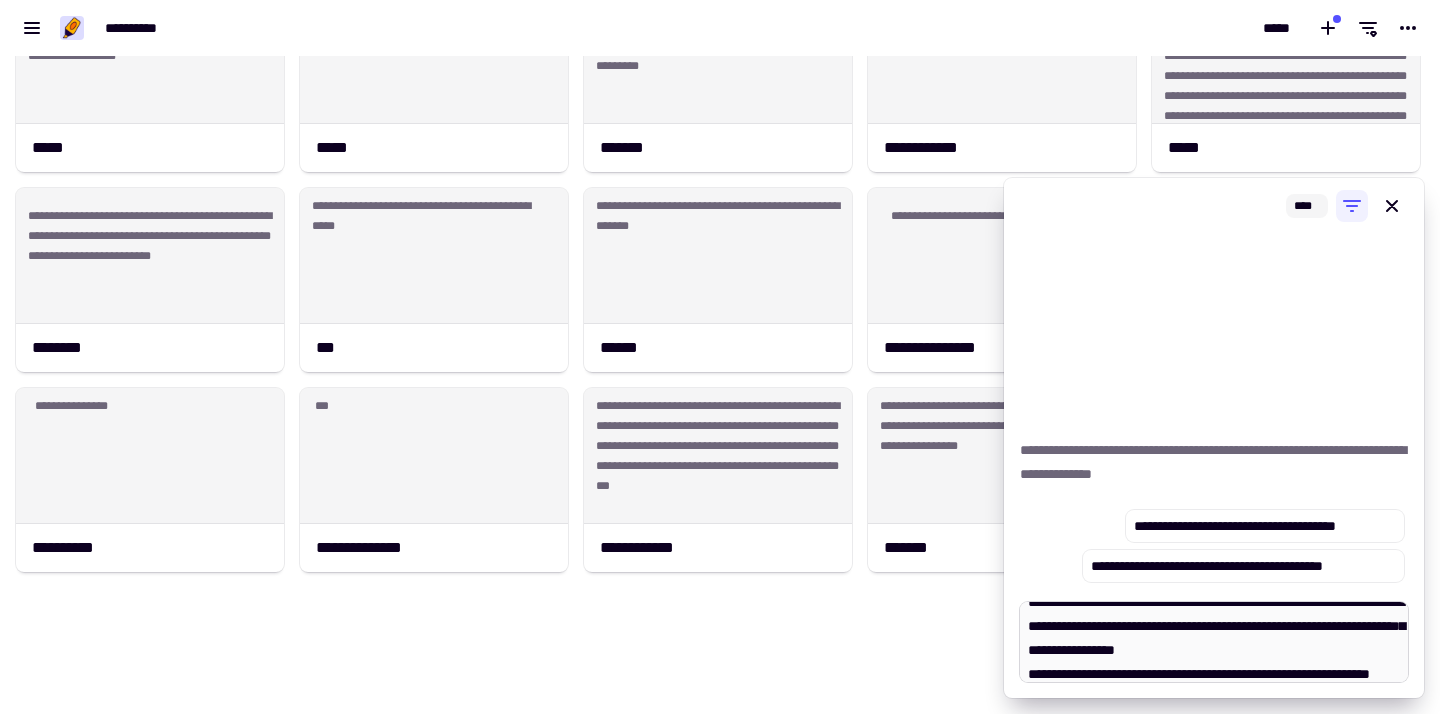 scroll, scrollTop: 0, scrollLeft: 0, axis: both 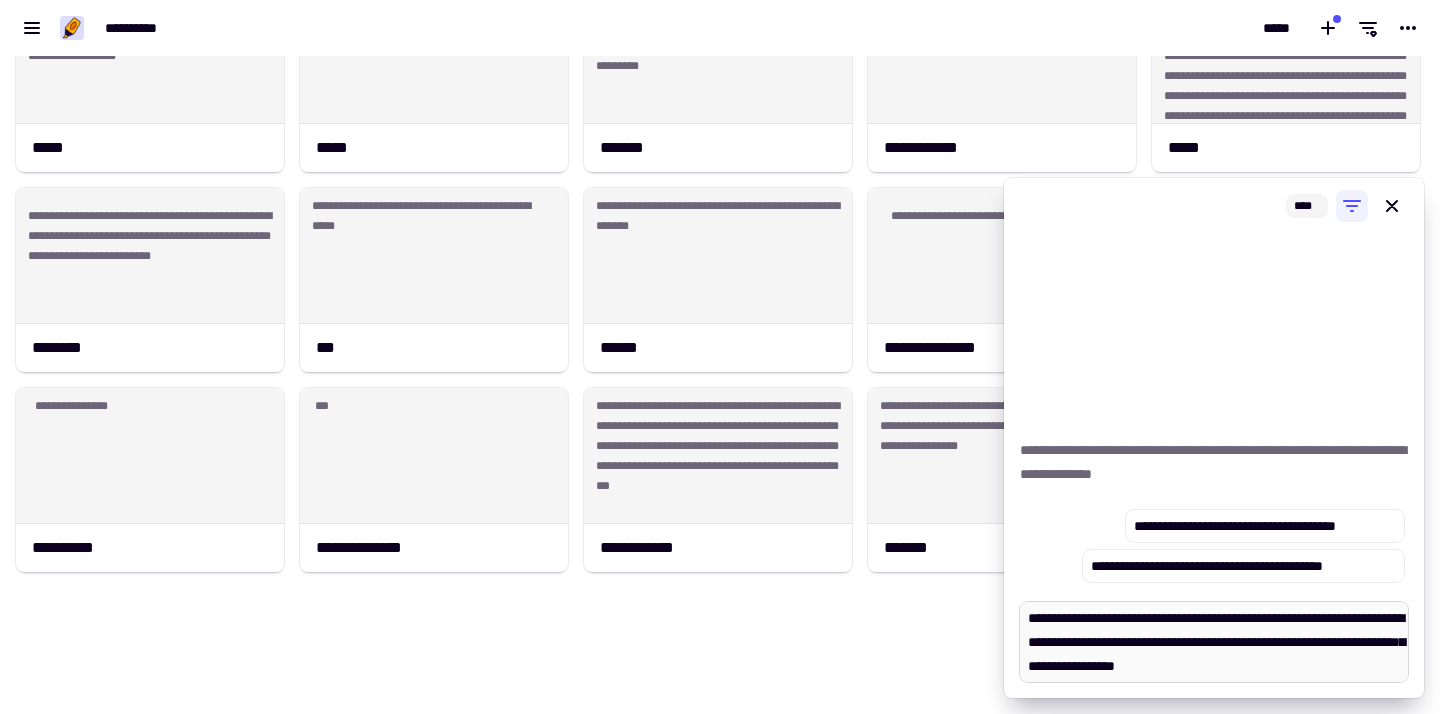 click on "**********" at bounding box center (1214, 642) 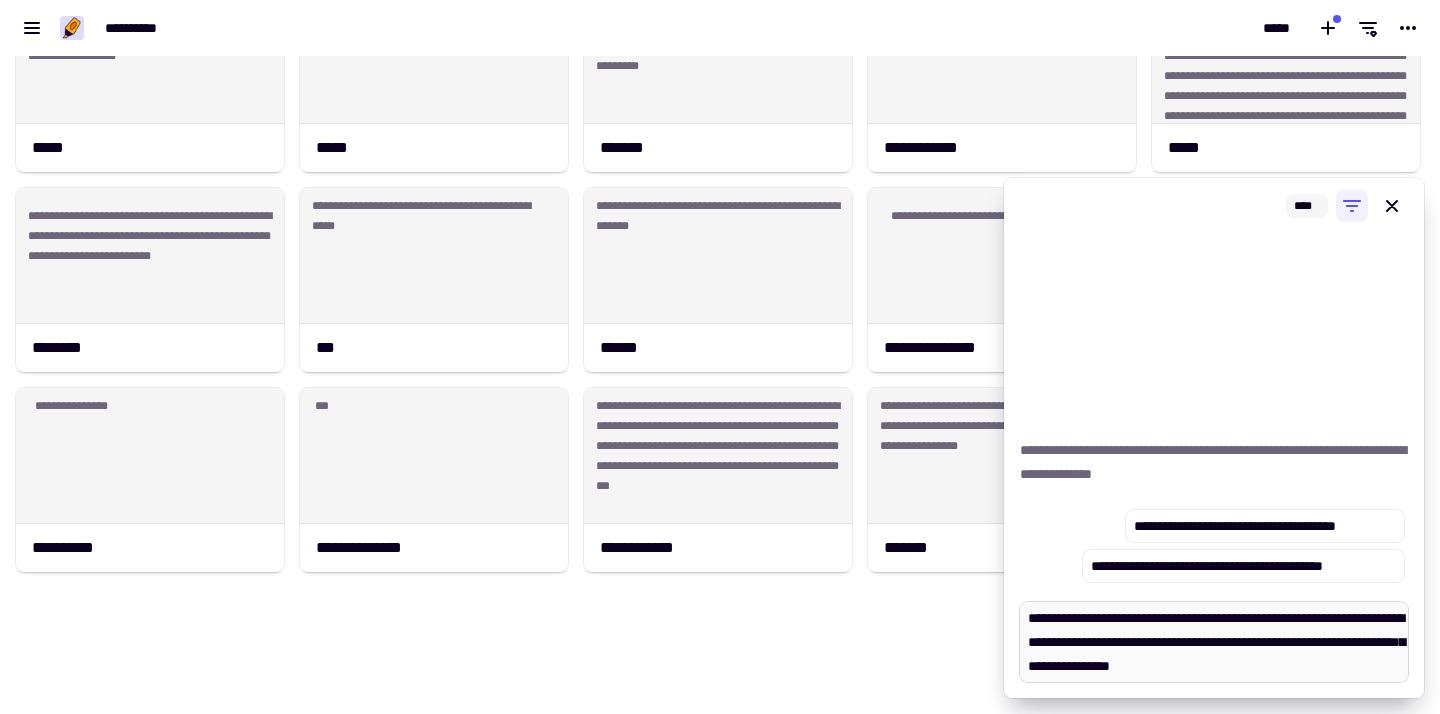 type on "*" 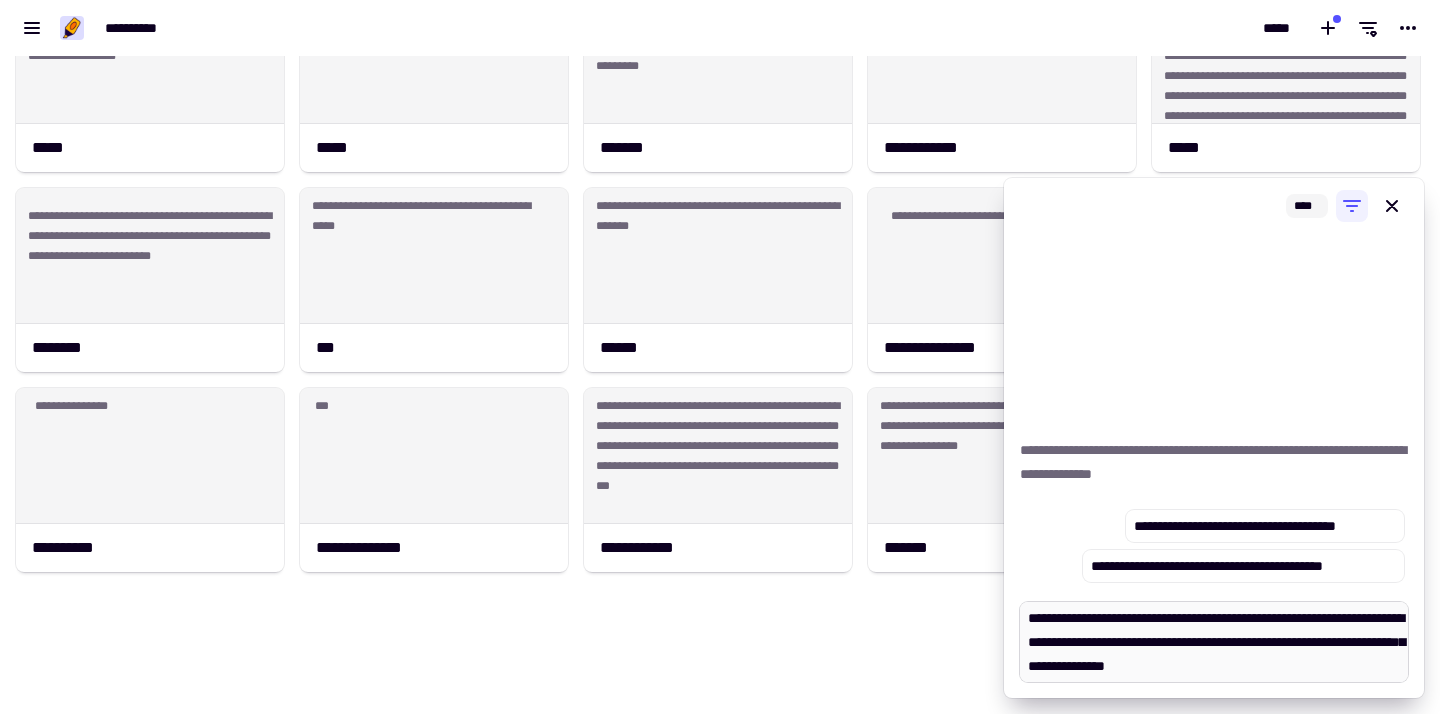 type on "*" 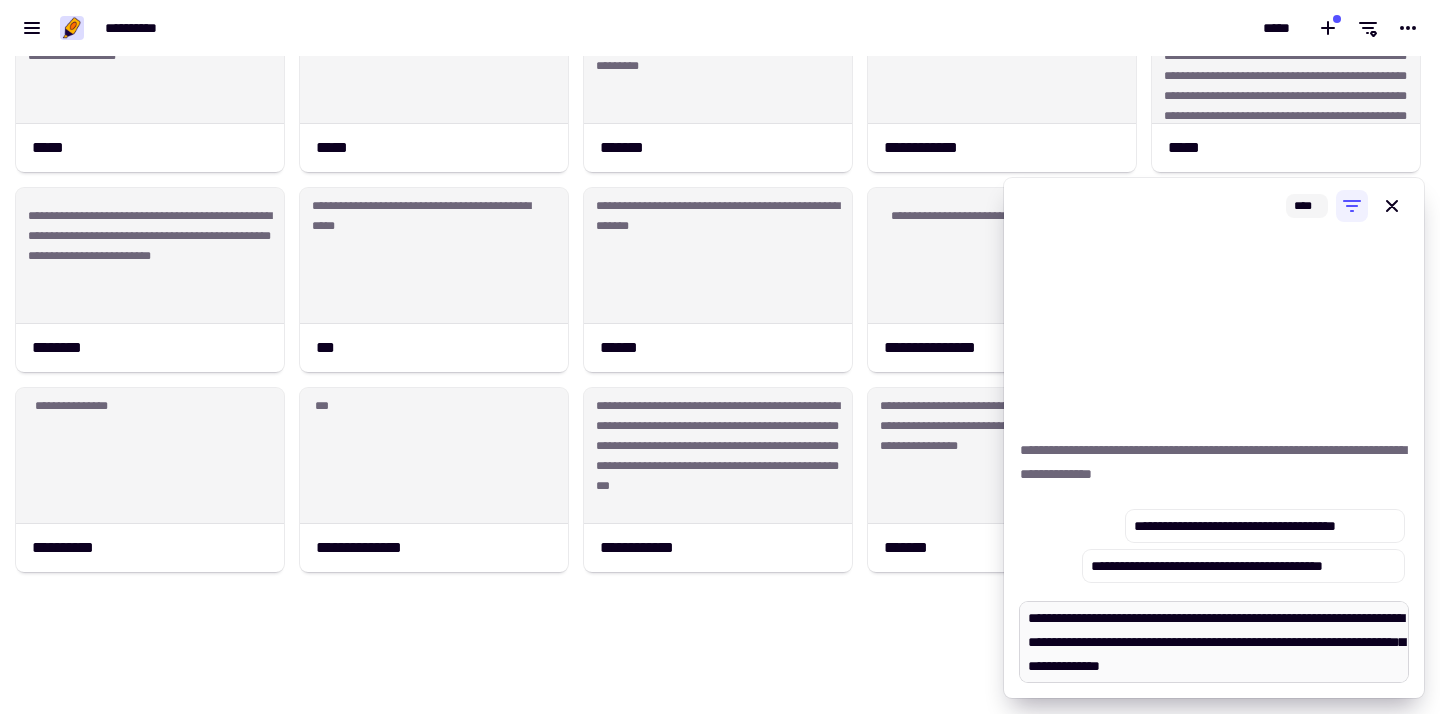 type on "*" 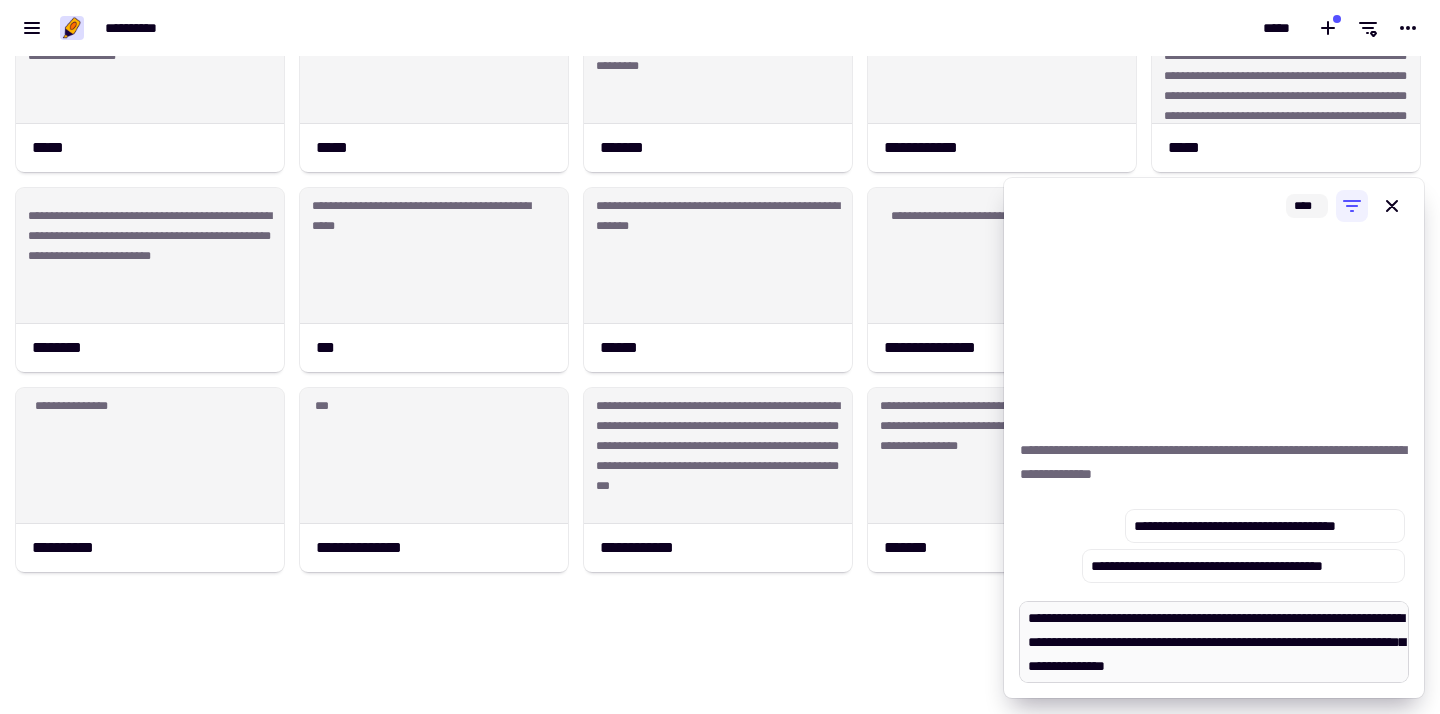type on "*" 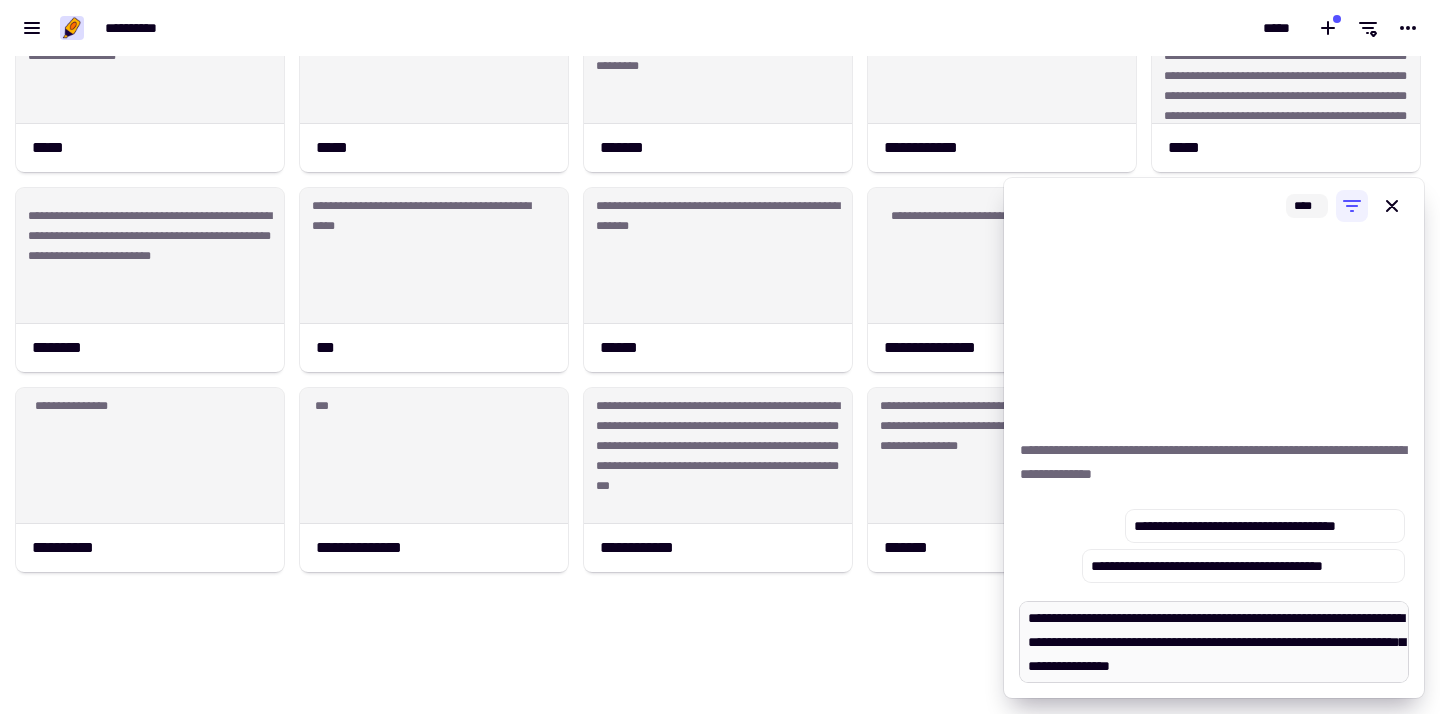 type on "*" 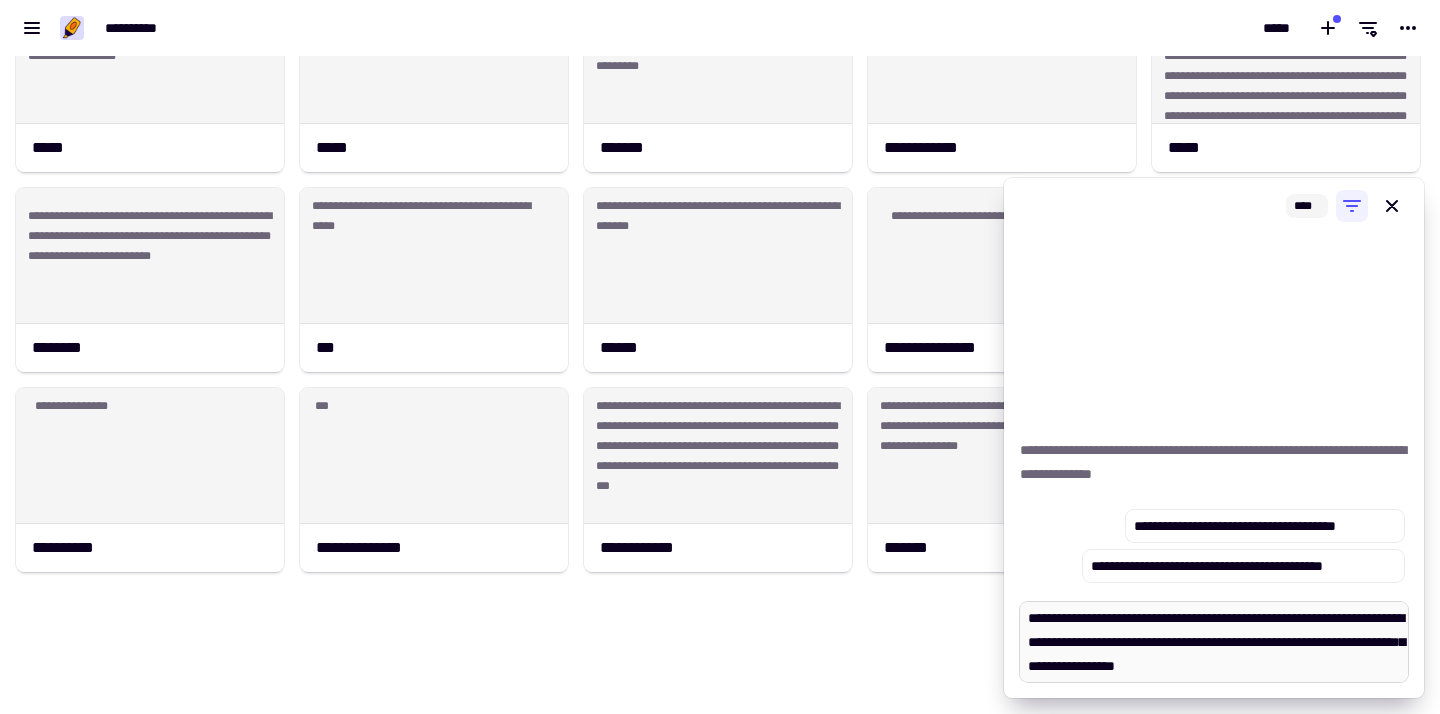 type on "*" 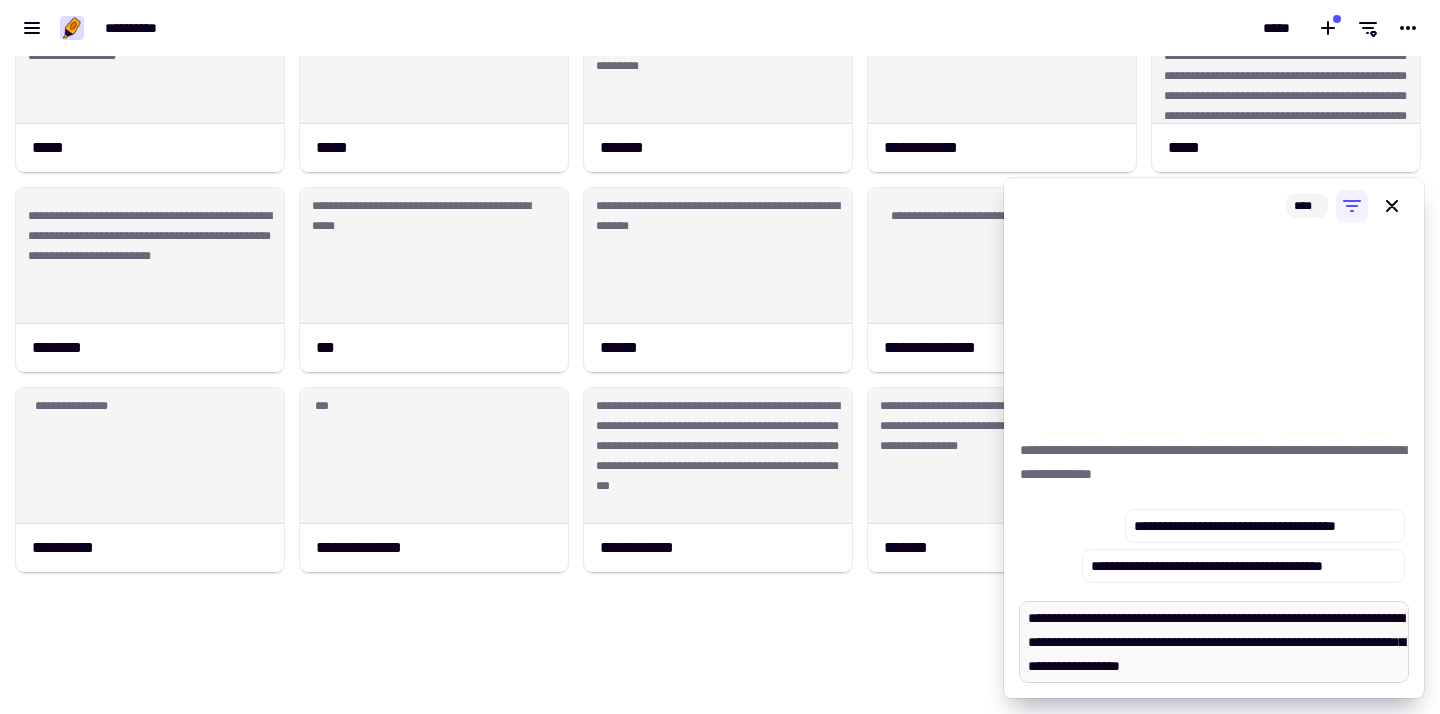 type on "*" 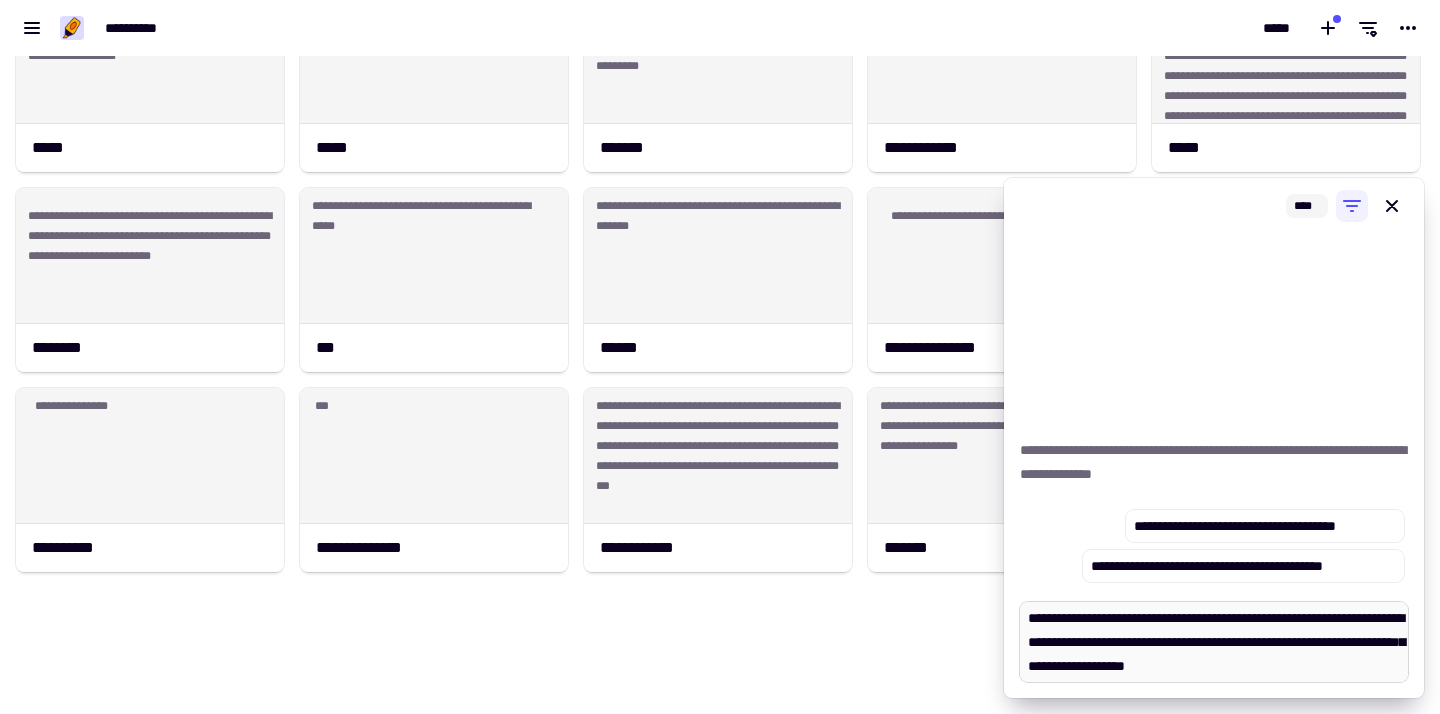 type on "*" 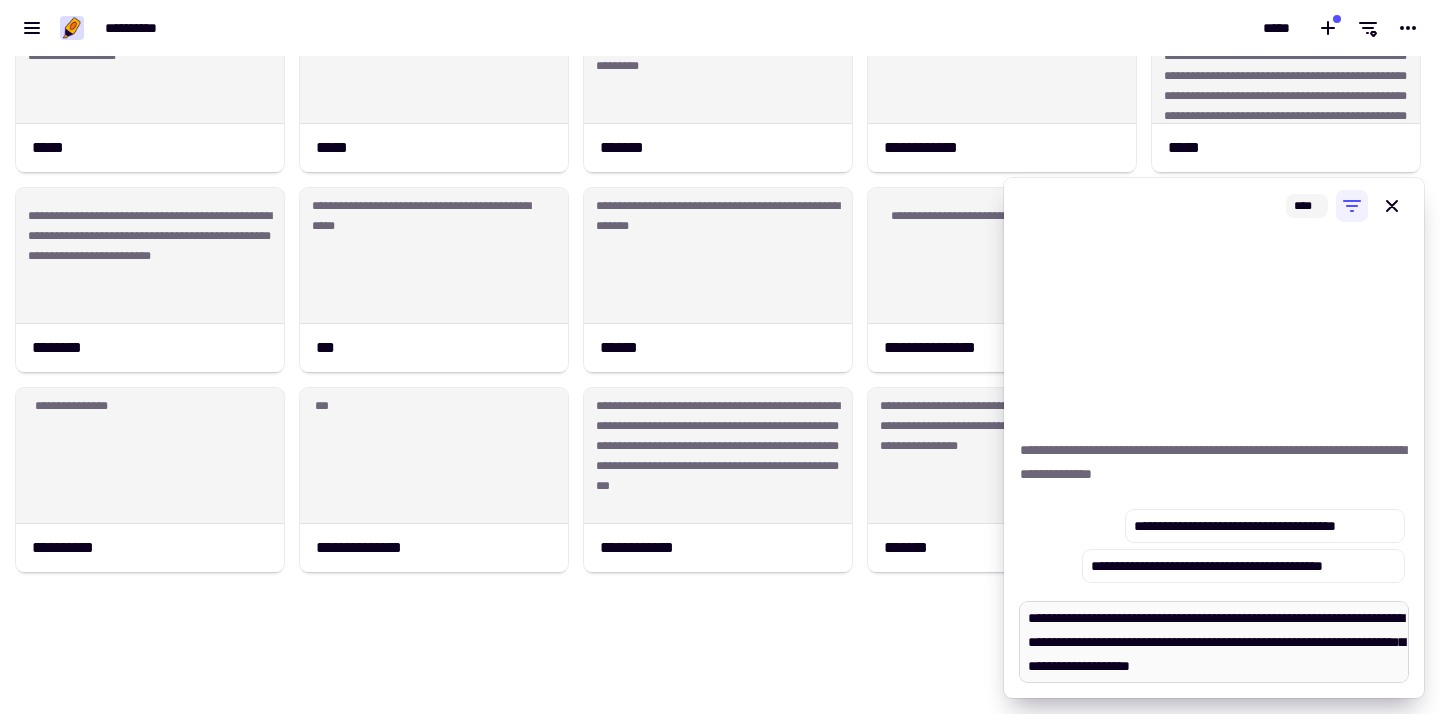 click on "**********" at bounding box center (1214, 642) 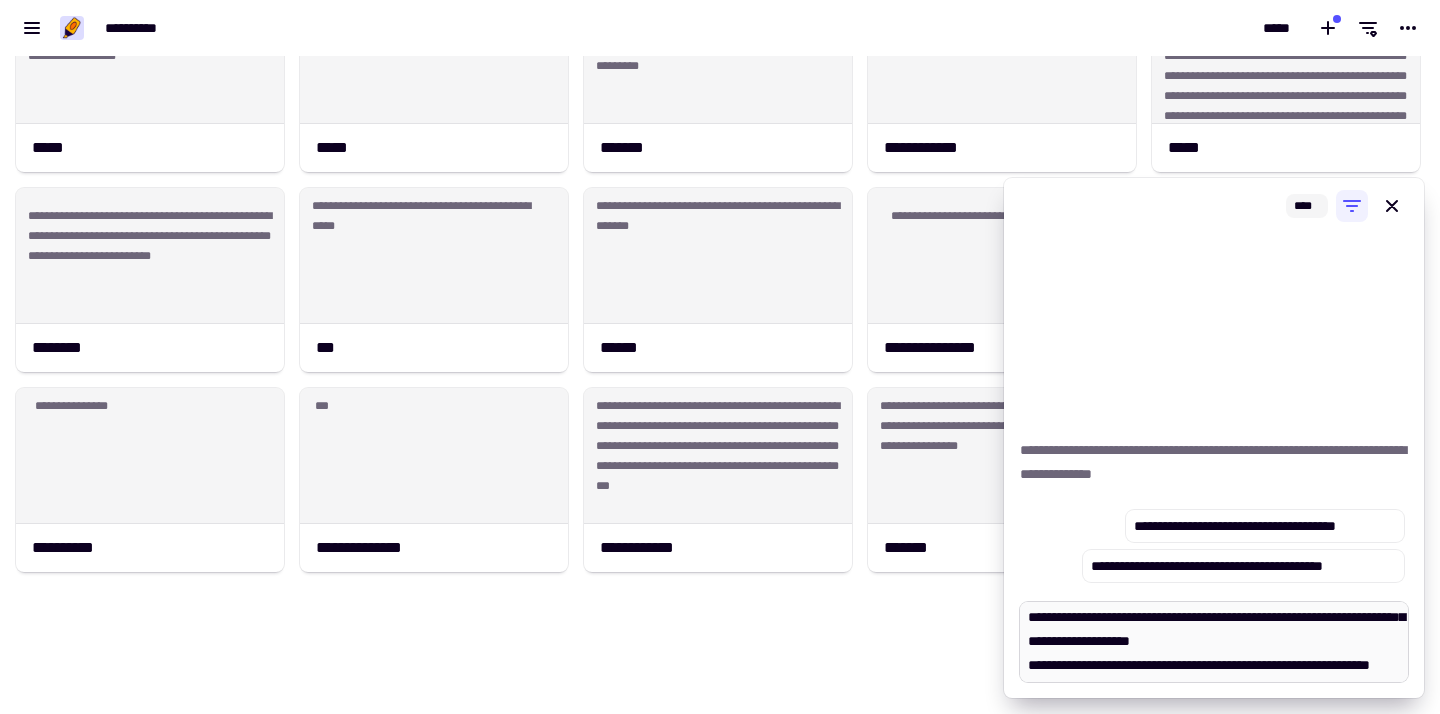 scroll, scrollTop: 34, scrollLeft: 0, axis: vertical 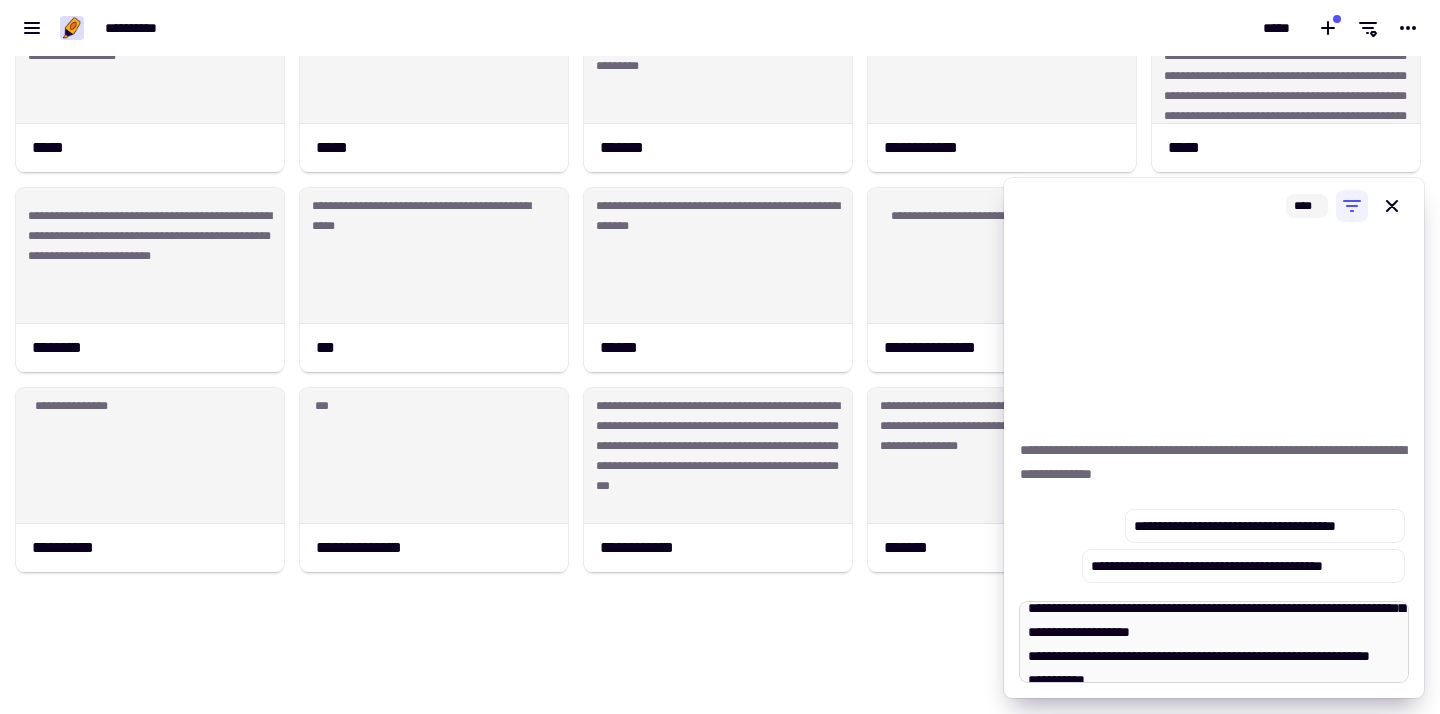 click on "**********" at bounding box center (1214, 642) 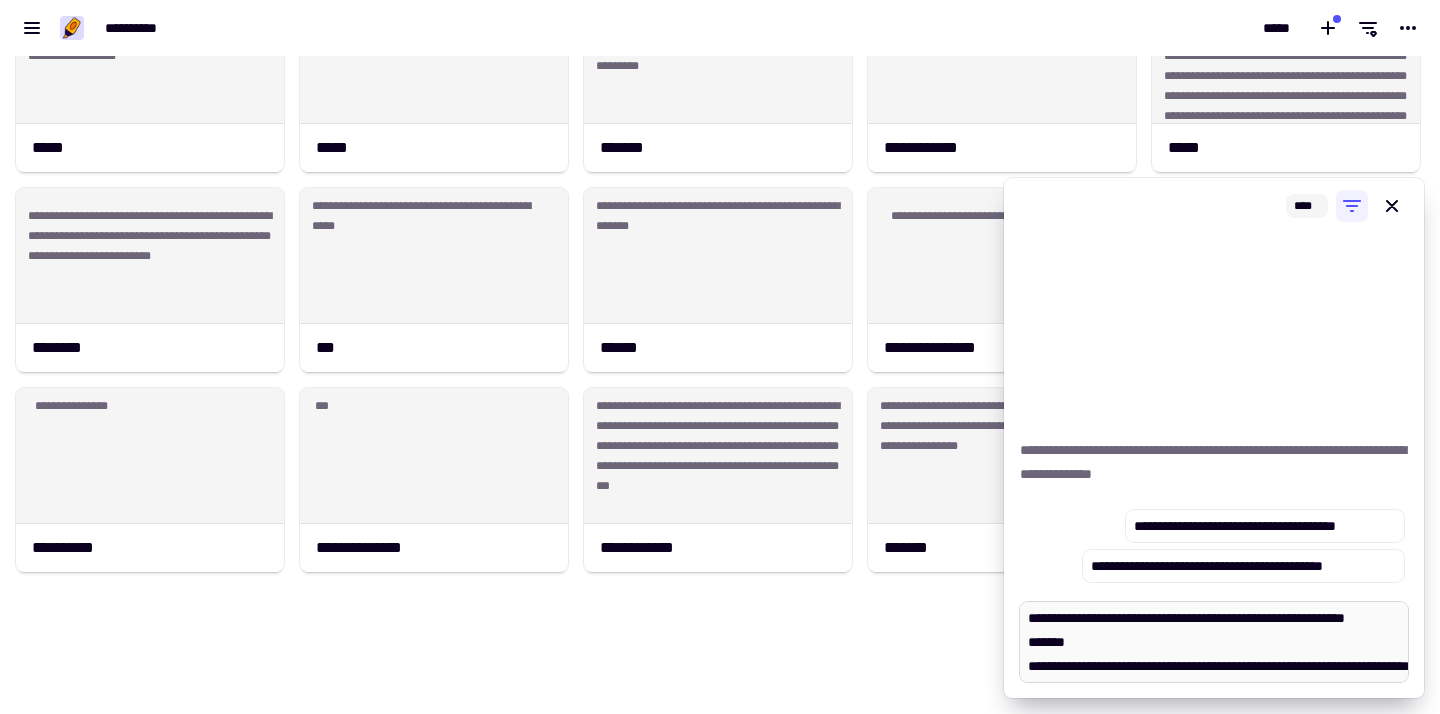 click on "**********" at bounding box center (1214, 642) 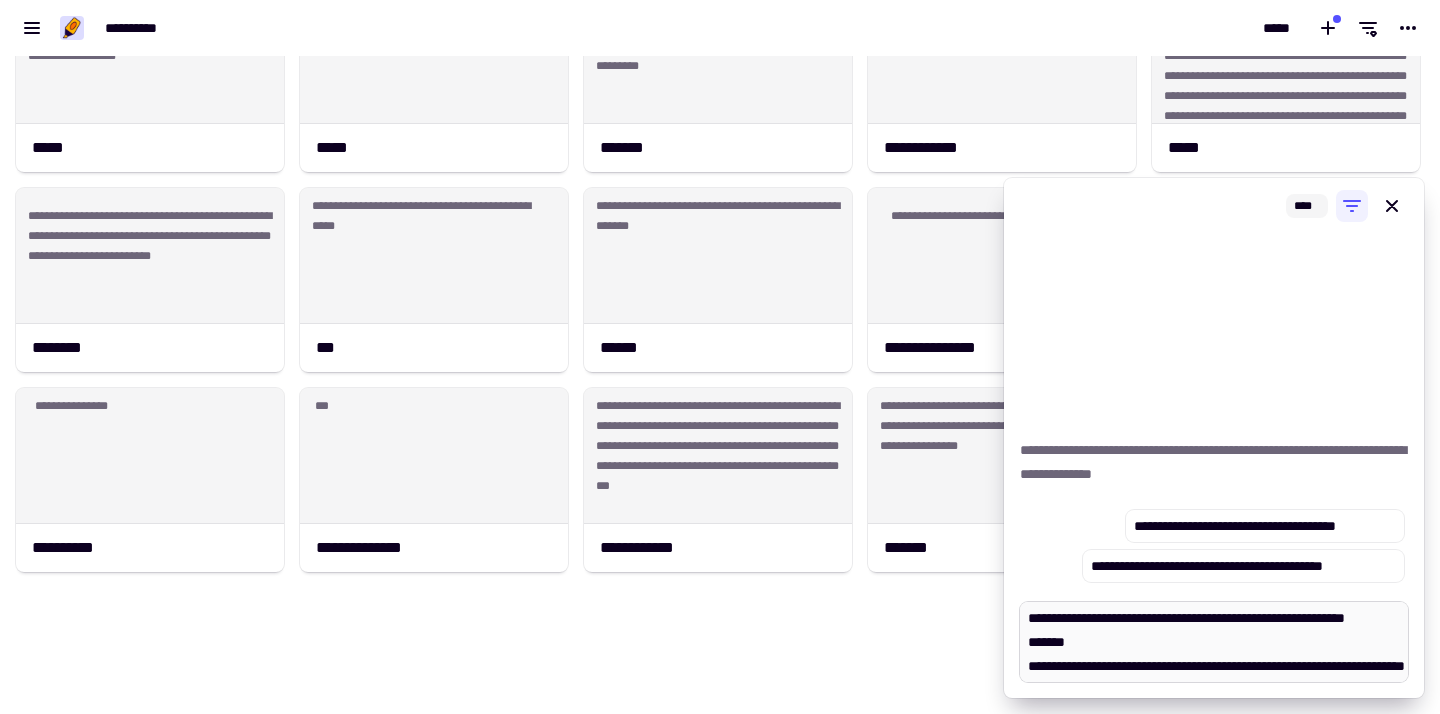 scroll, scrollTop: 240, scrollLeft: 0, axis: vertical 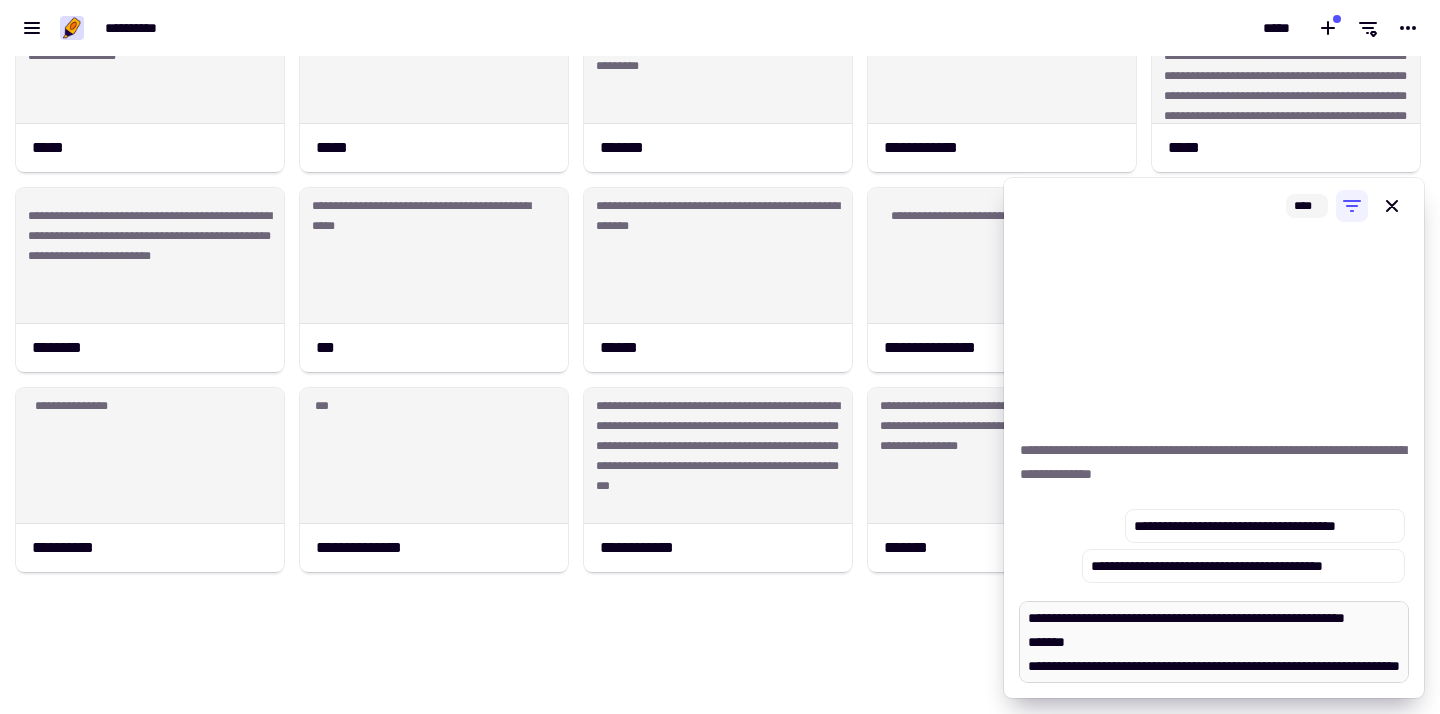 click on "**********" at bounding box center (1214, 642) 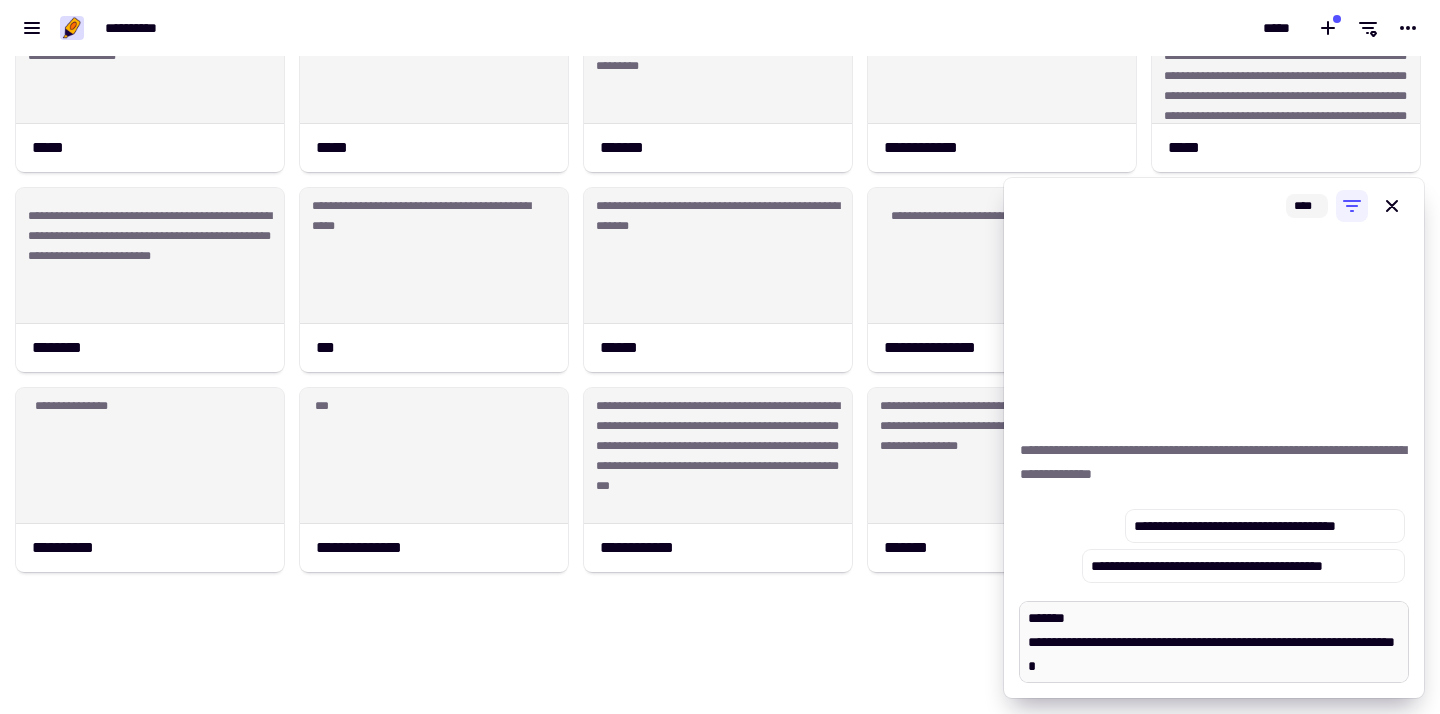 type on "*" 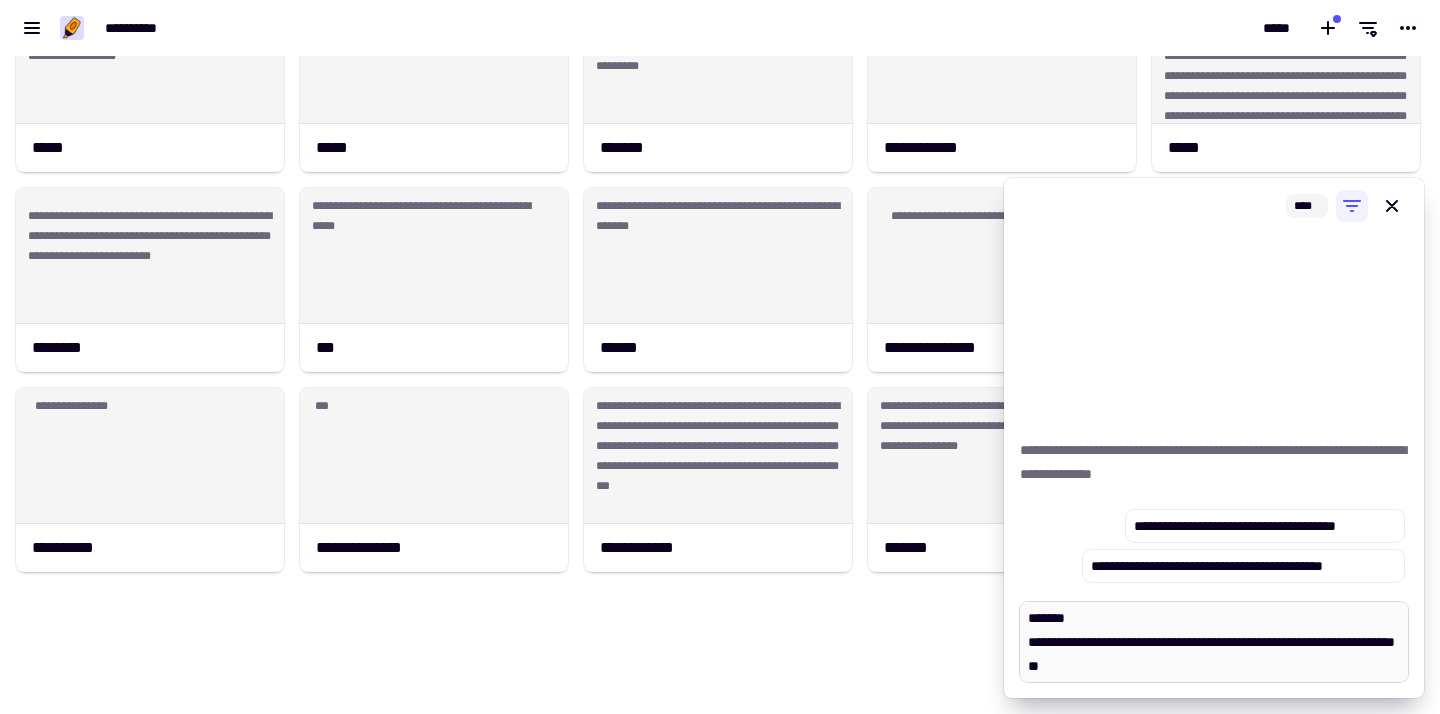 type on "*" 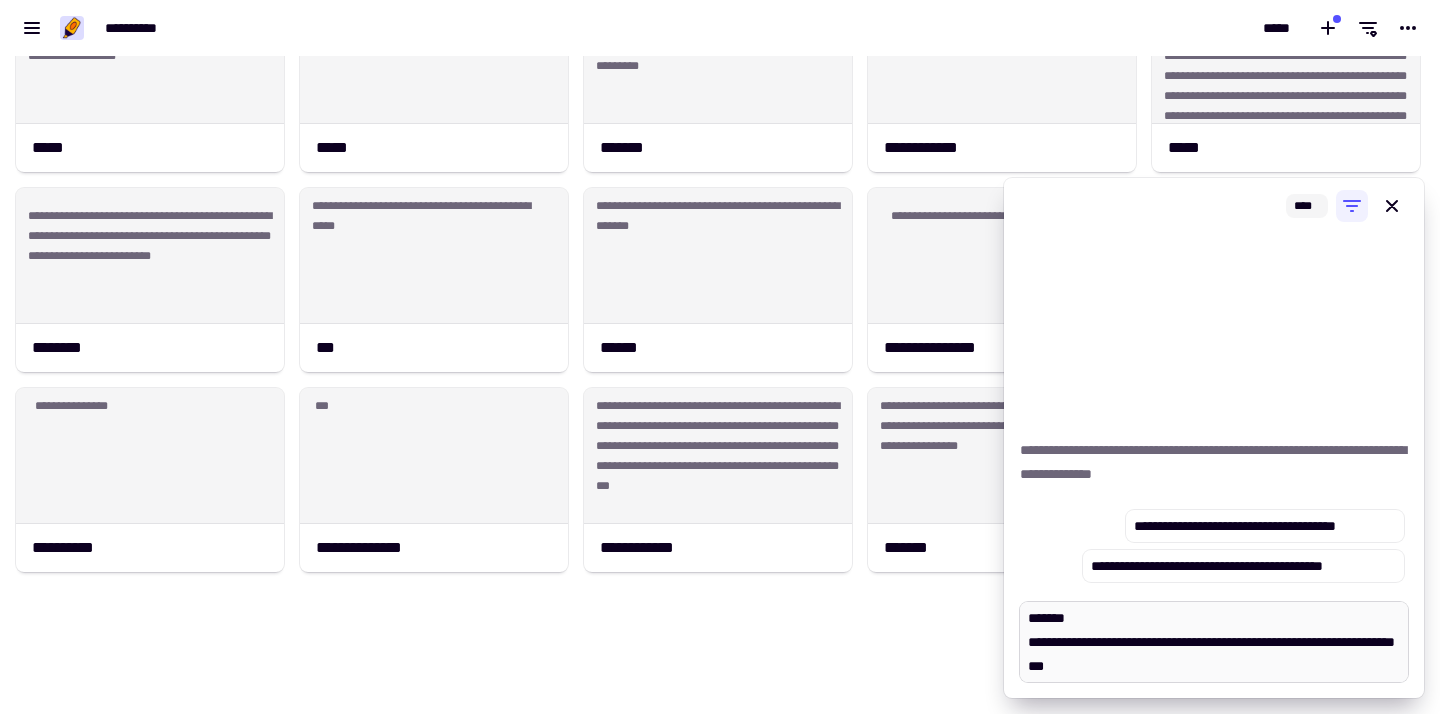 type on "*" 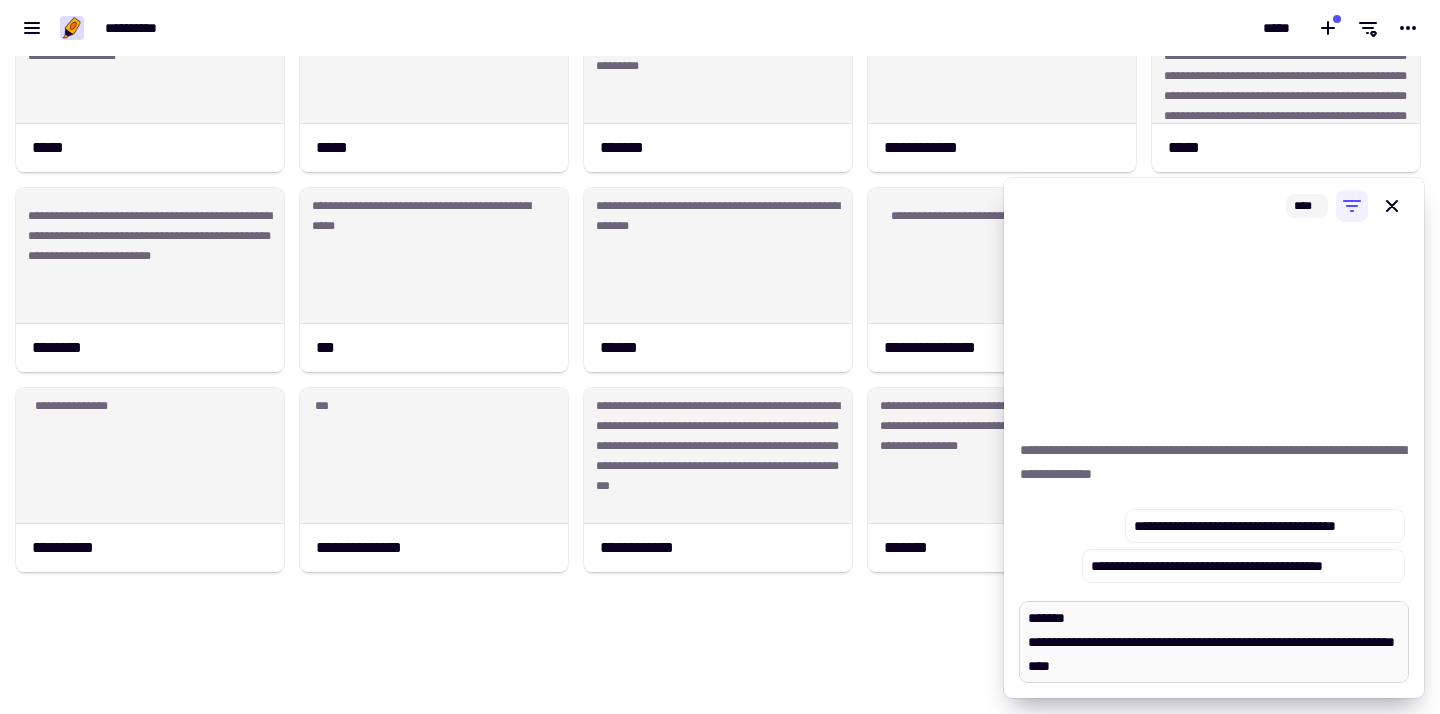 type on "*" 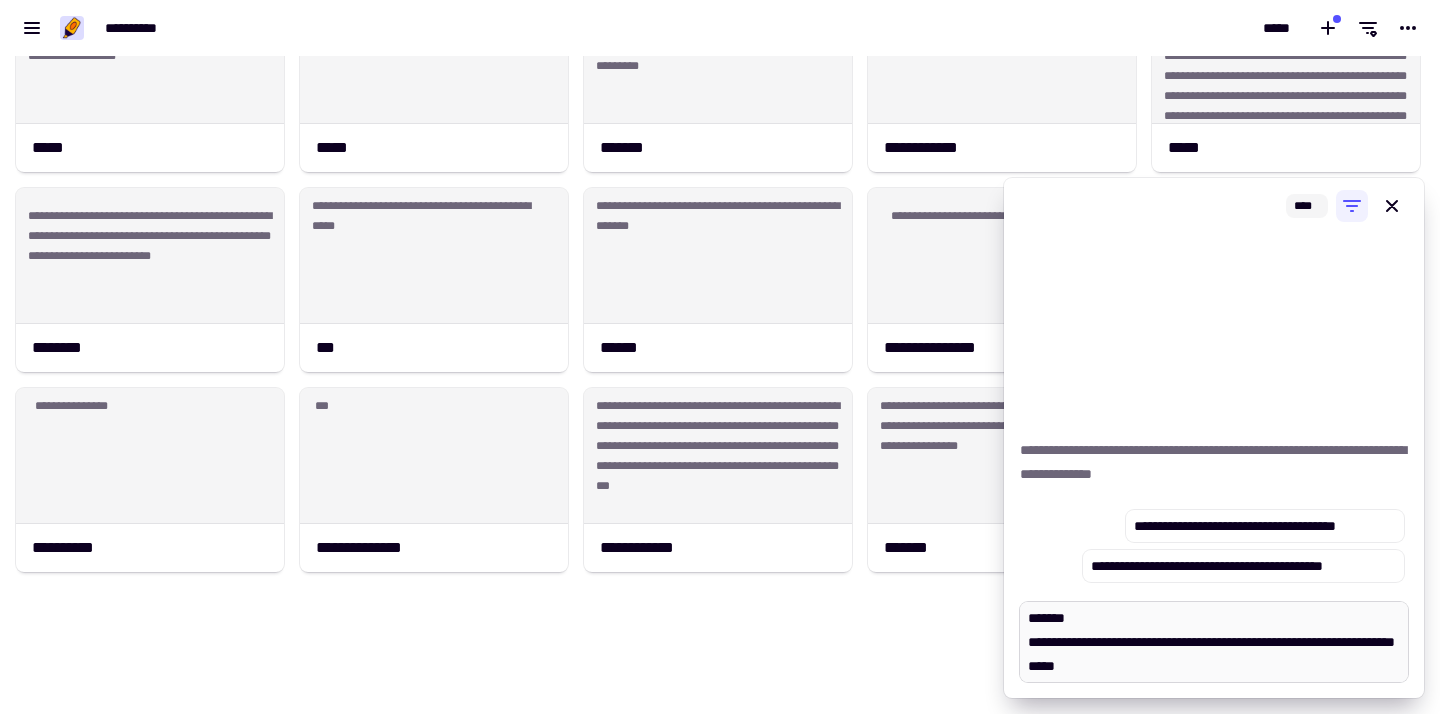 type on "*" 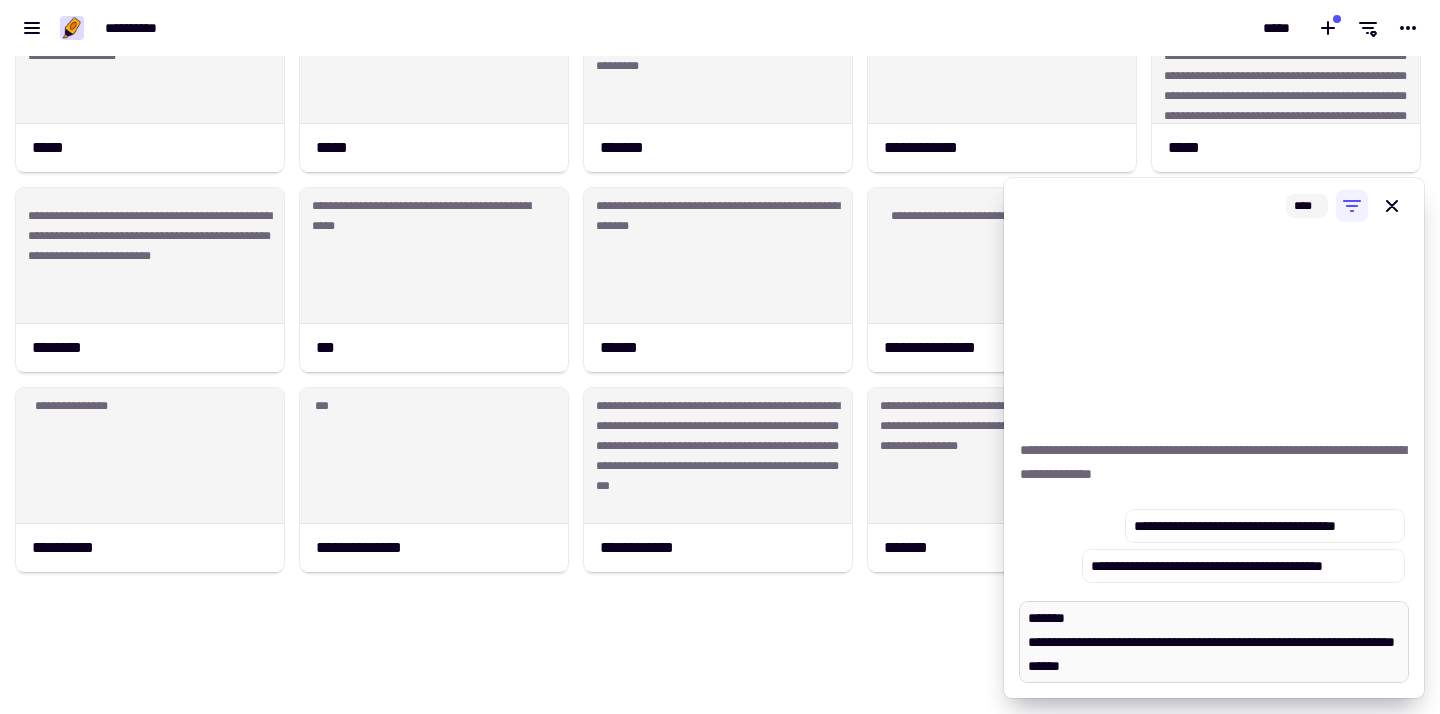 type on "*" 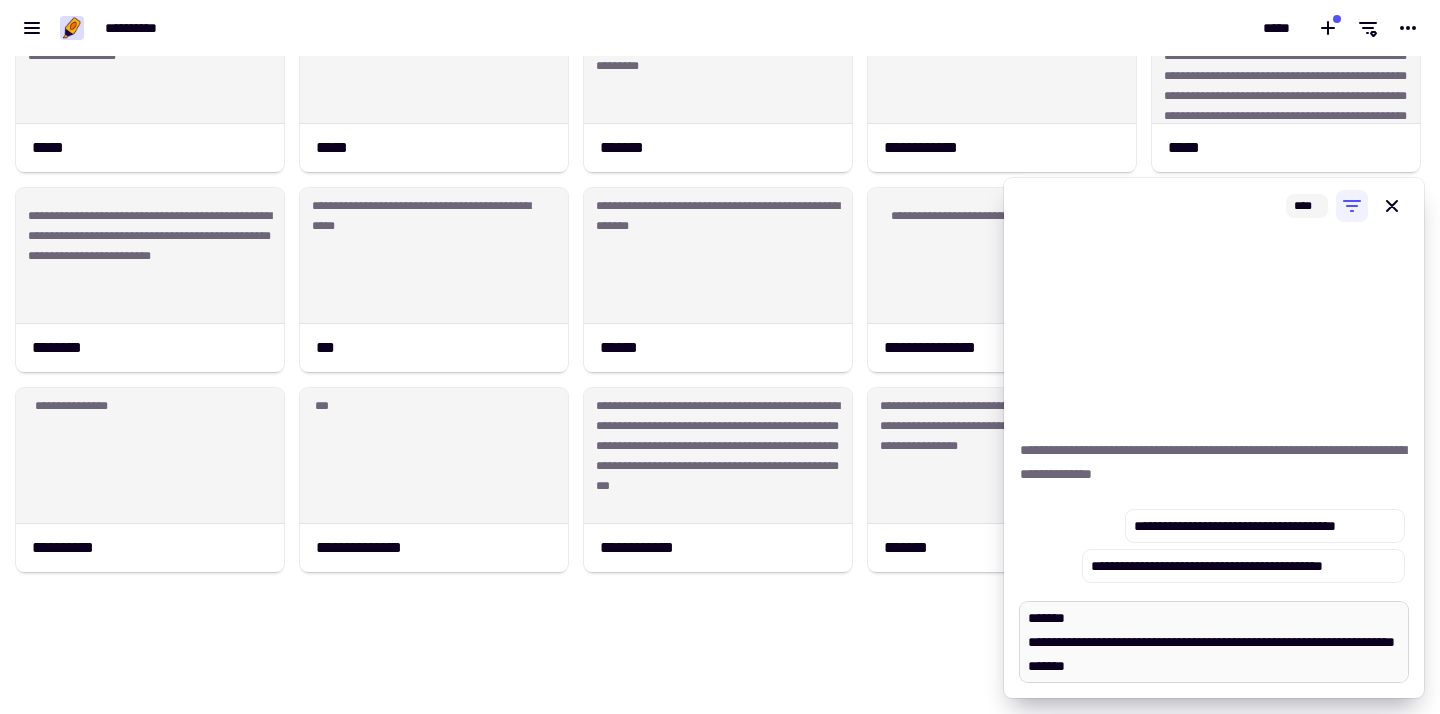 type on "*" 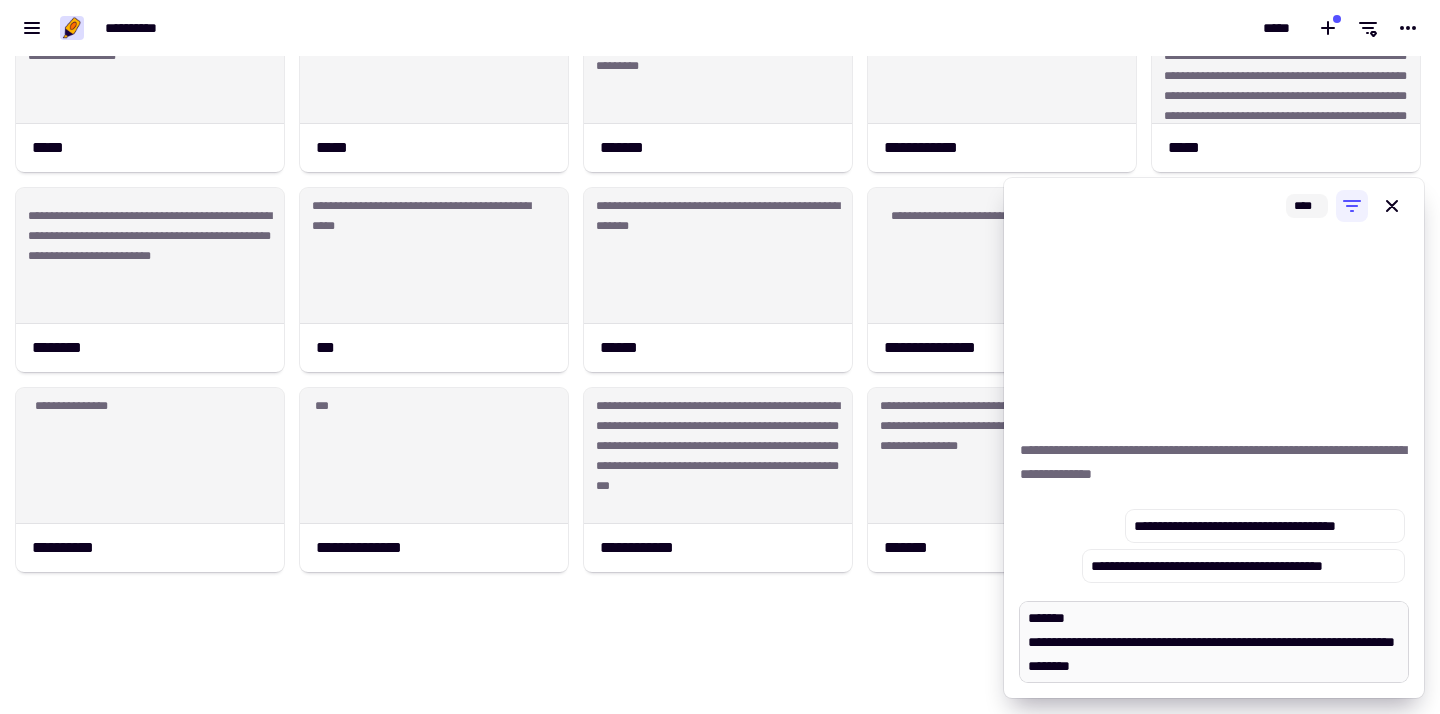 type on "*" 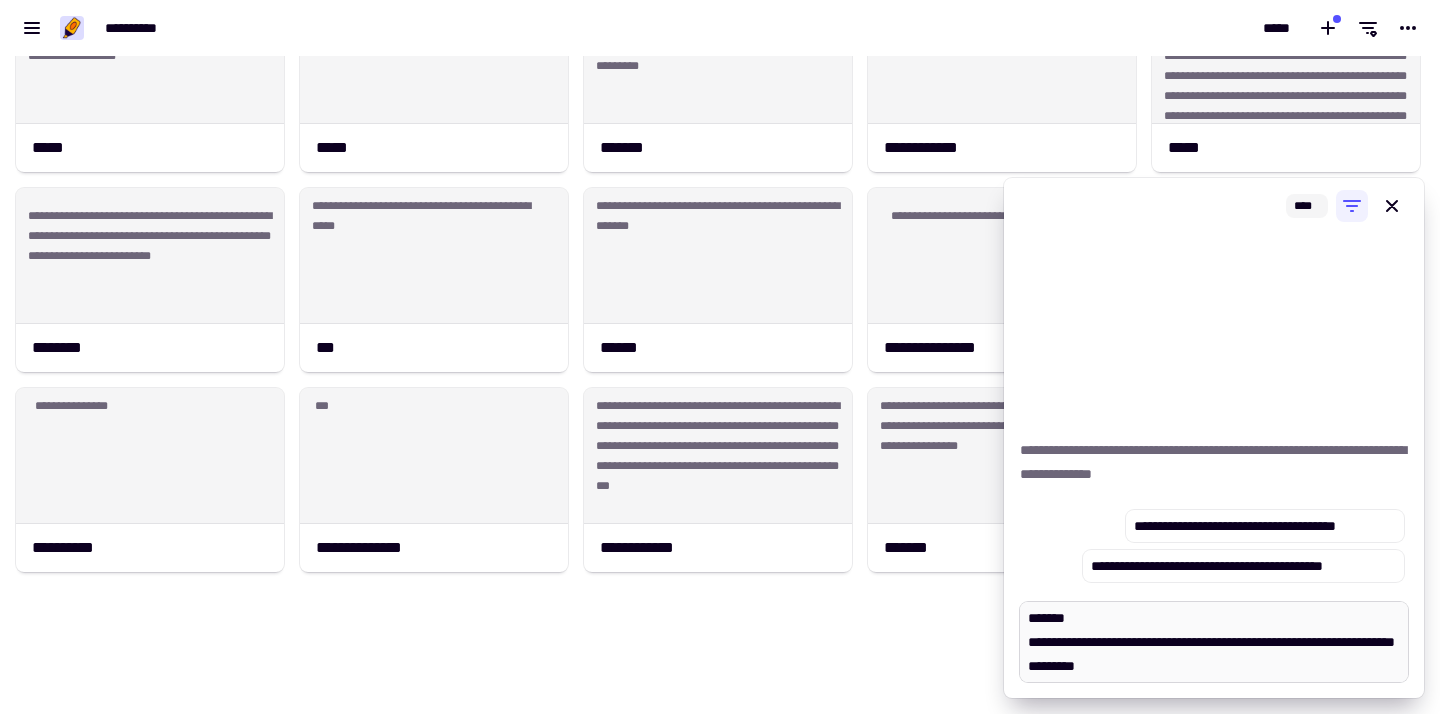 type on "**********" 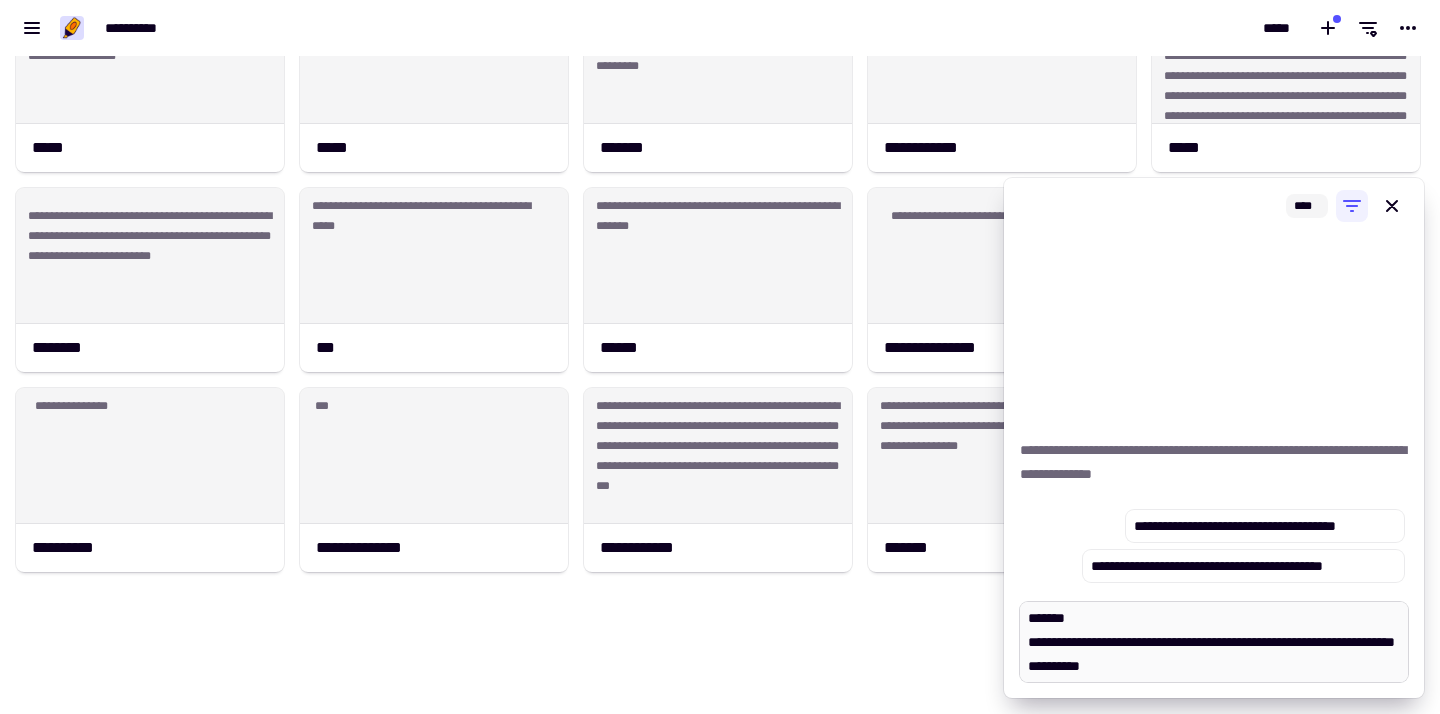type on "*" 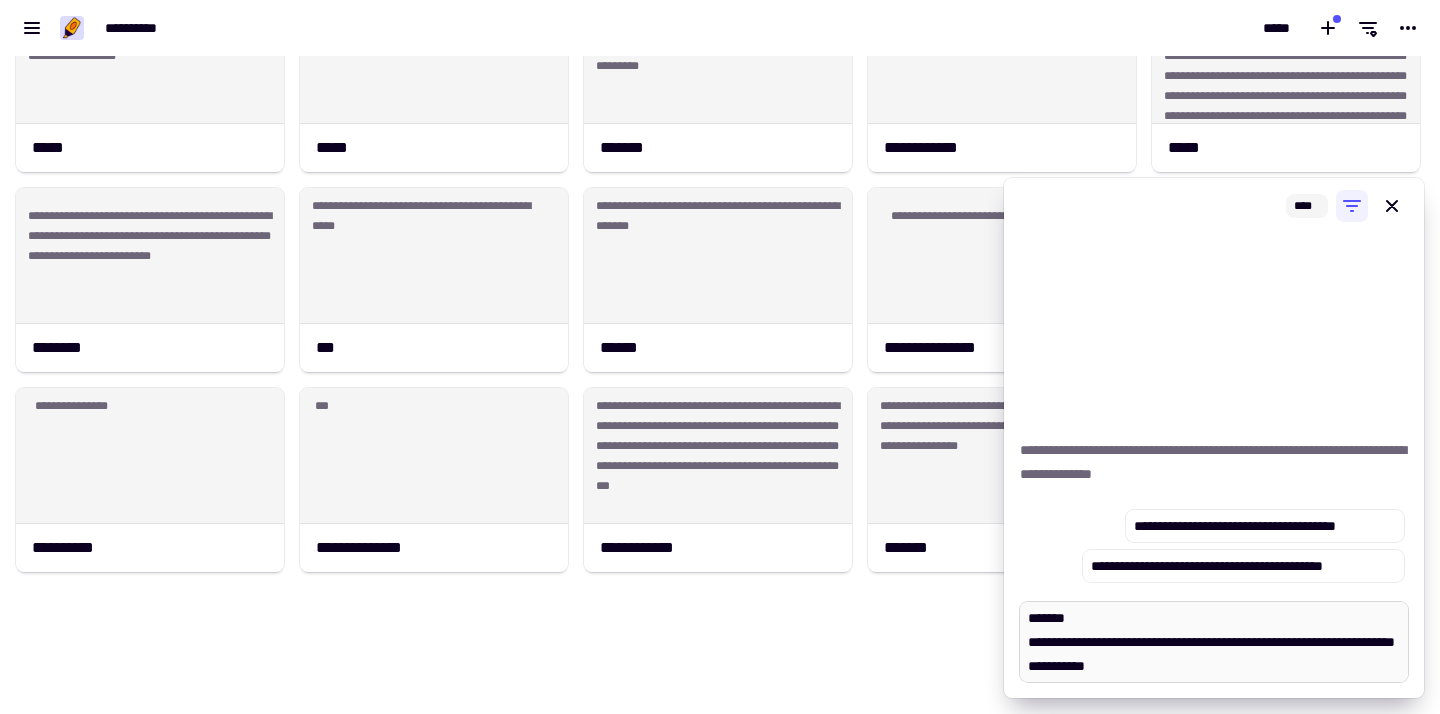 type on "*" 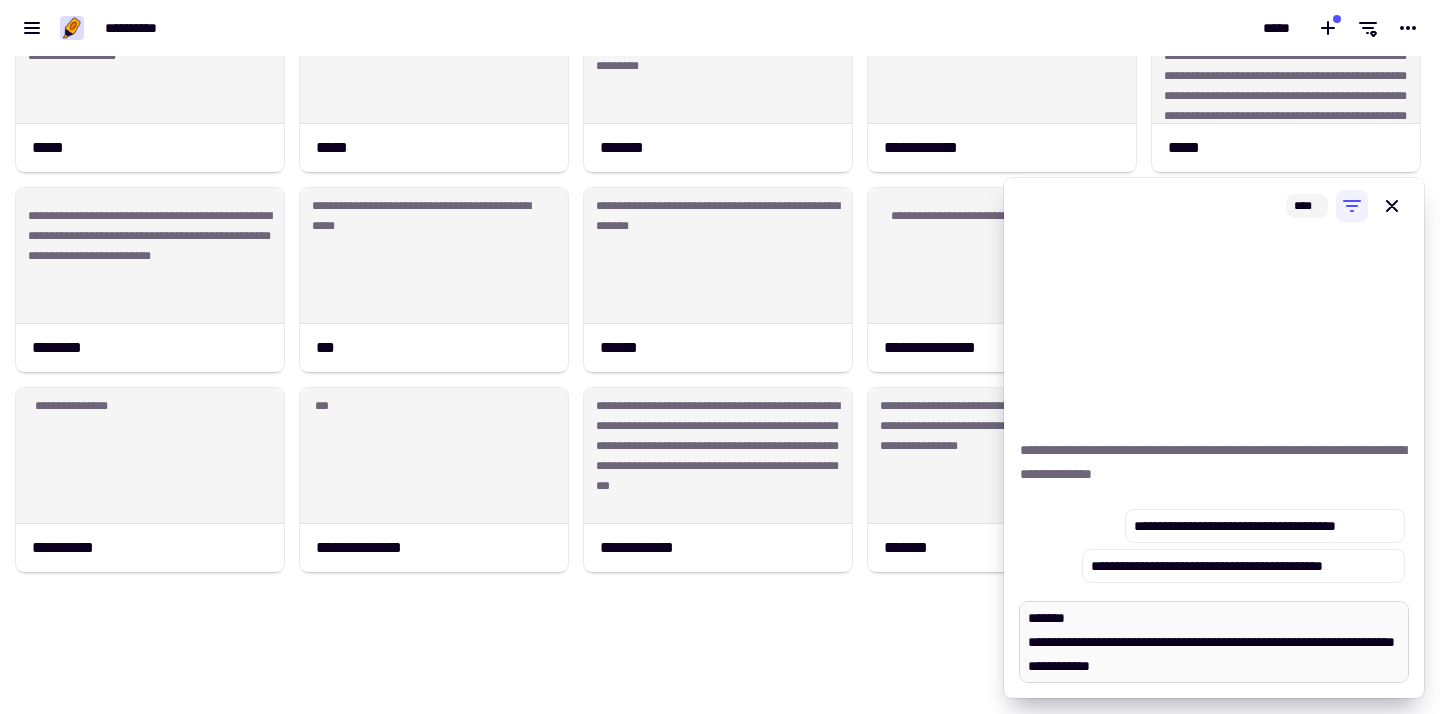 type on "*" 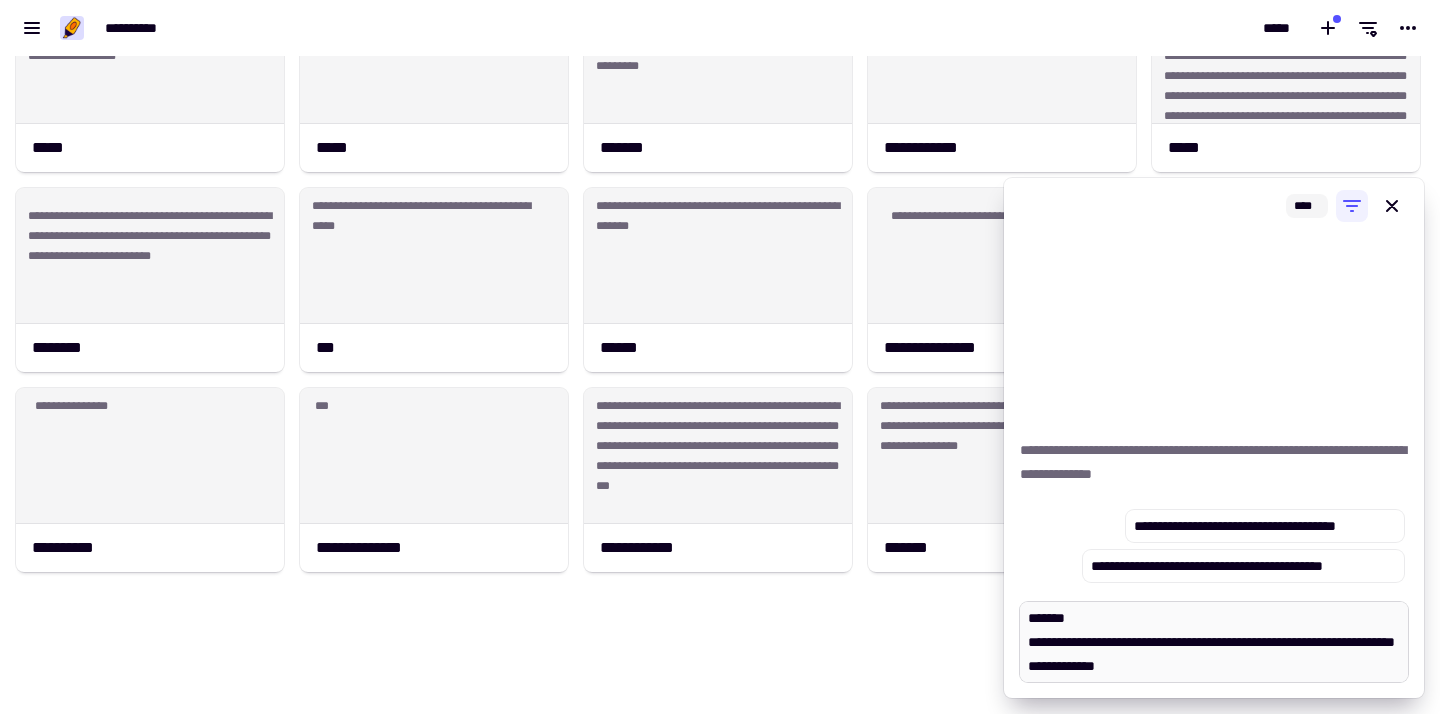 type on "*" 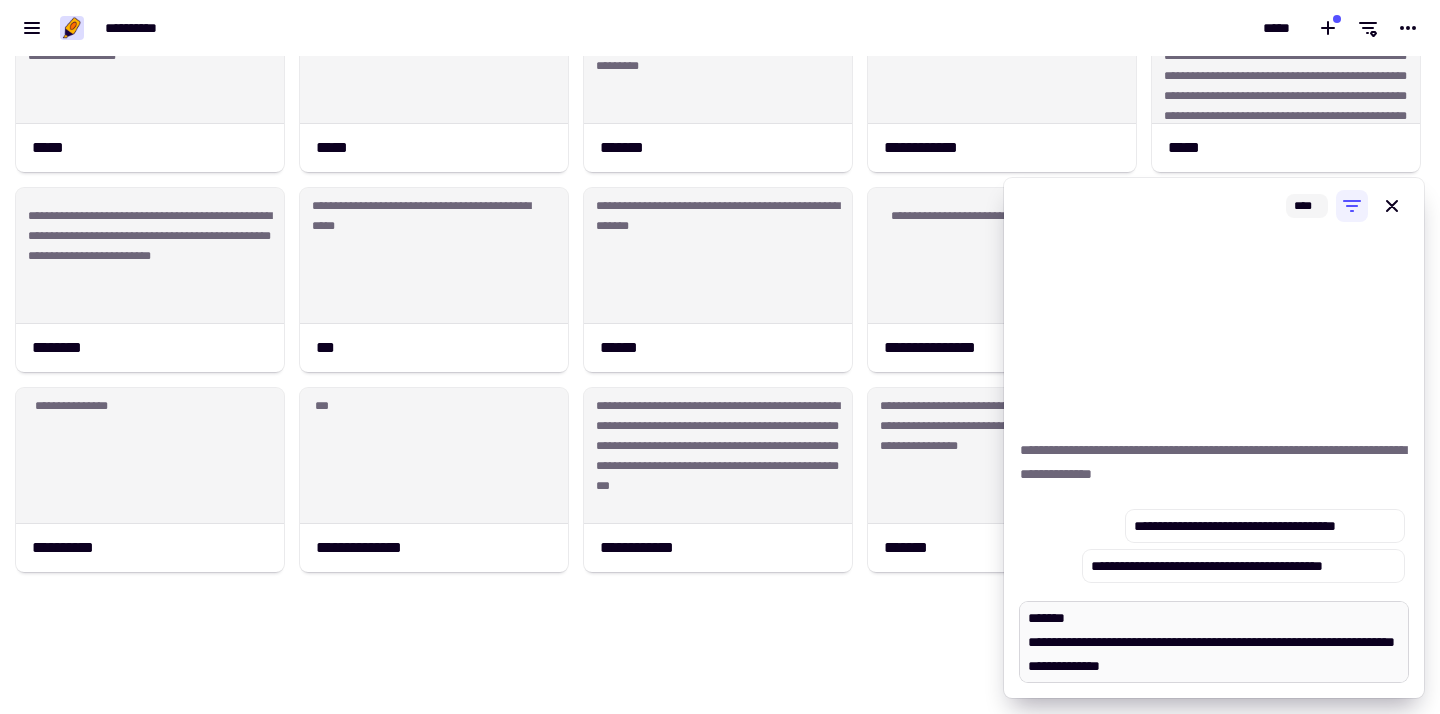 type on "**********" 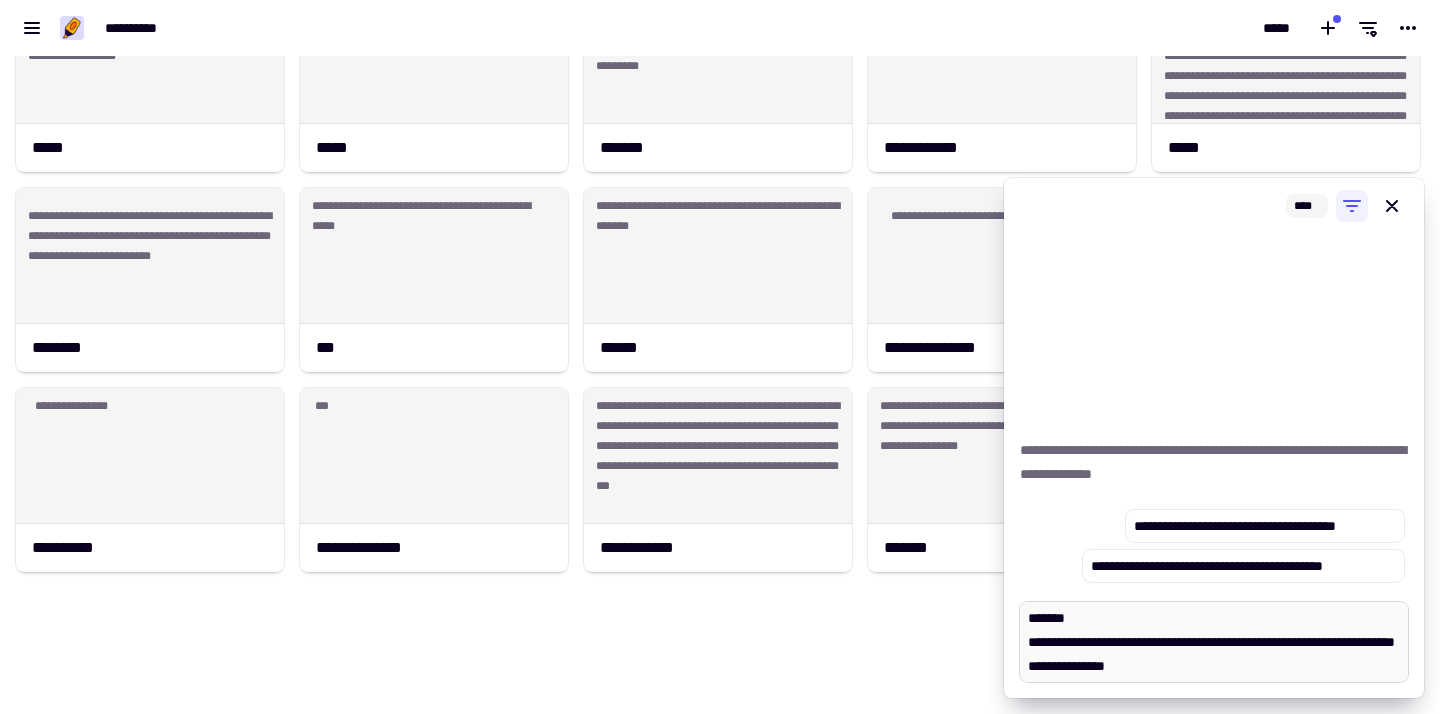 type on "*" 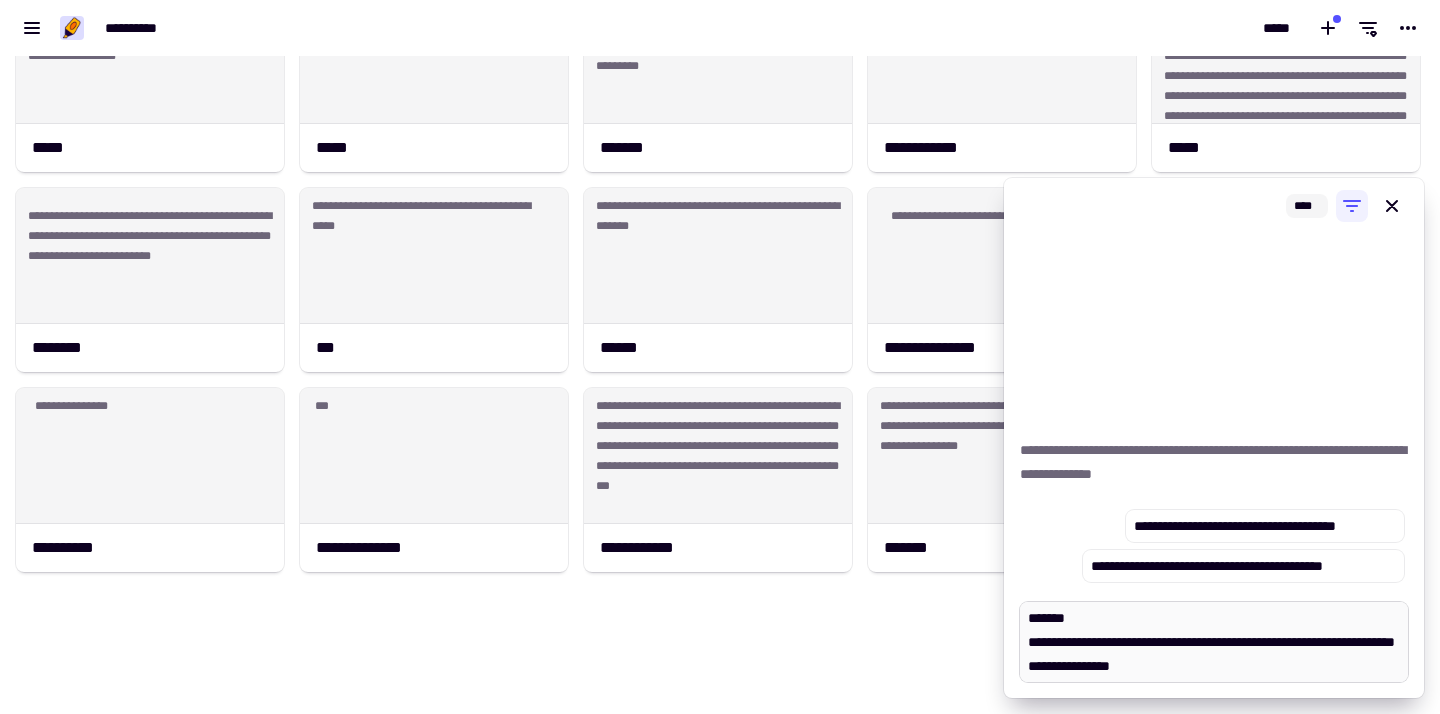 type on "*" 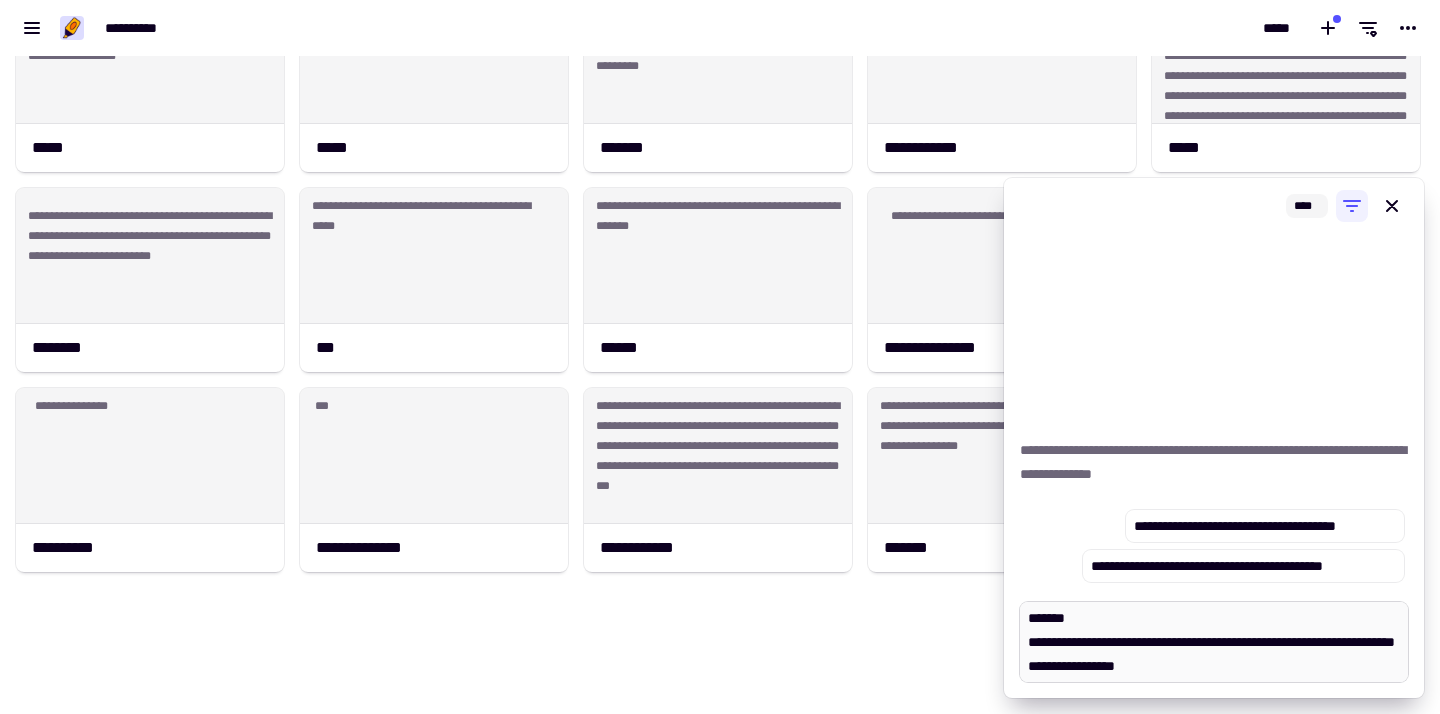 type on "*" 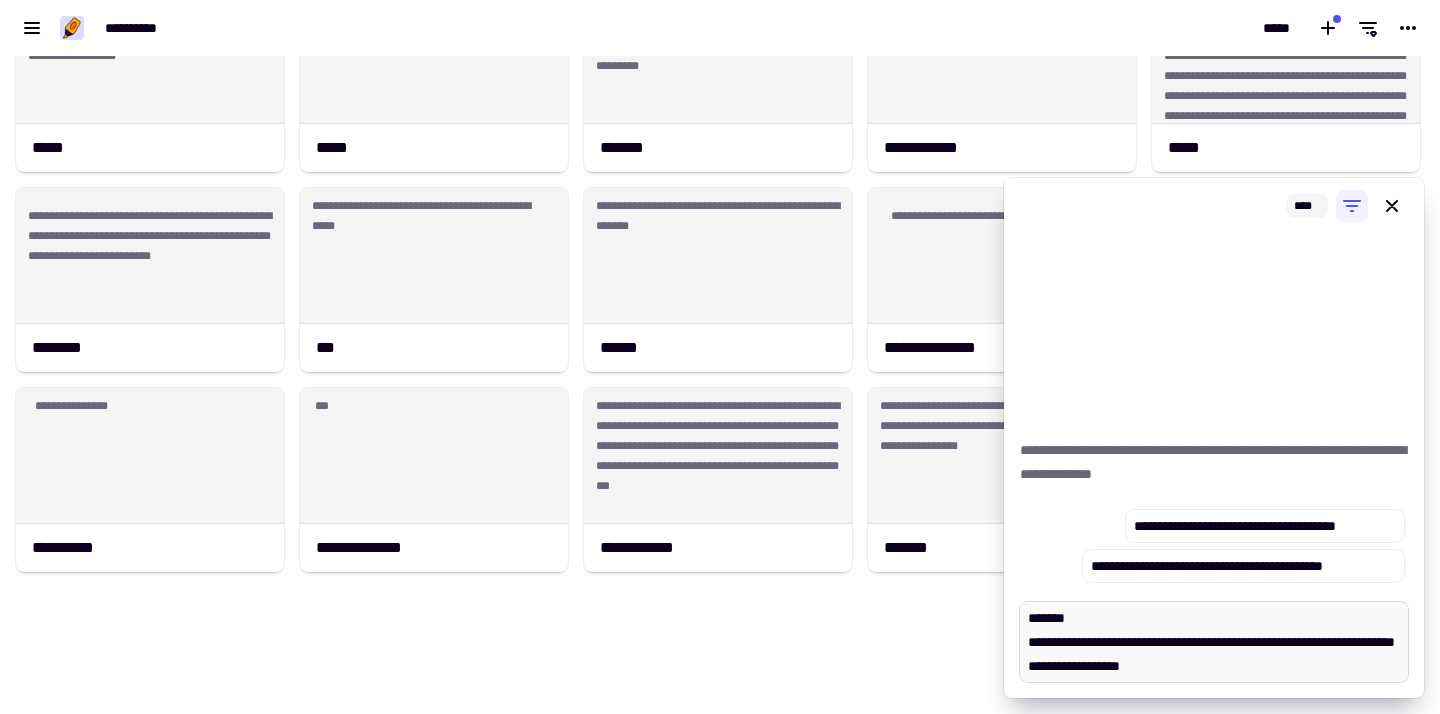 type on "*" 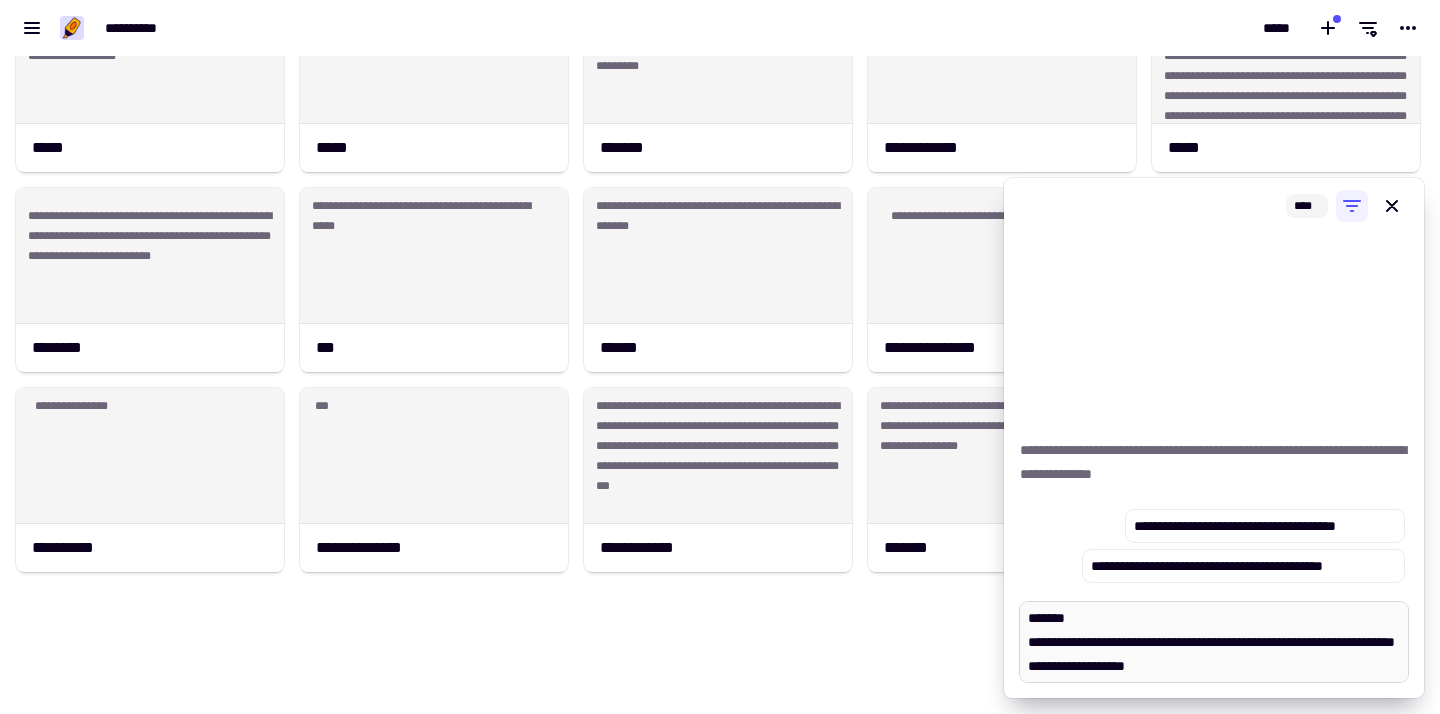type on "*" 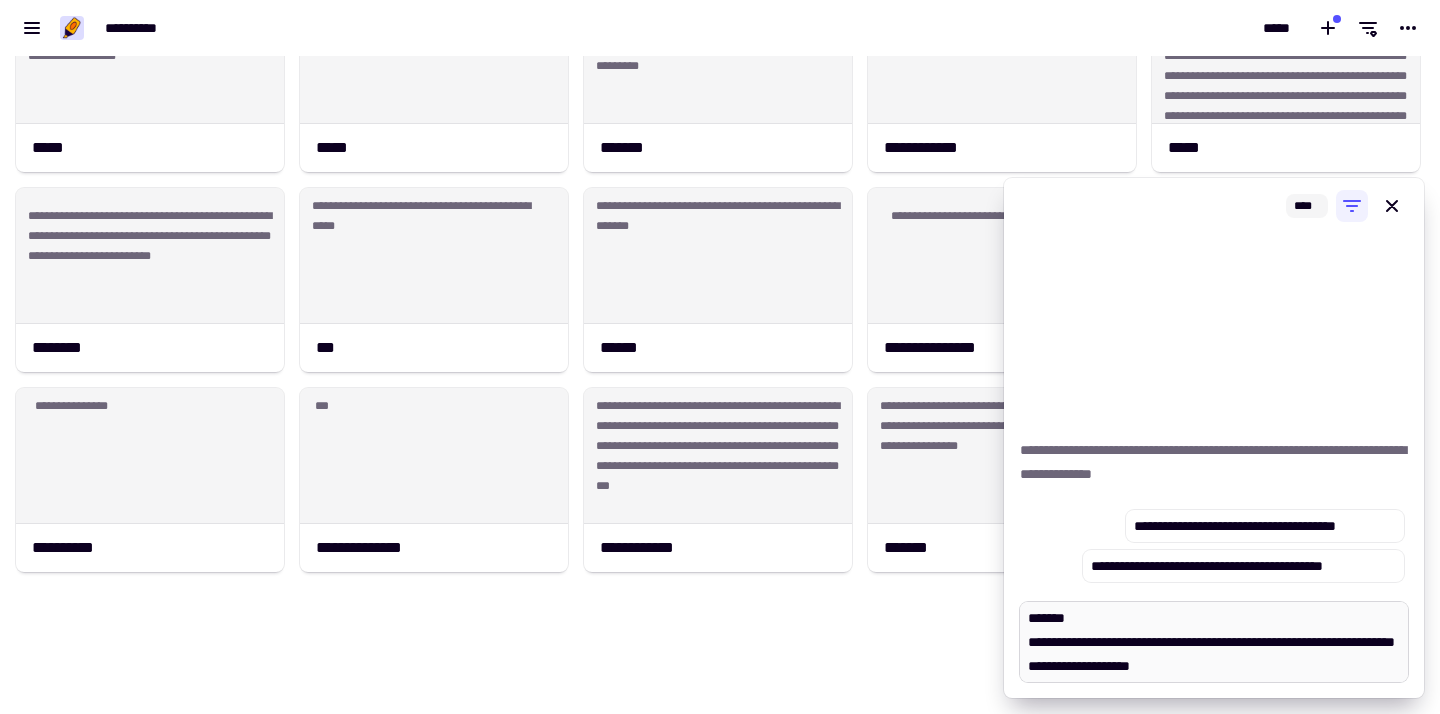 type on "*" 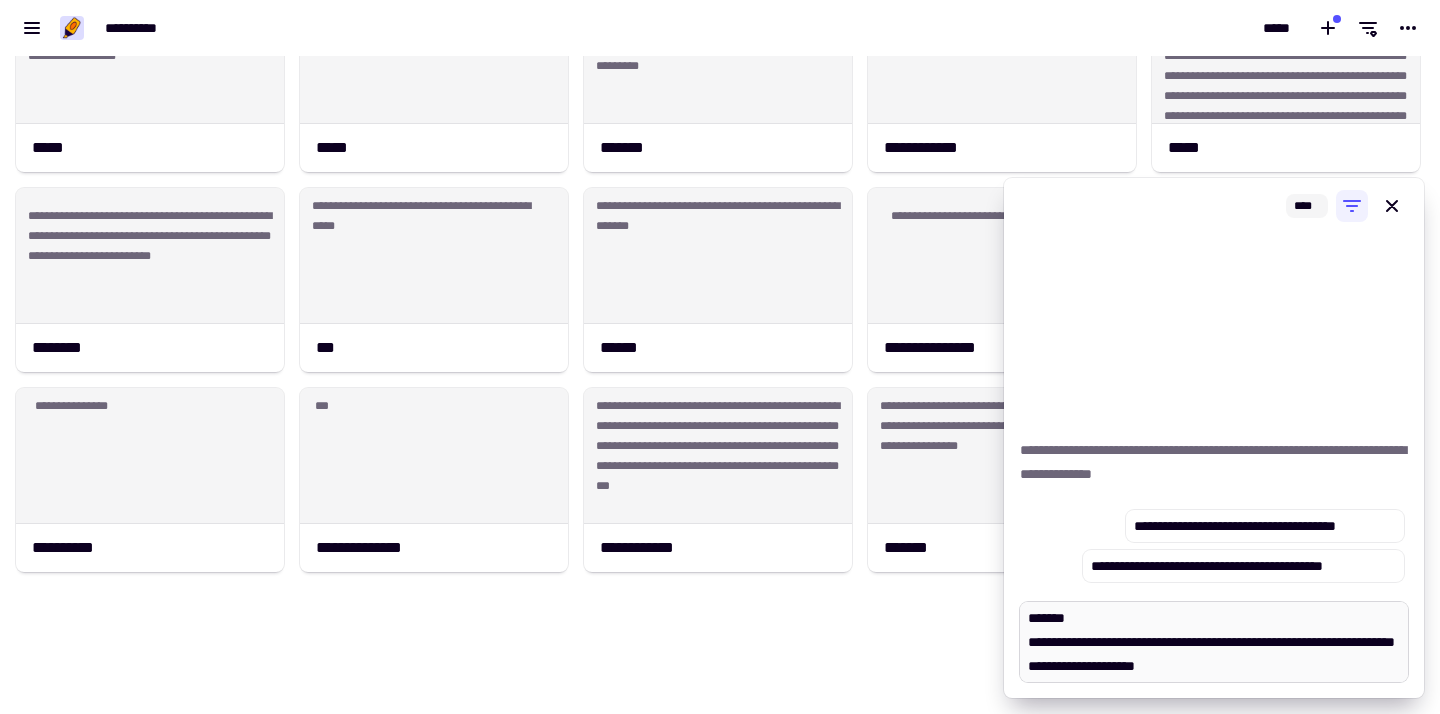 type on "*" 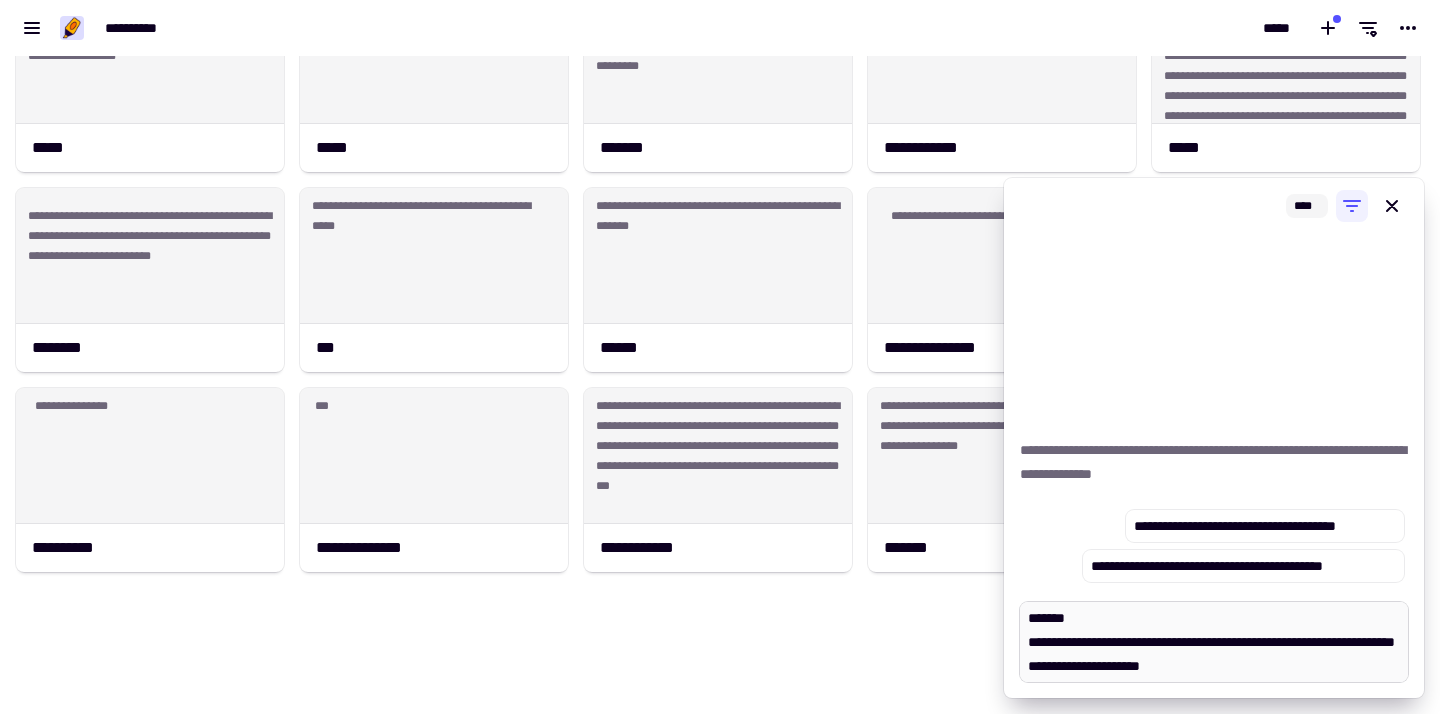 type on "*" 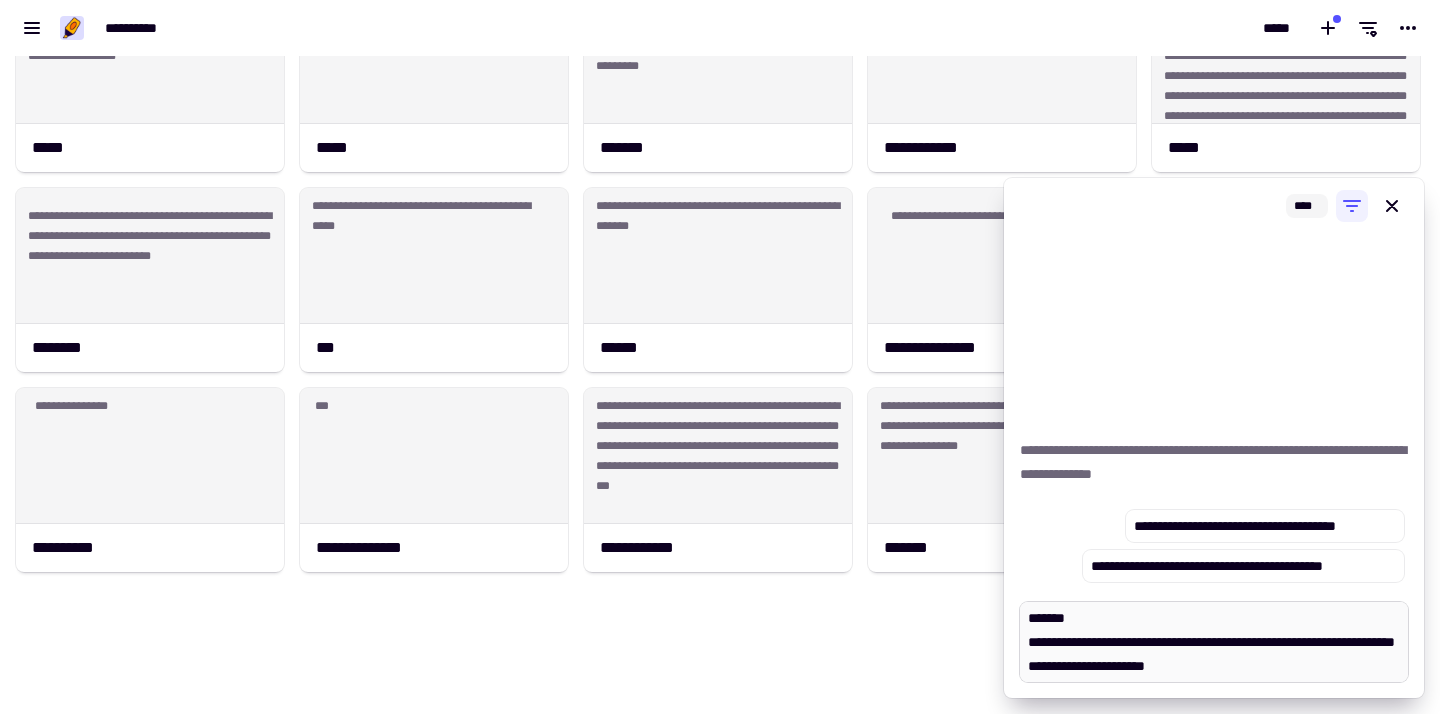 type on "*" 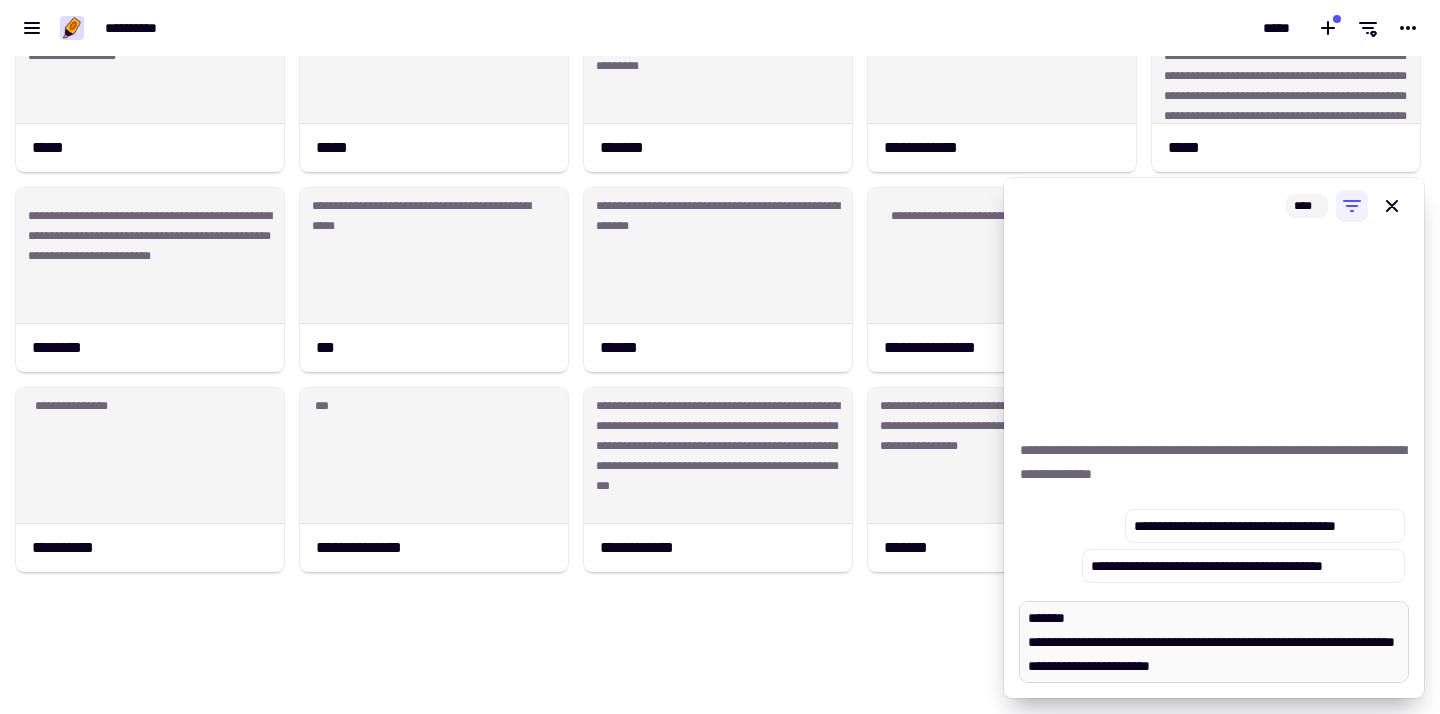 type on "**********" 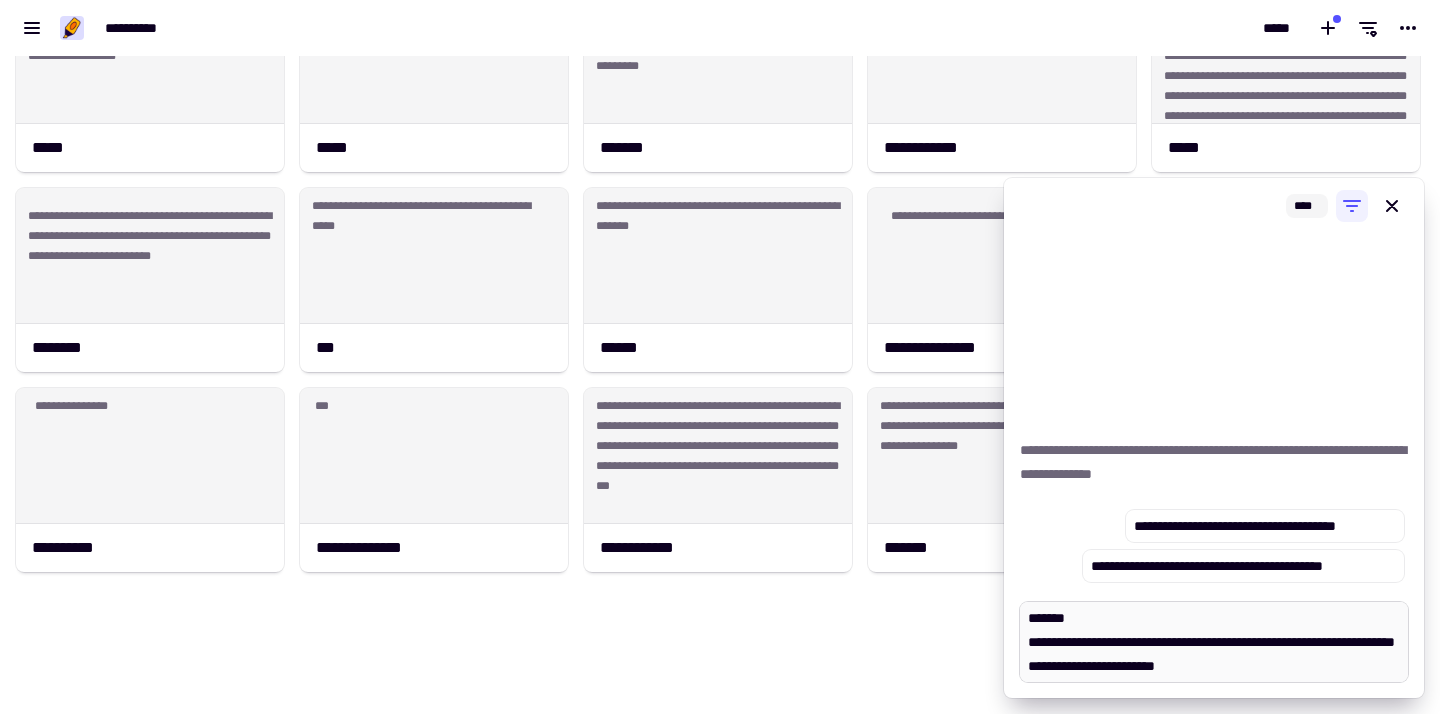 type on "*" 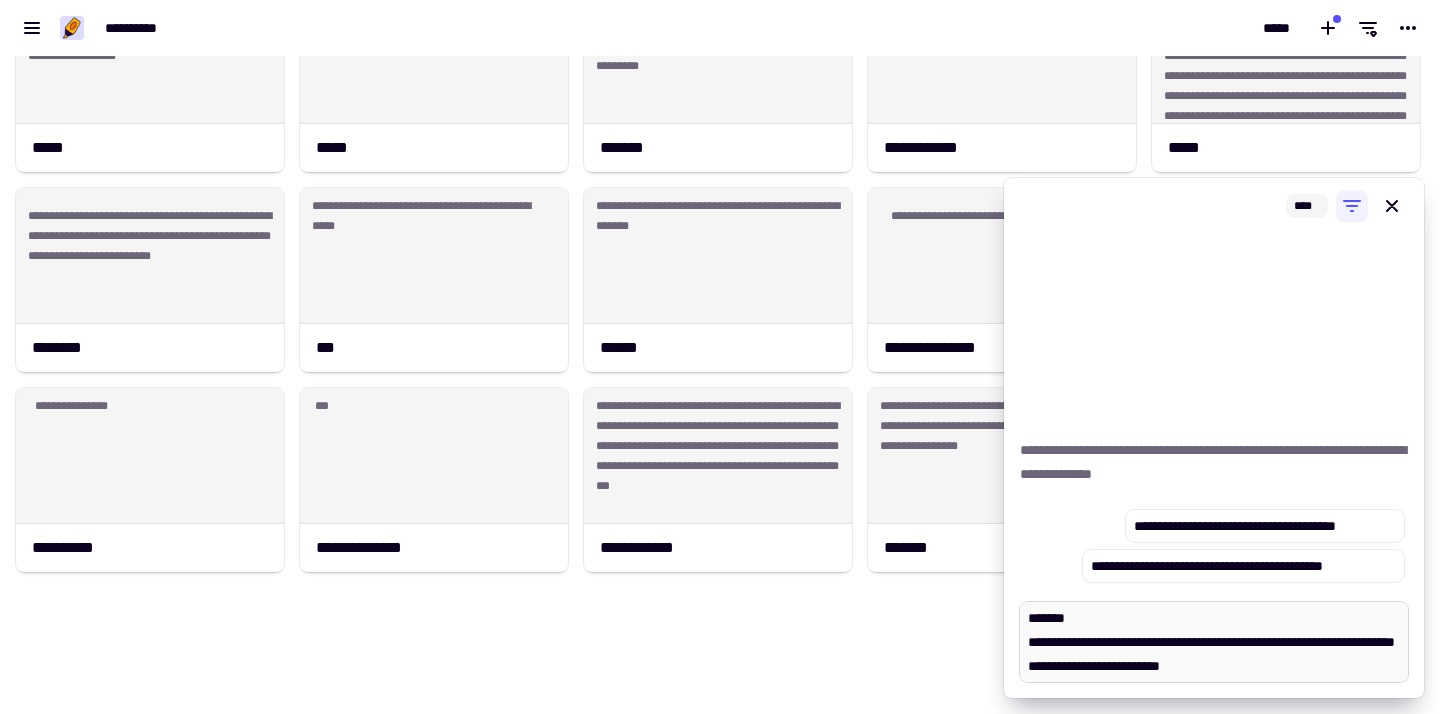 type on "*" 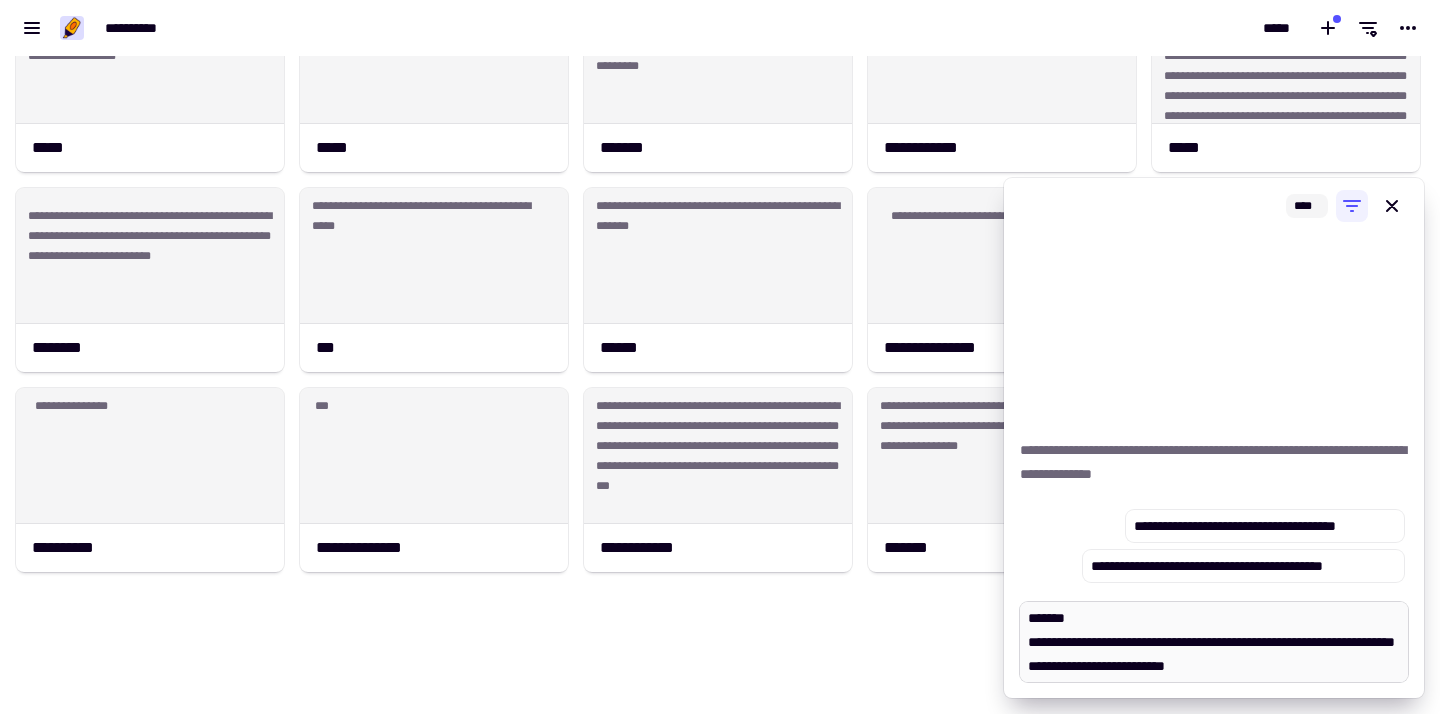 type on "*" 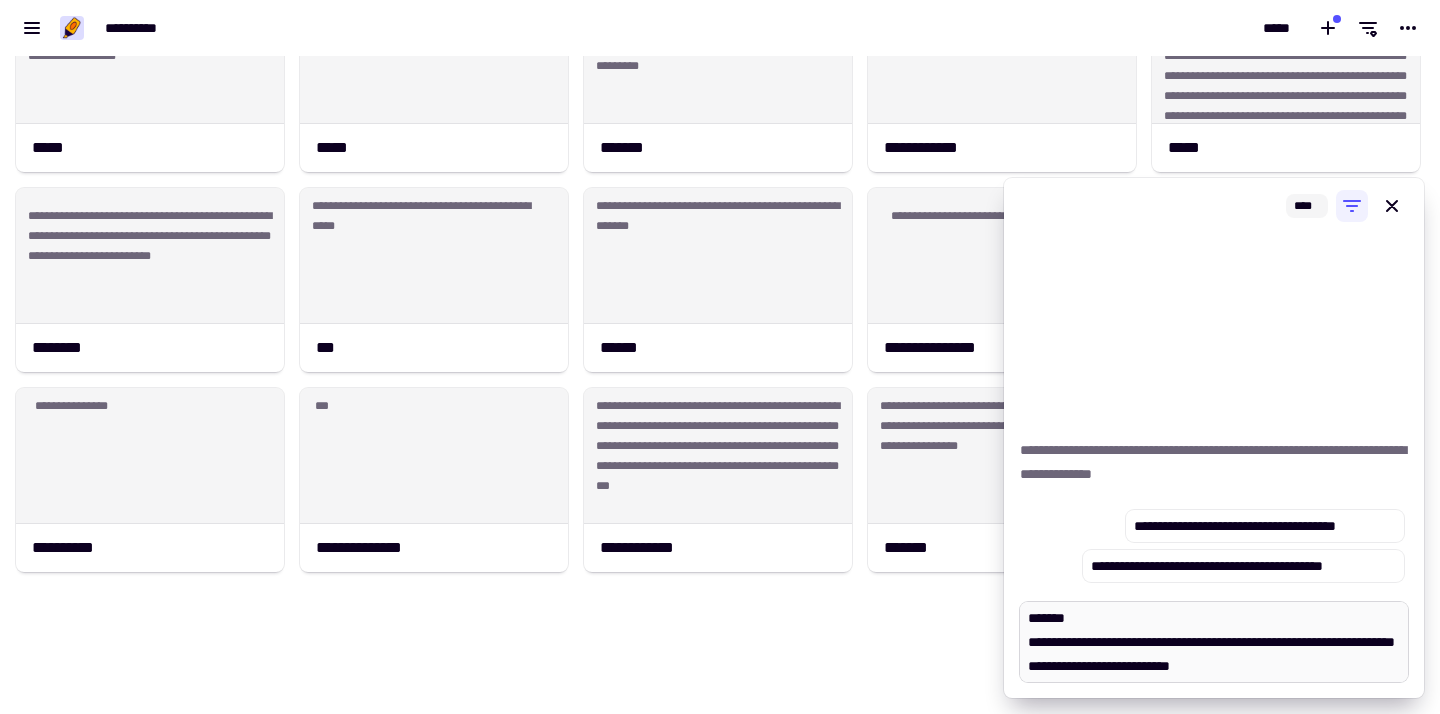 type on "*" 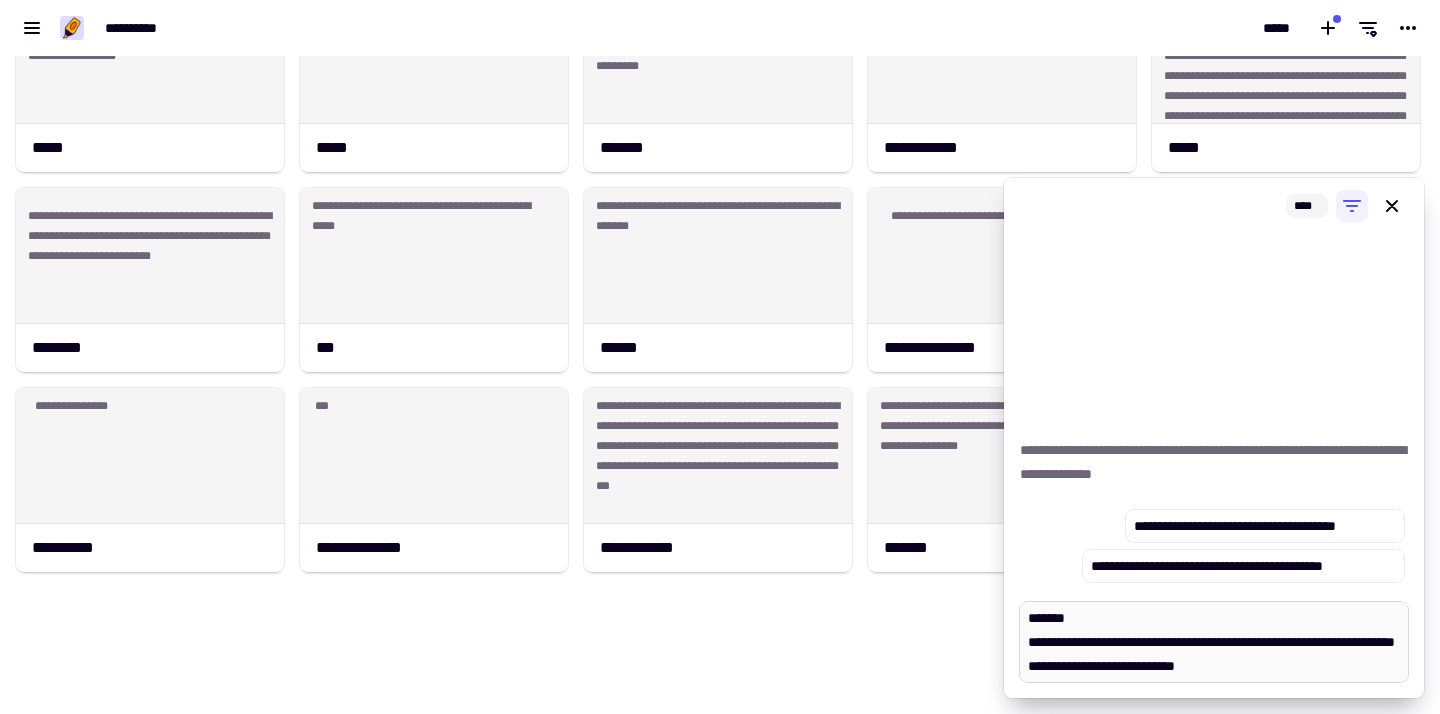 type on "*" 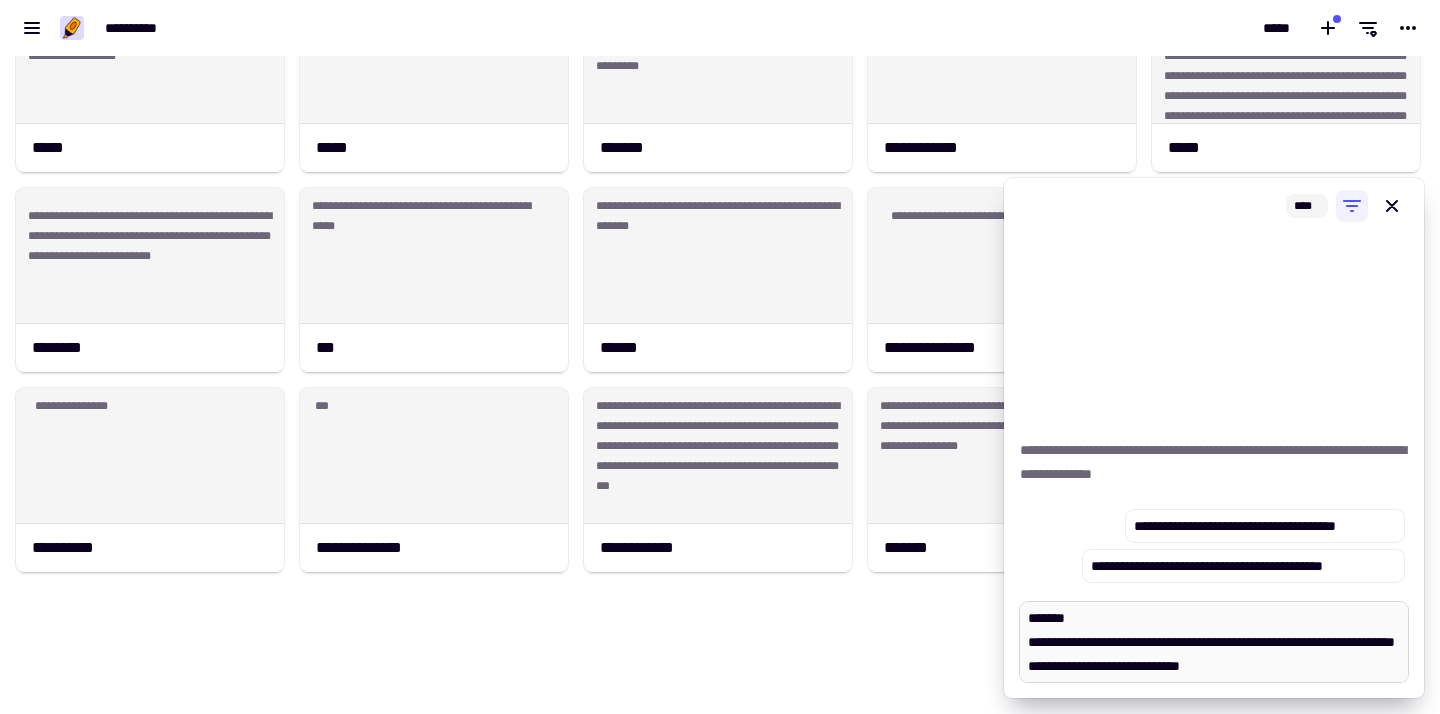 type on "*" 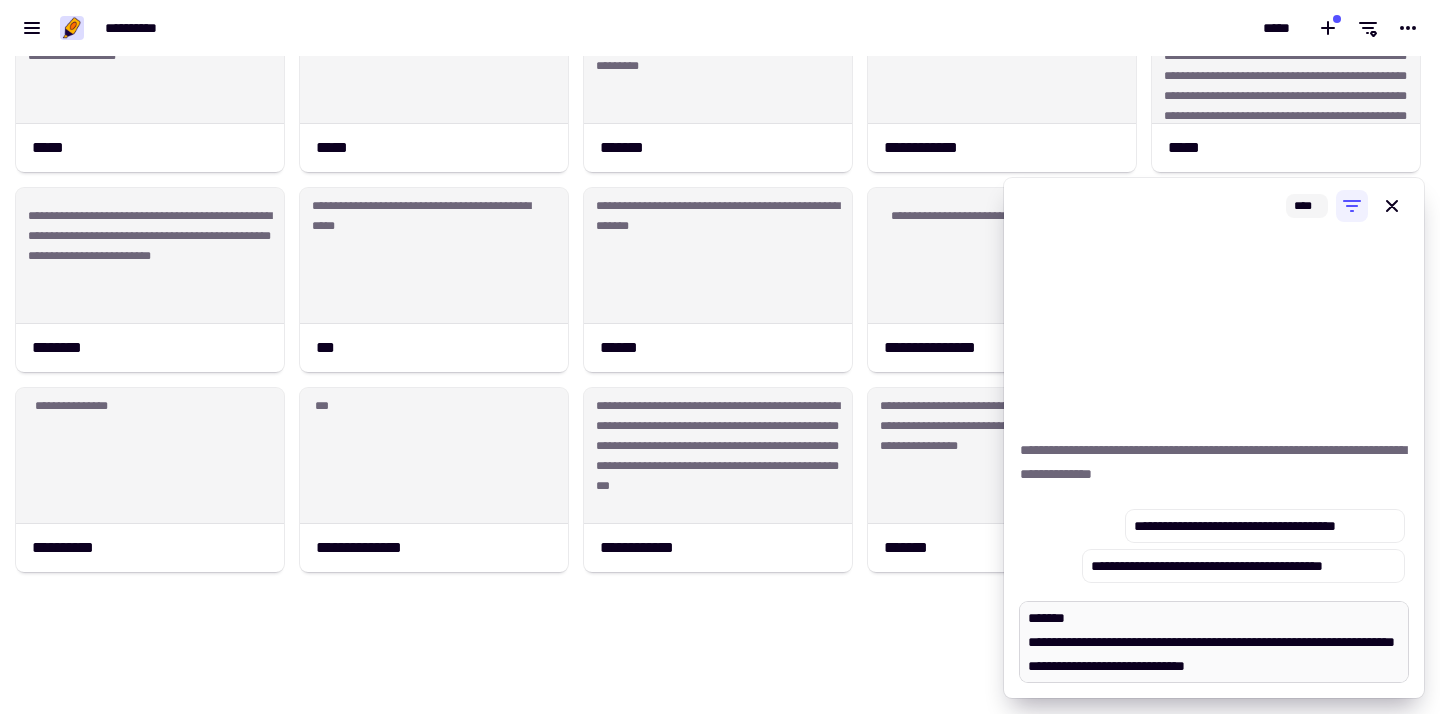 type on "*" 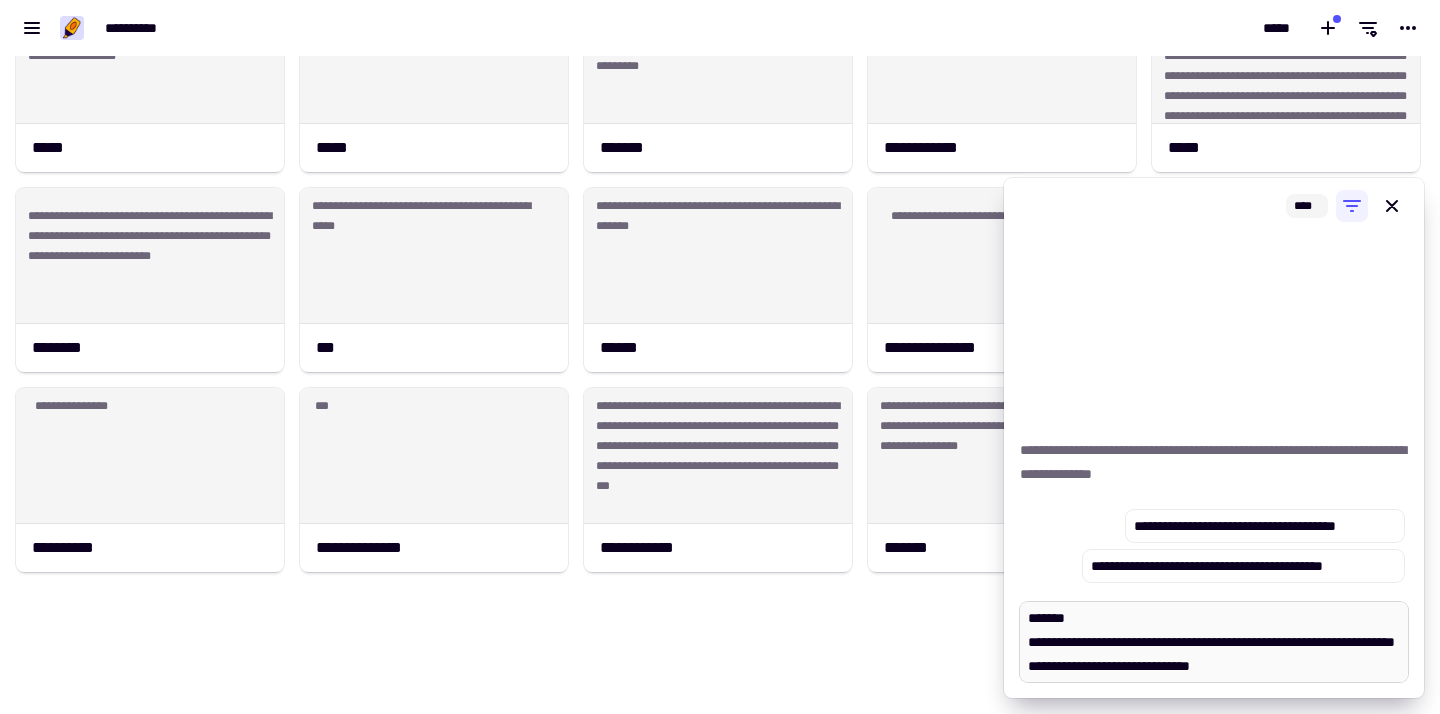 type on "*" 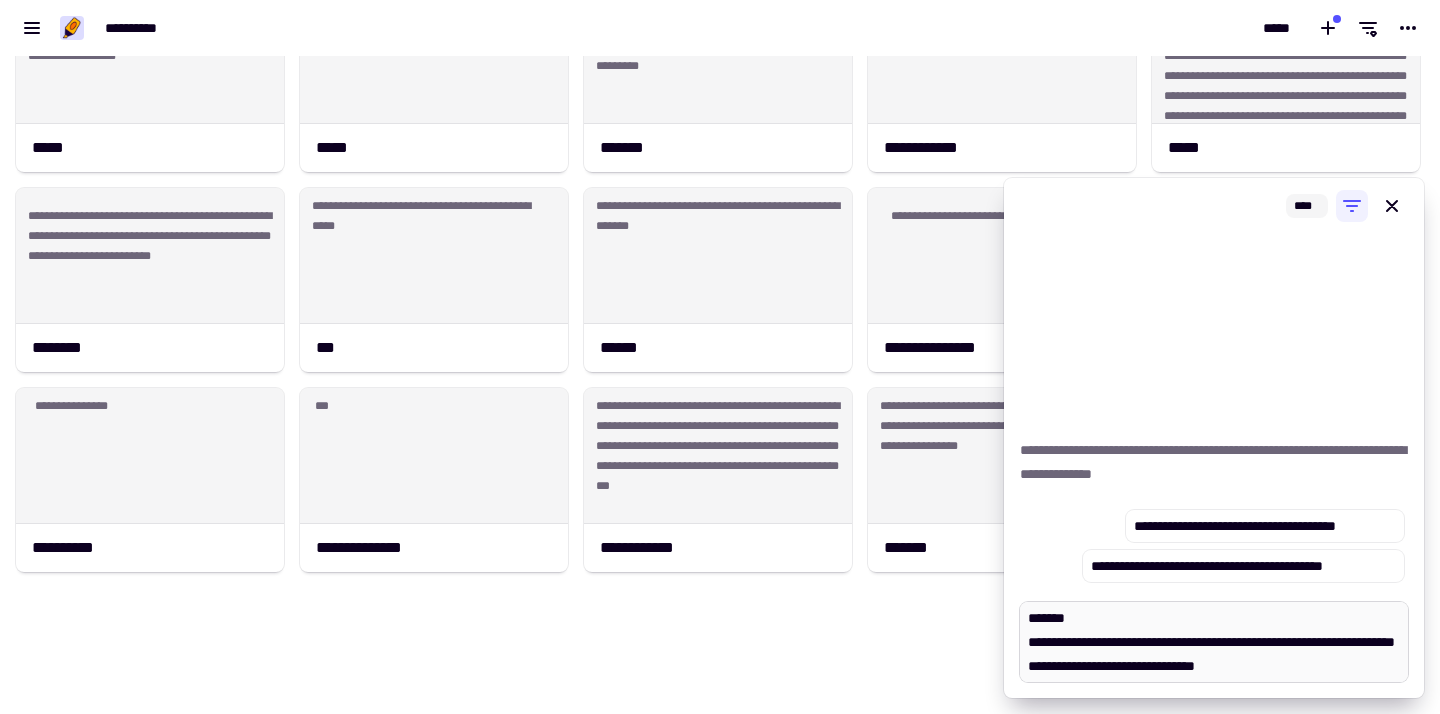 type on "*" 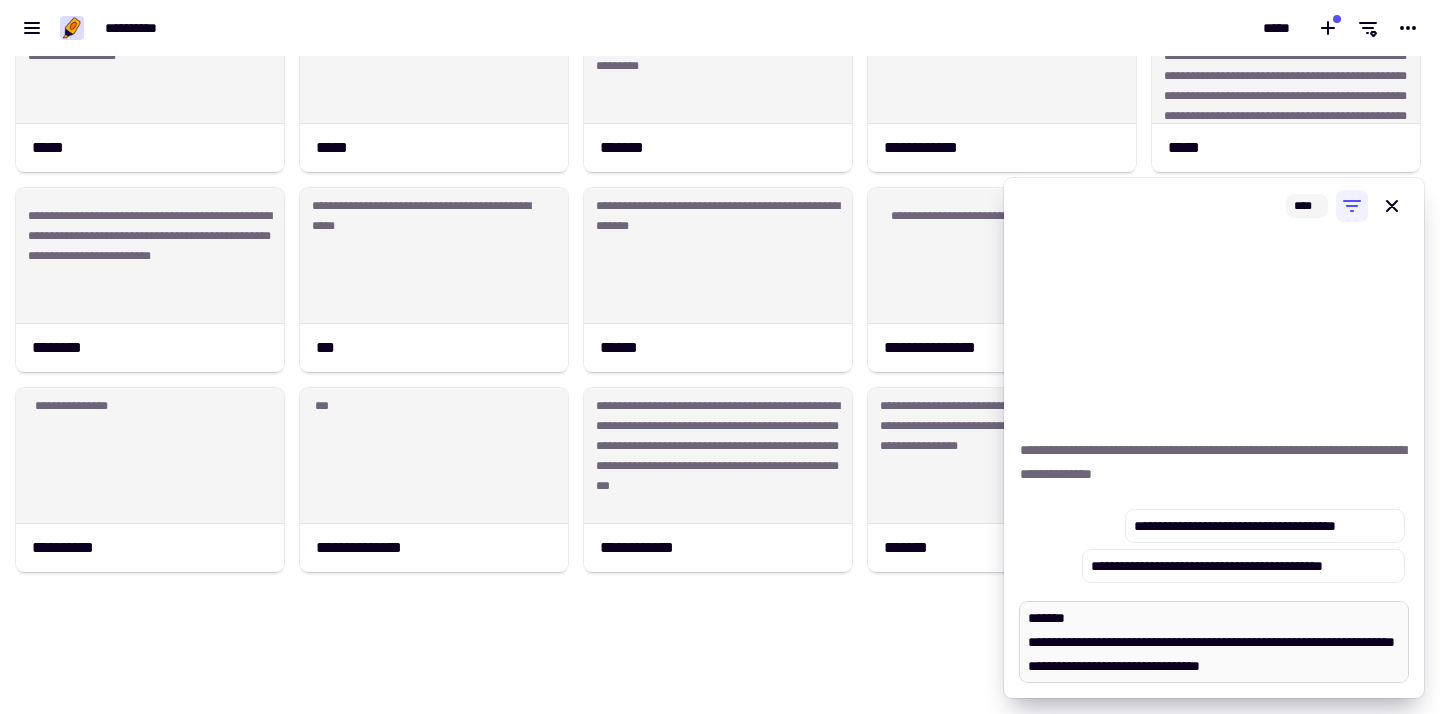 type on "*" 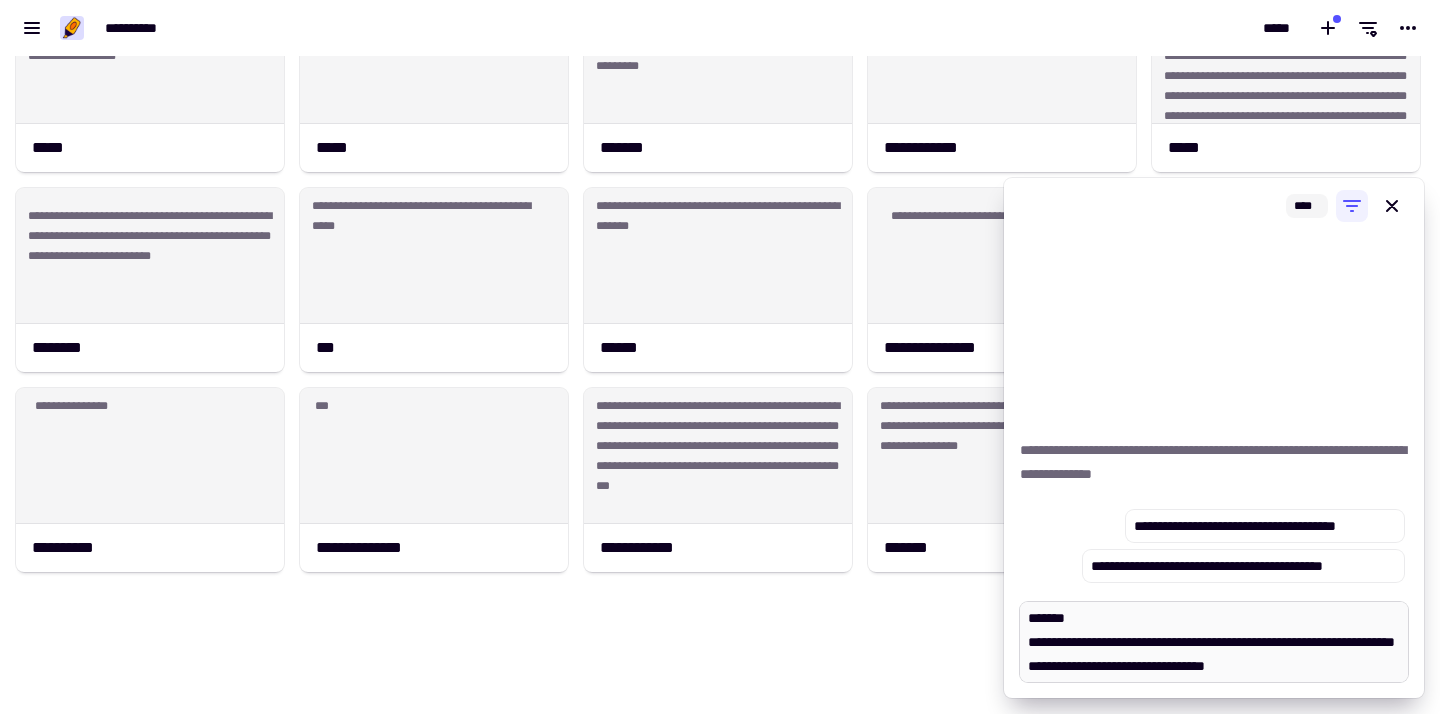 type on "**********" 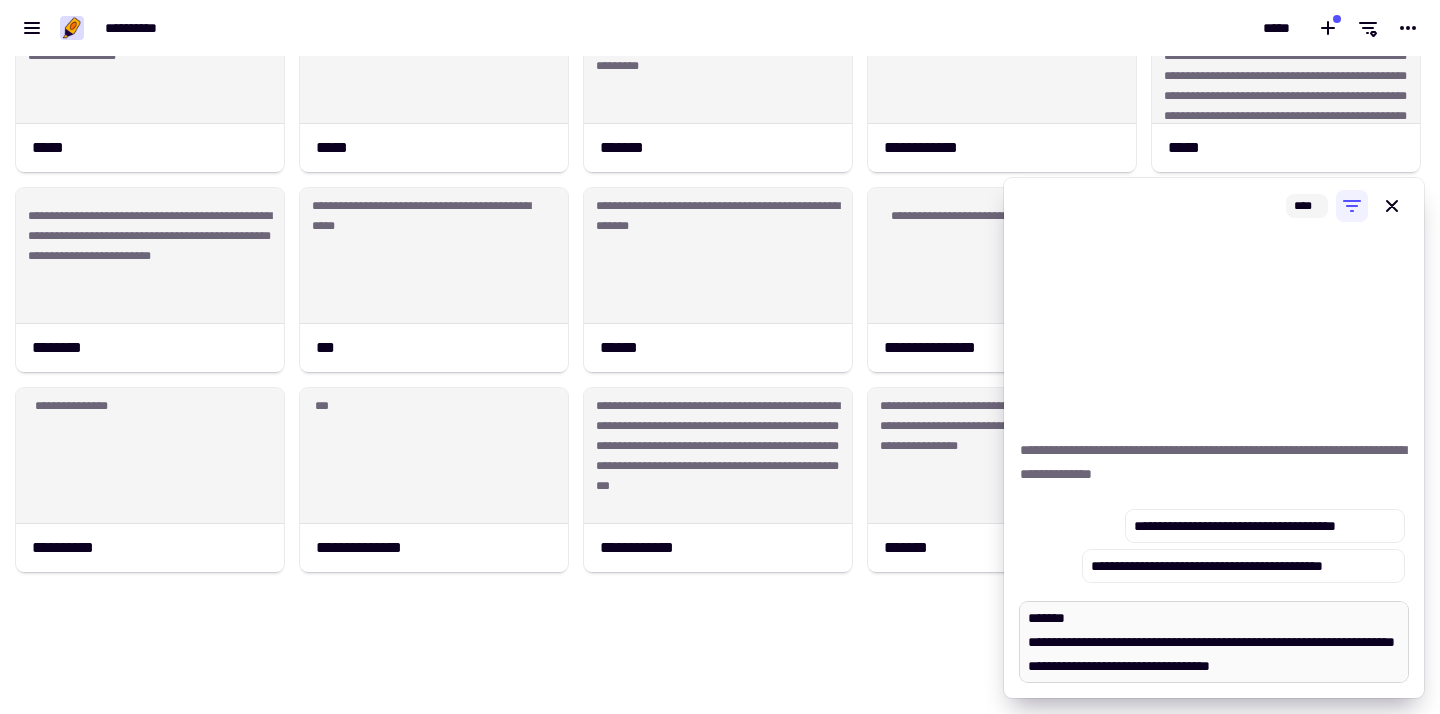 type on "*" 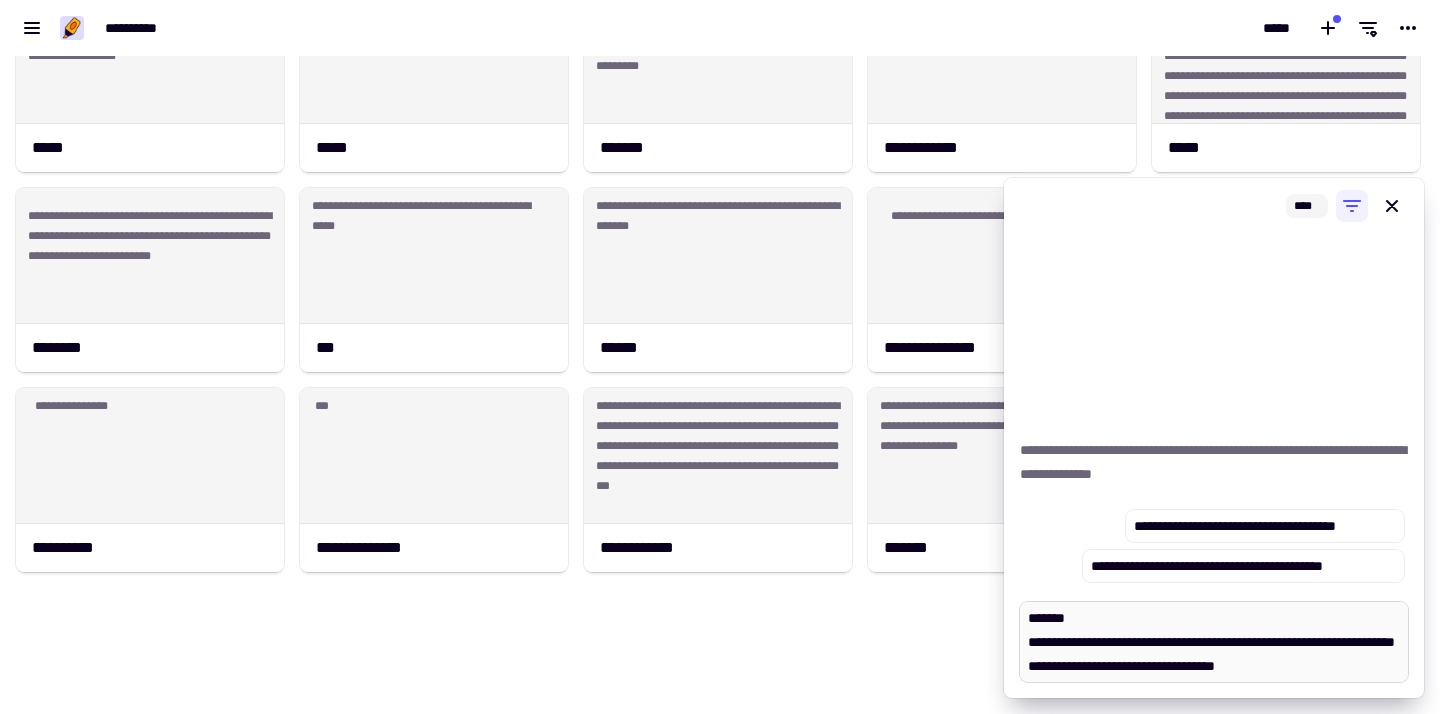 type on "*" 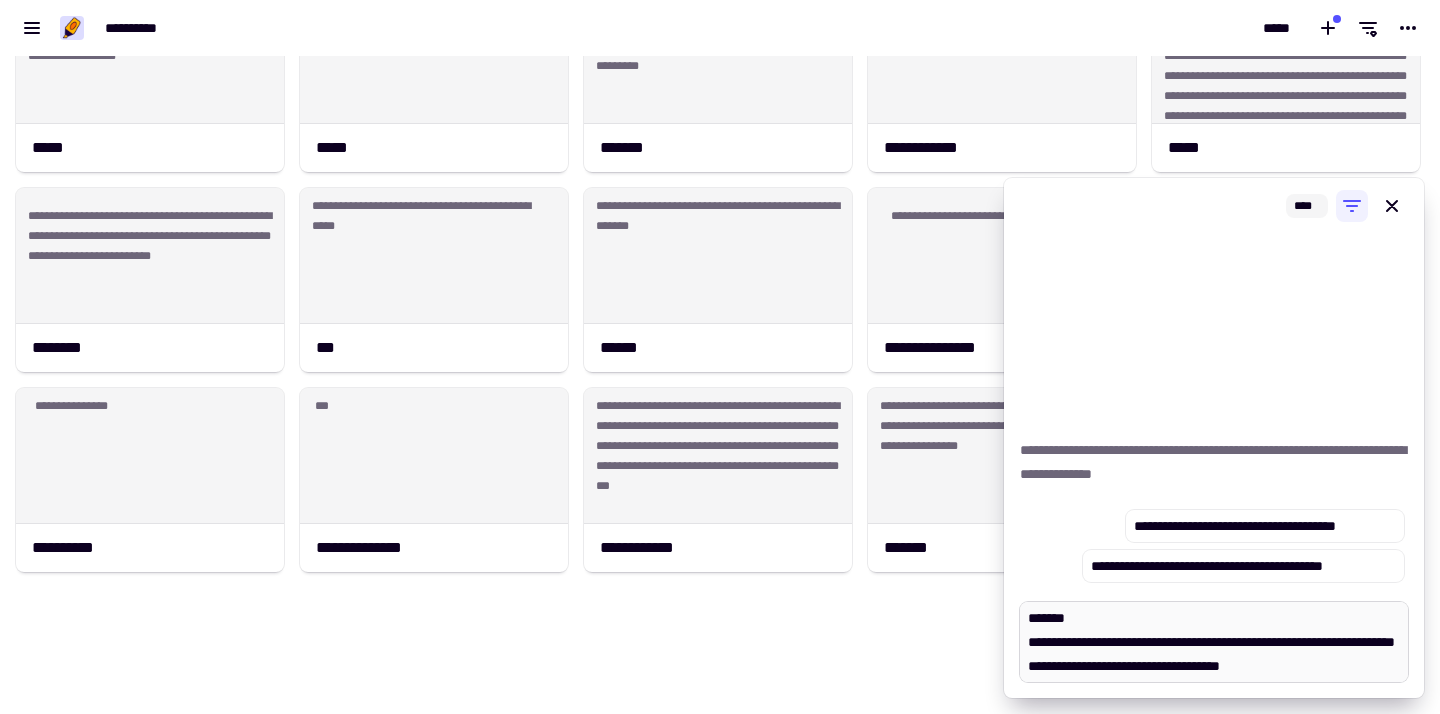 type on "*" 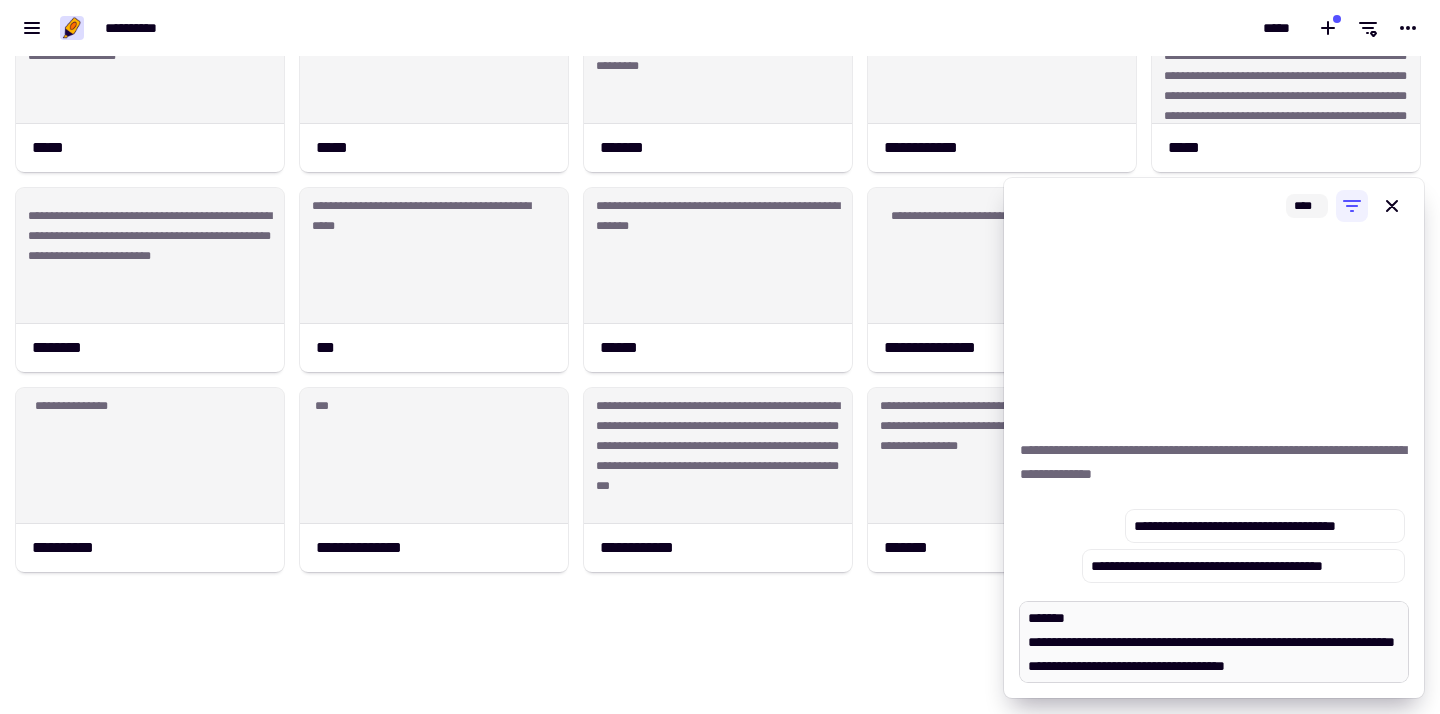 type on "*" 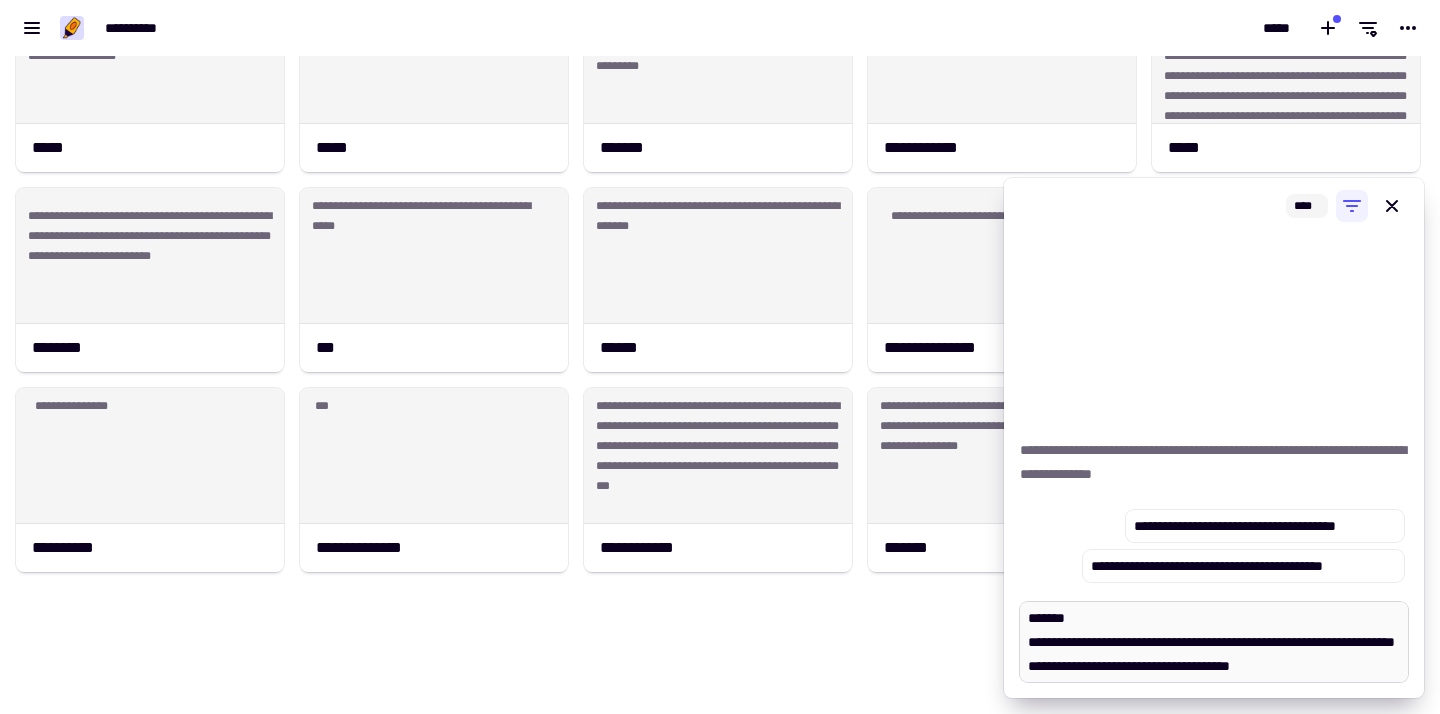 type on "*" 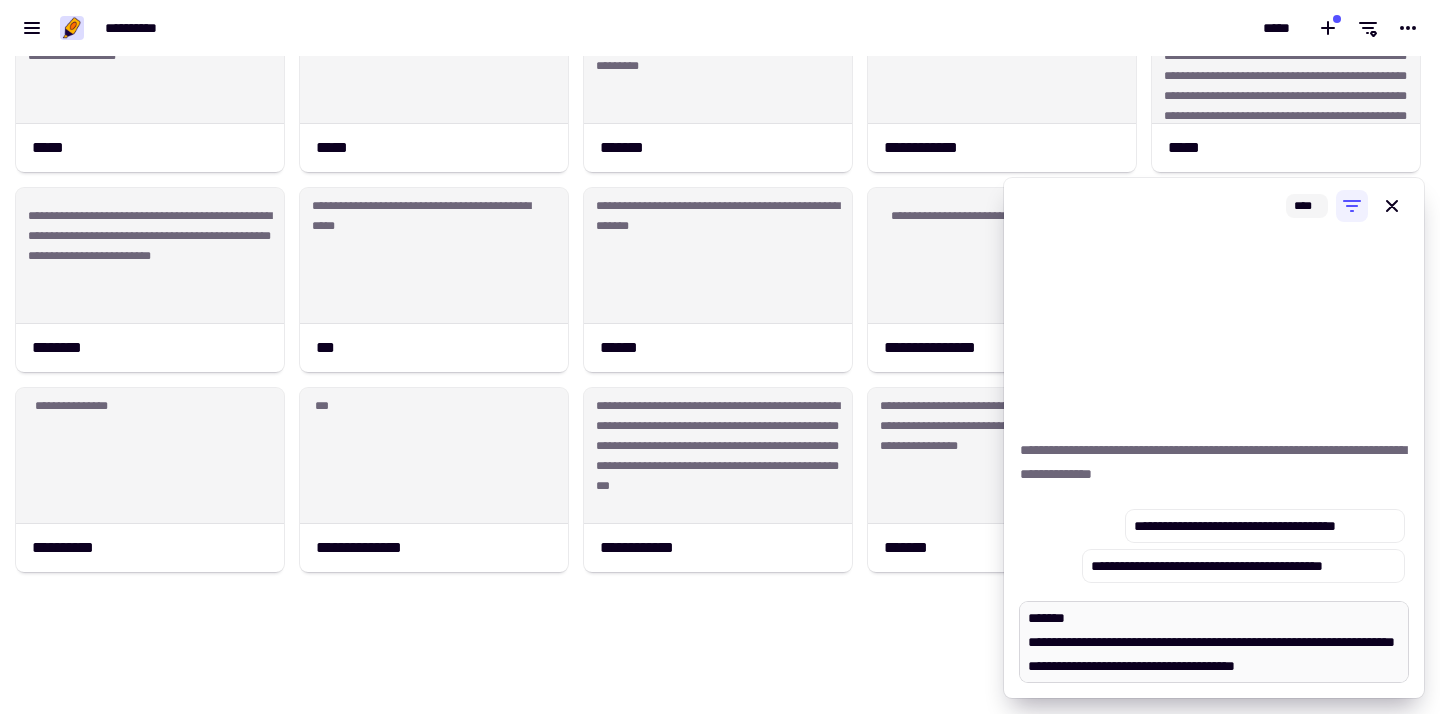 type on "*" 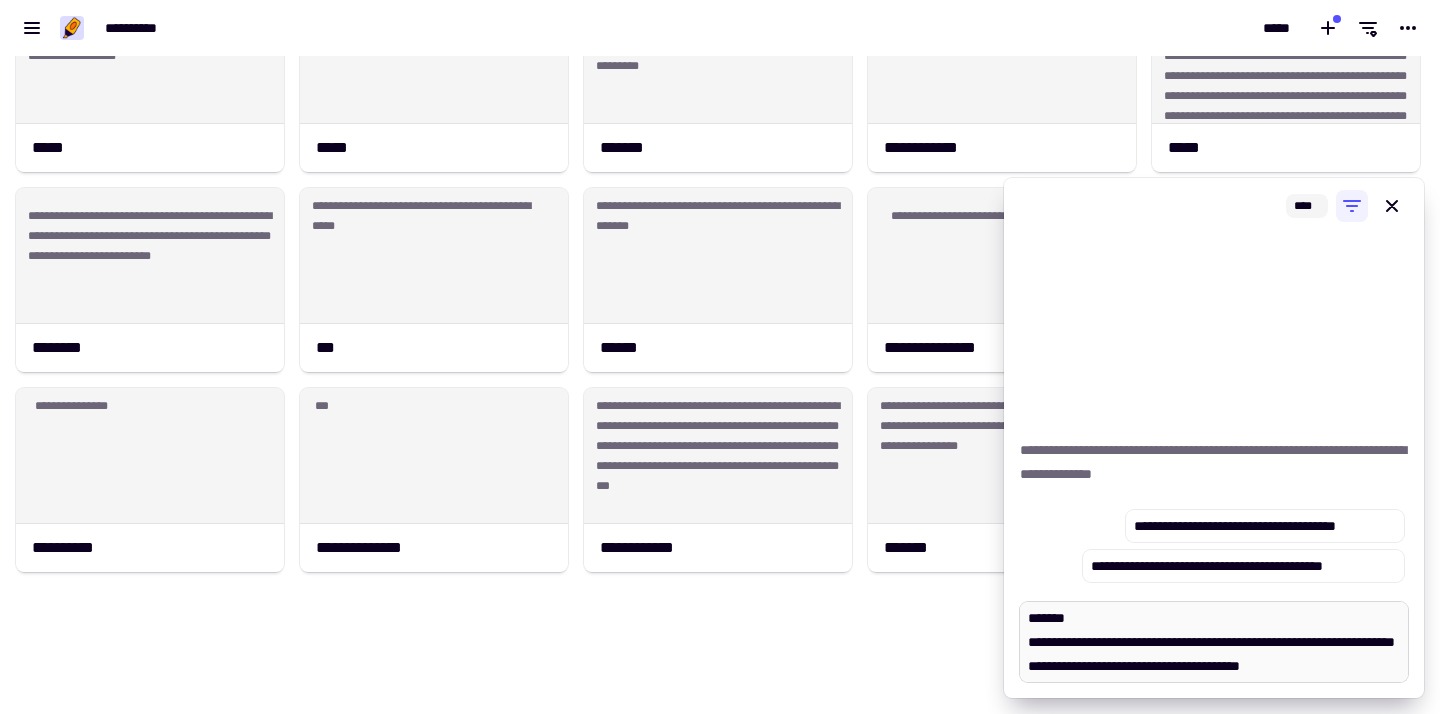 type on "*" 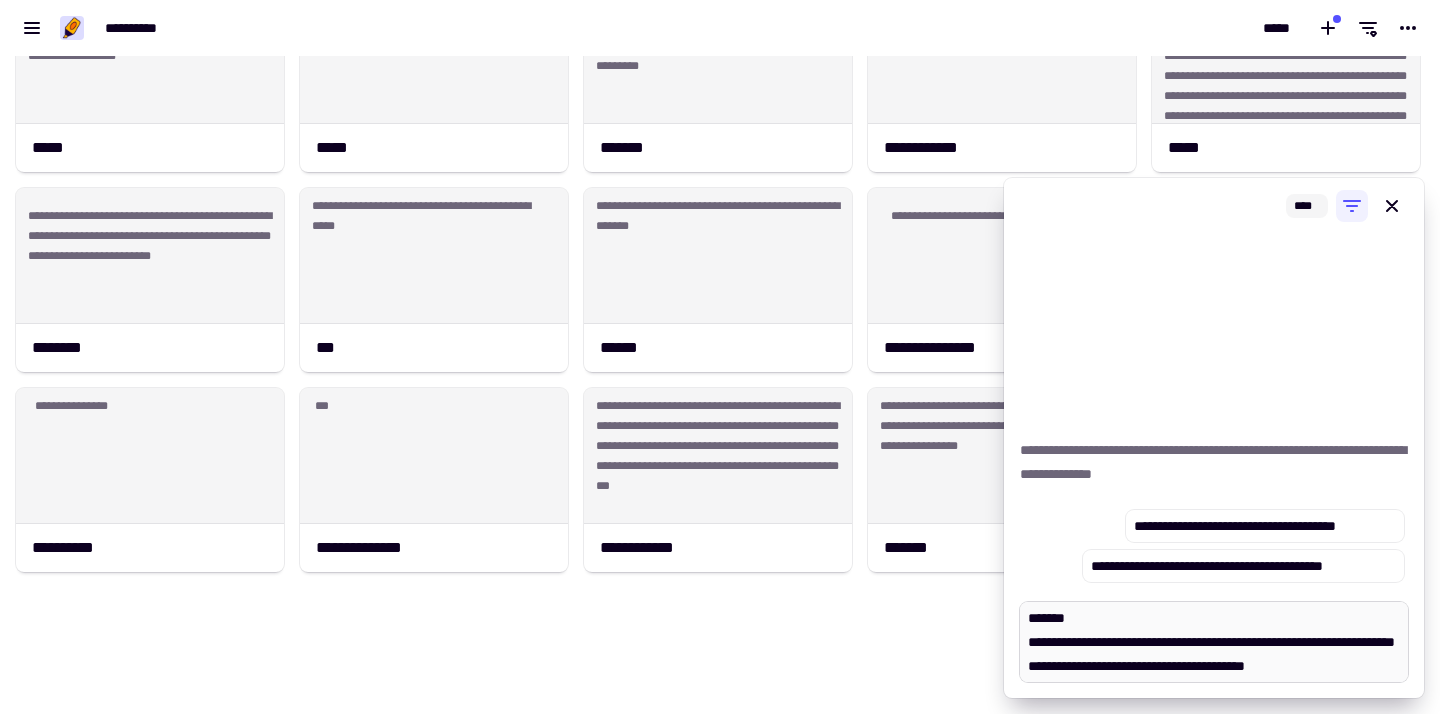 type on "*" 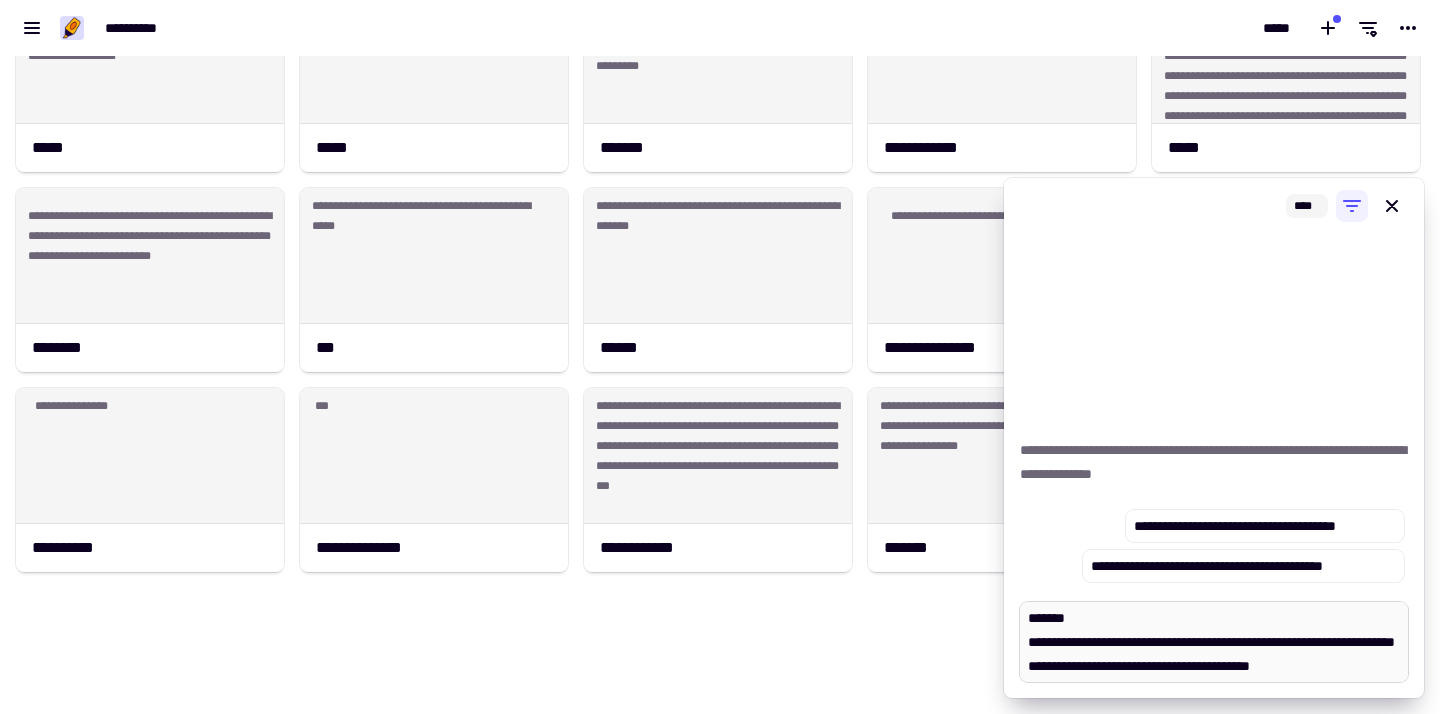 type on "**********" 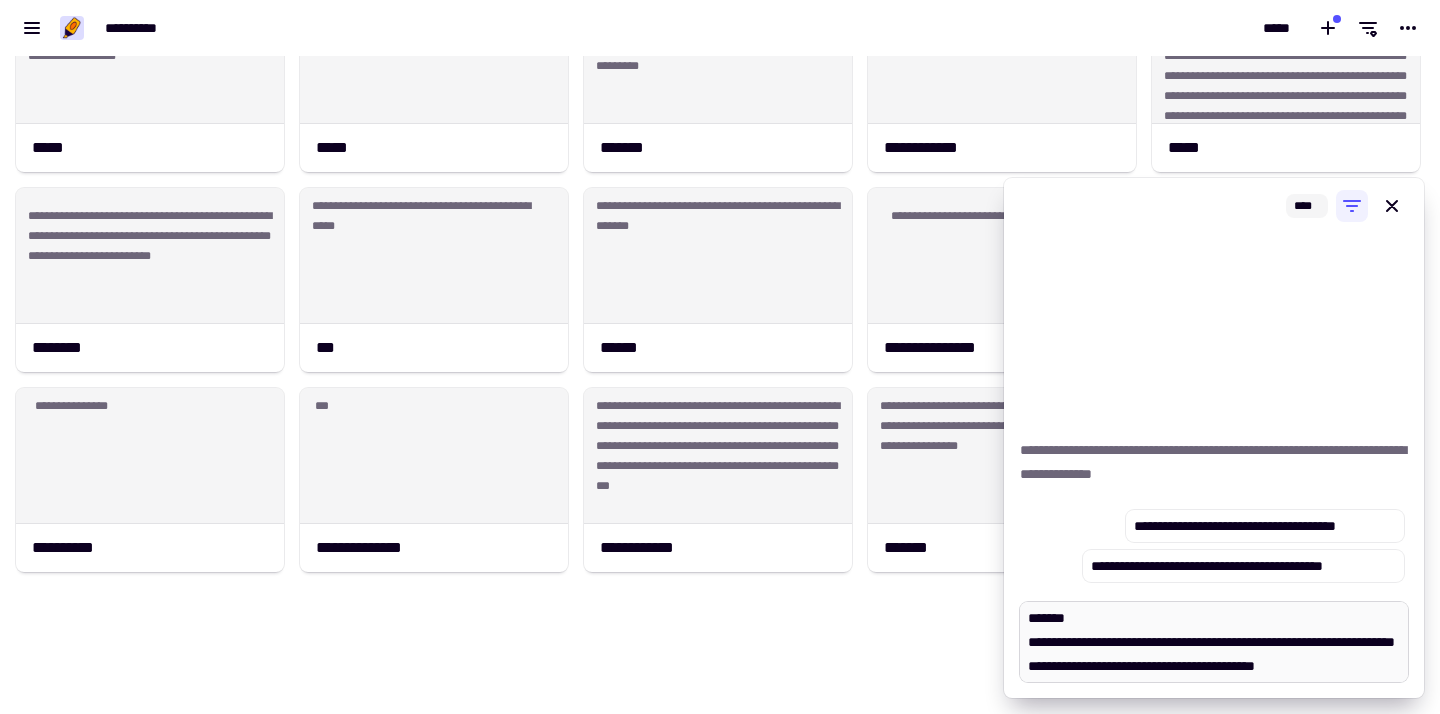 type on "*" 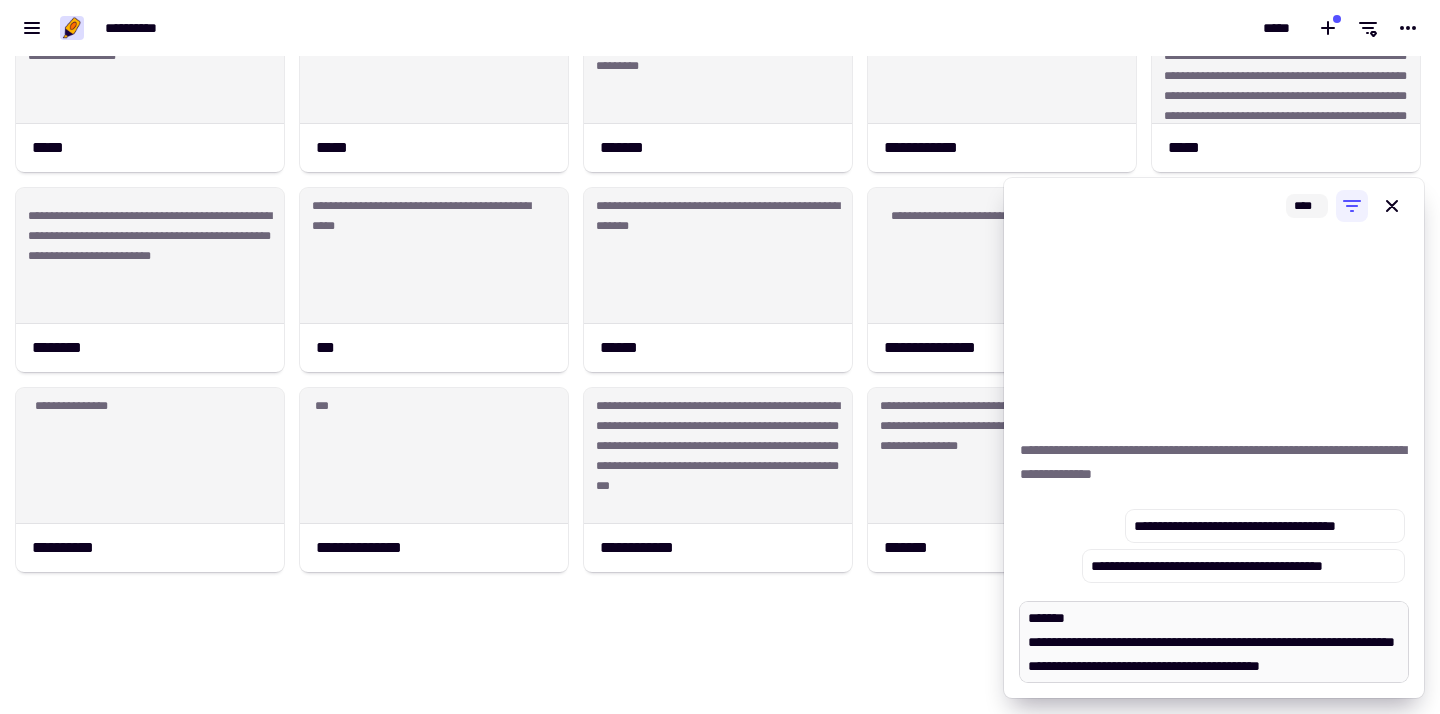 type on "*" 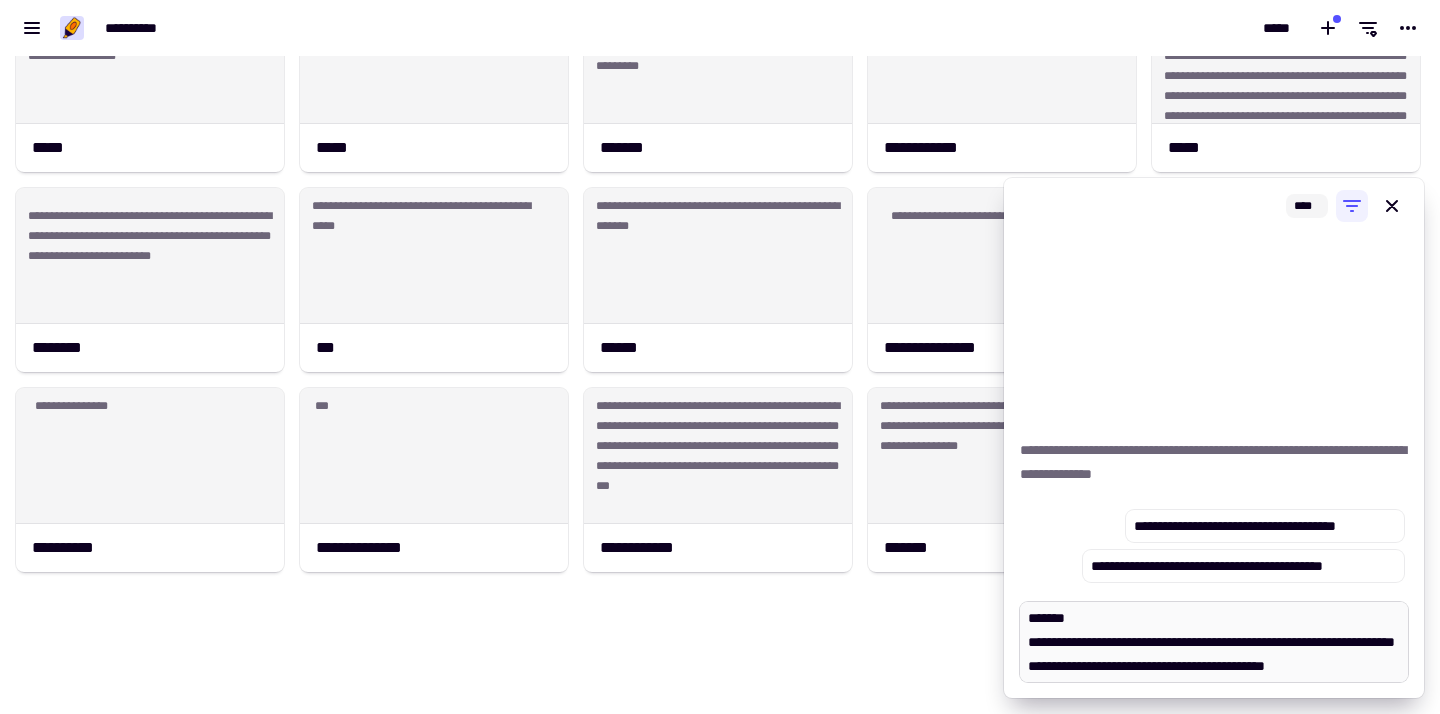 type on "**********" 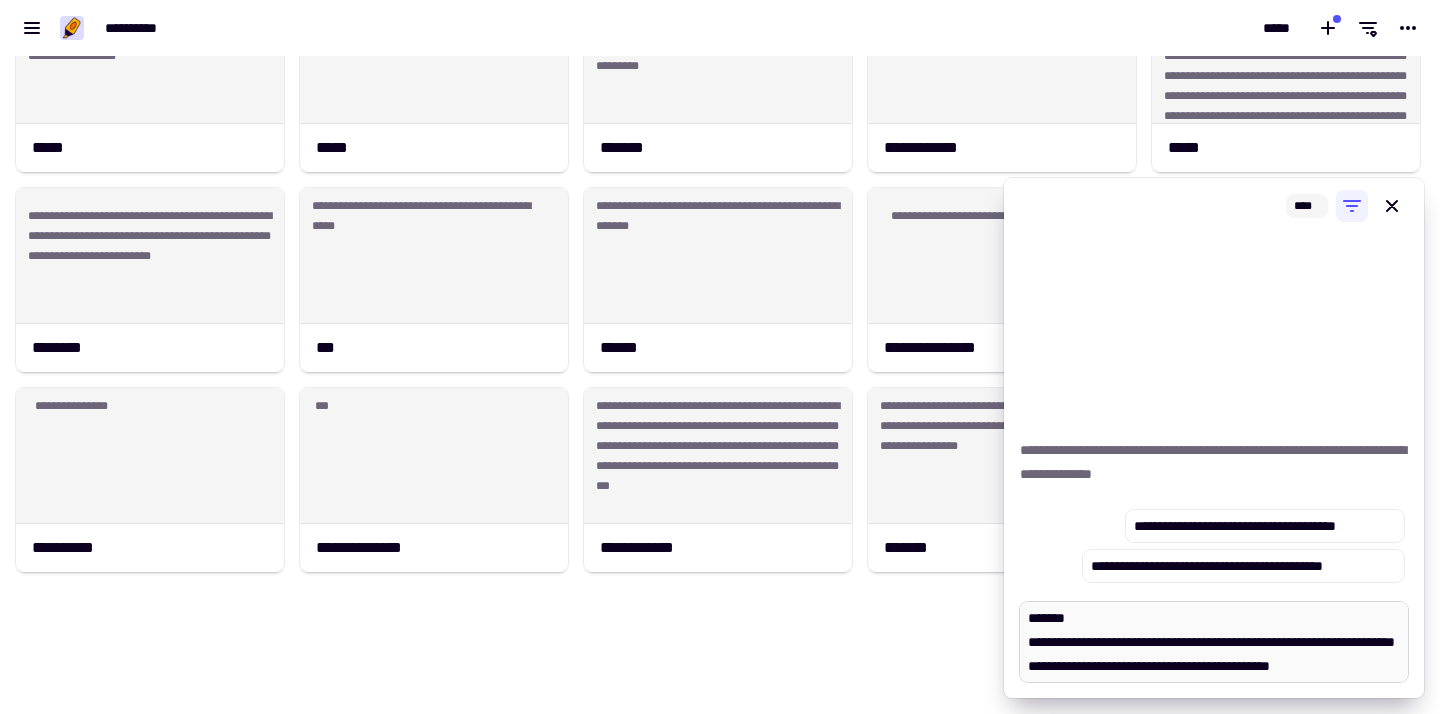 type on "*" 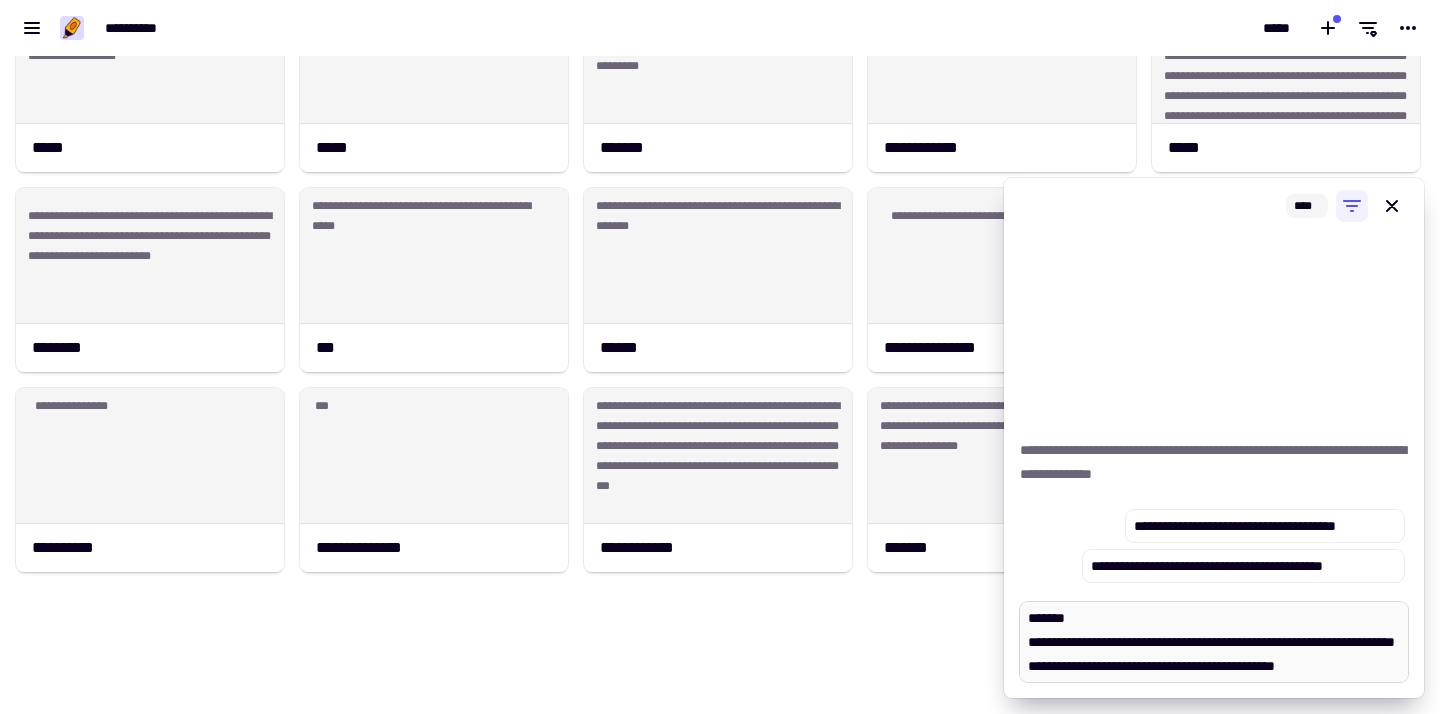 type on "*" 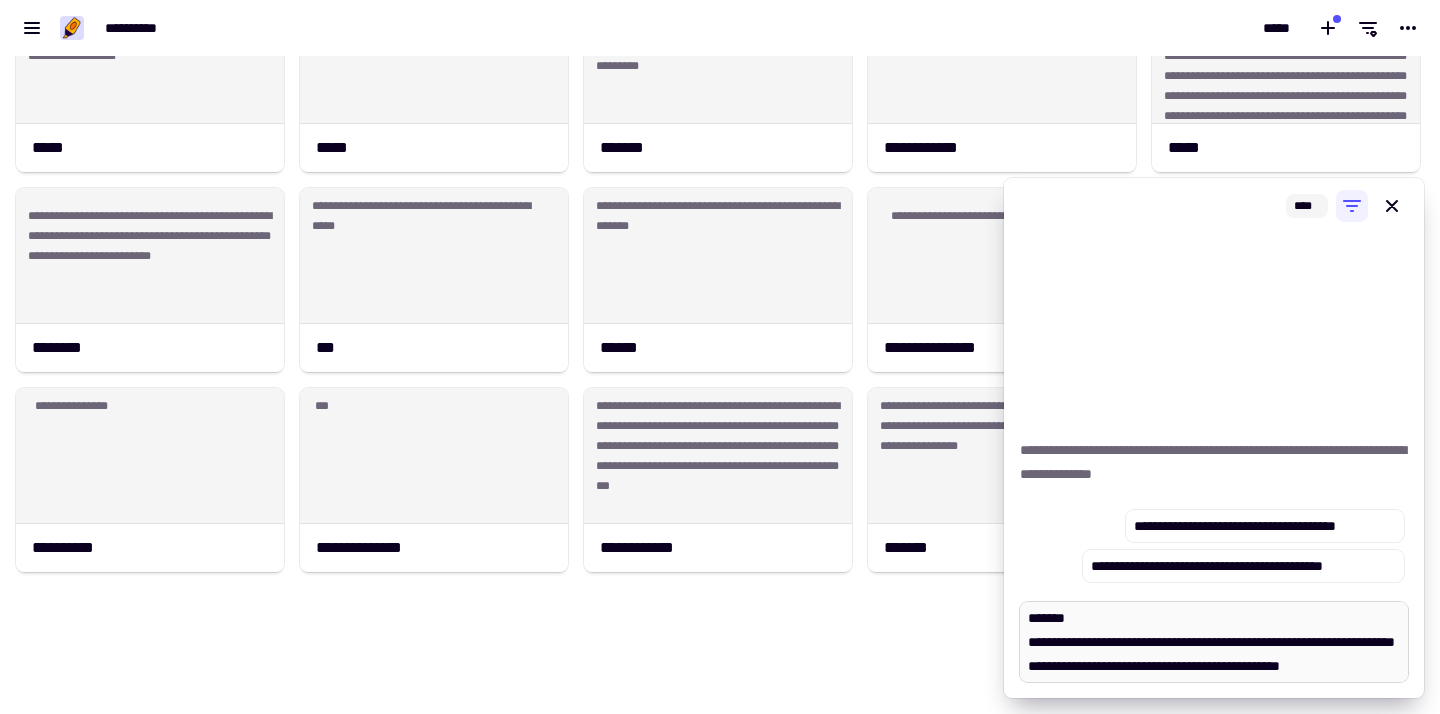 type on "*" 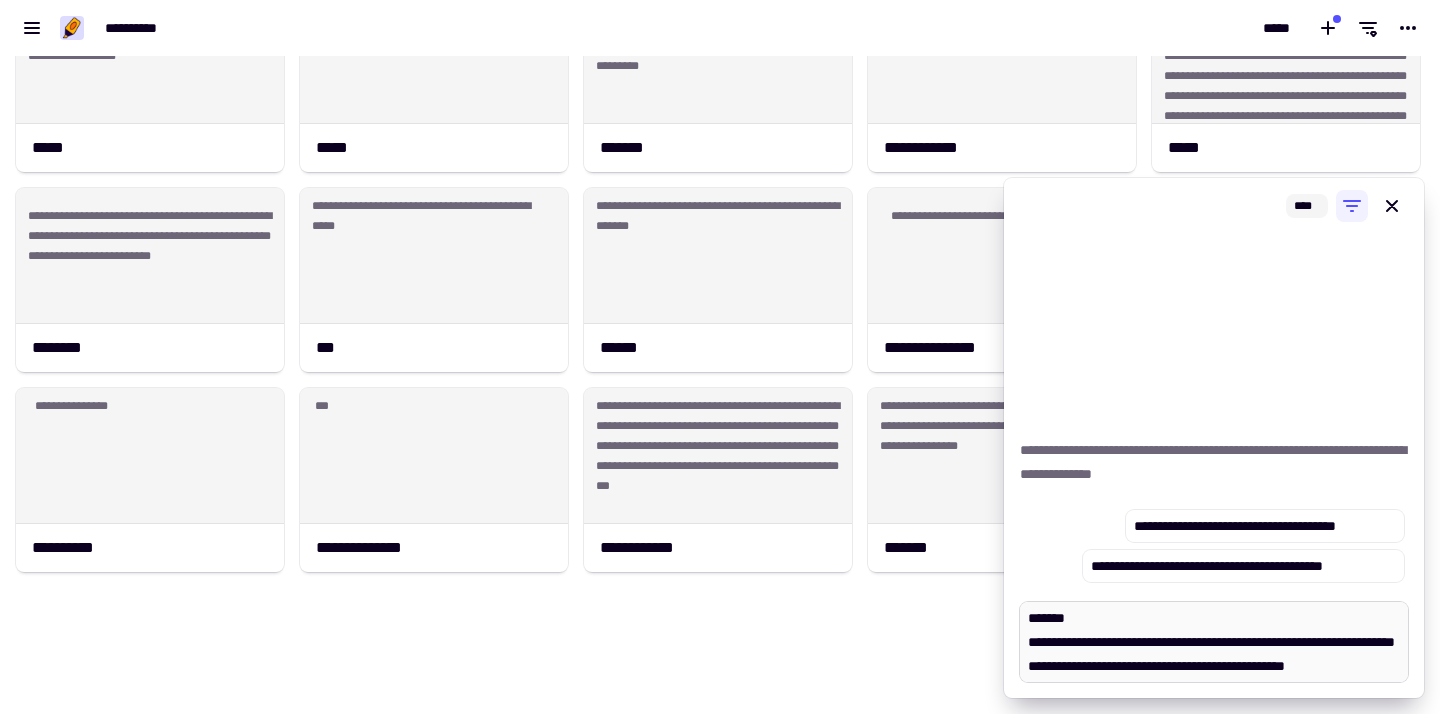 type on "*" 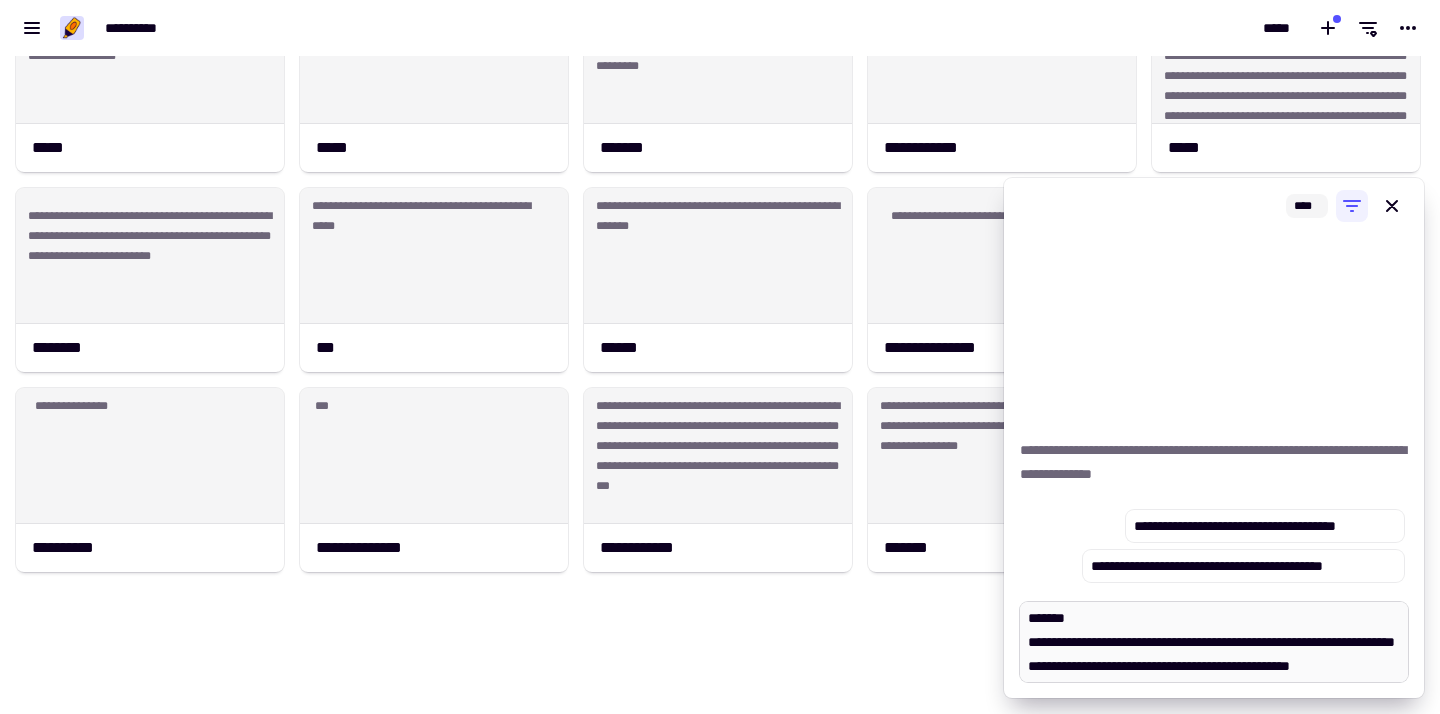 type on "*" 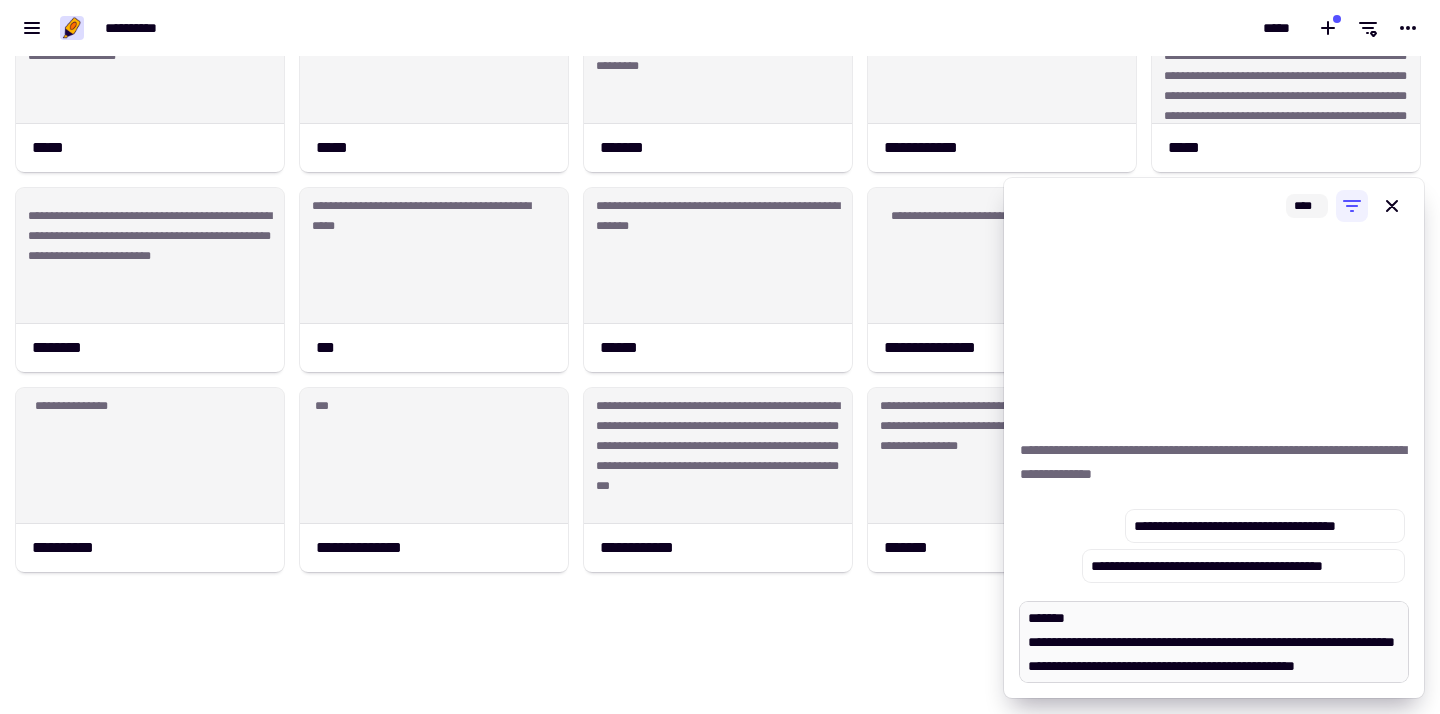 type on "*" 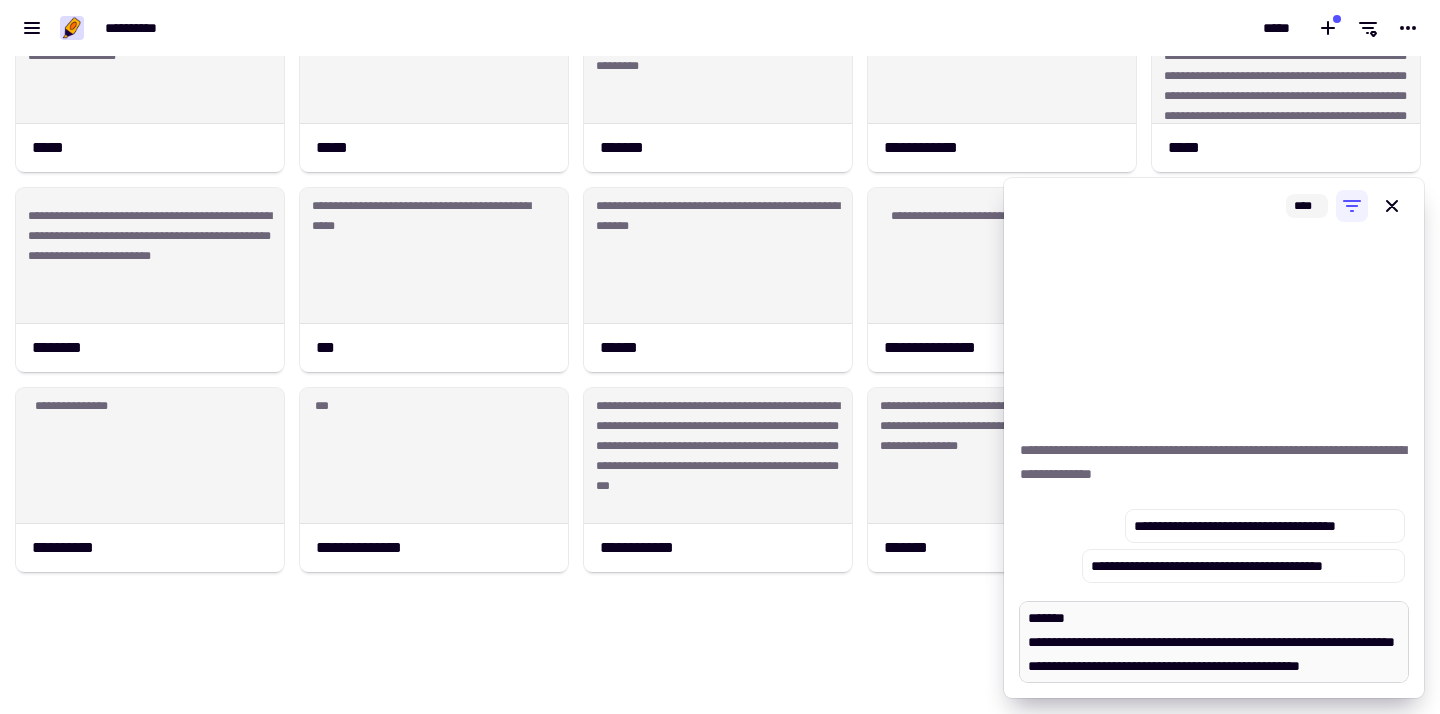 type on "*" 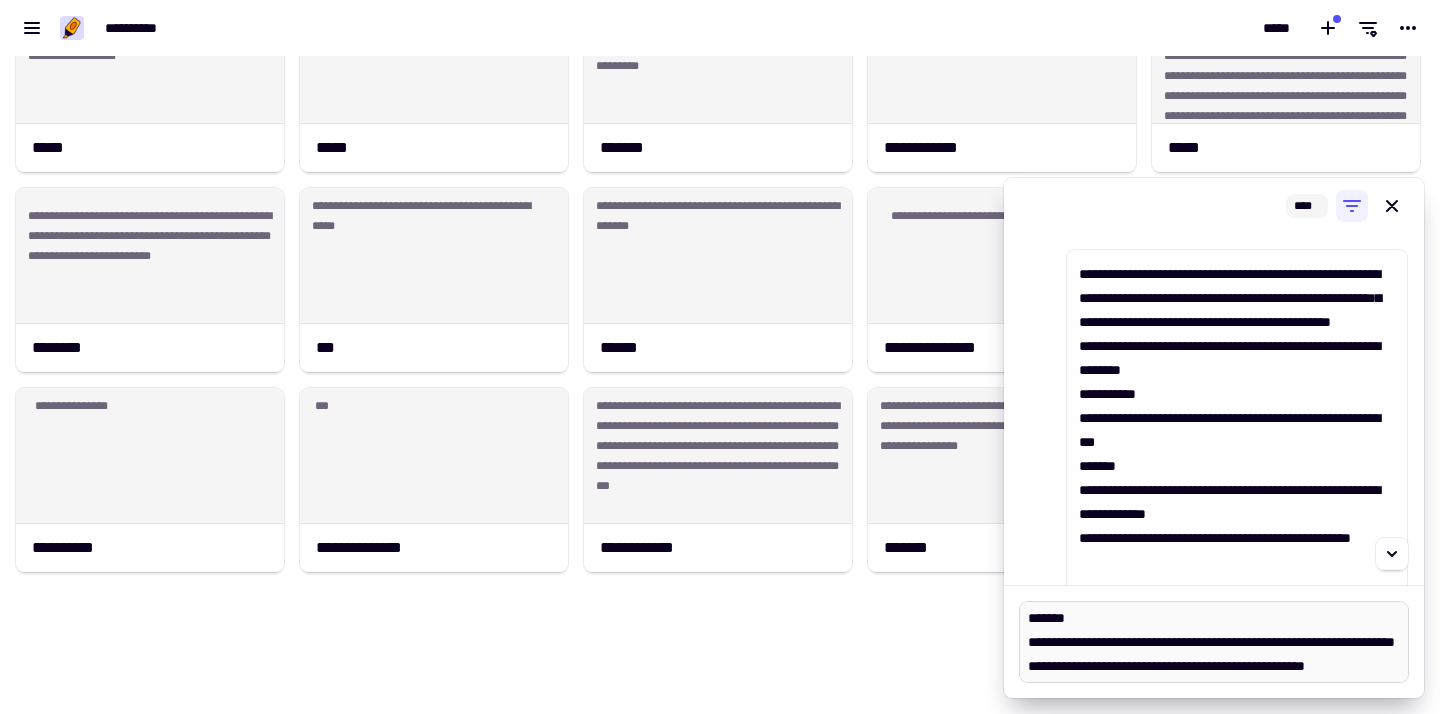 type on "*" 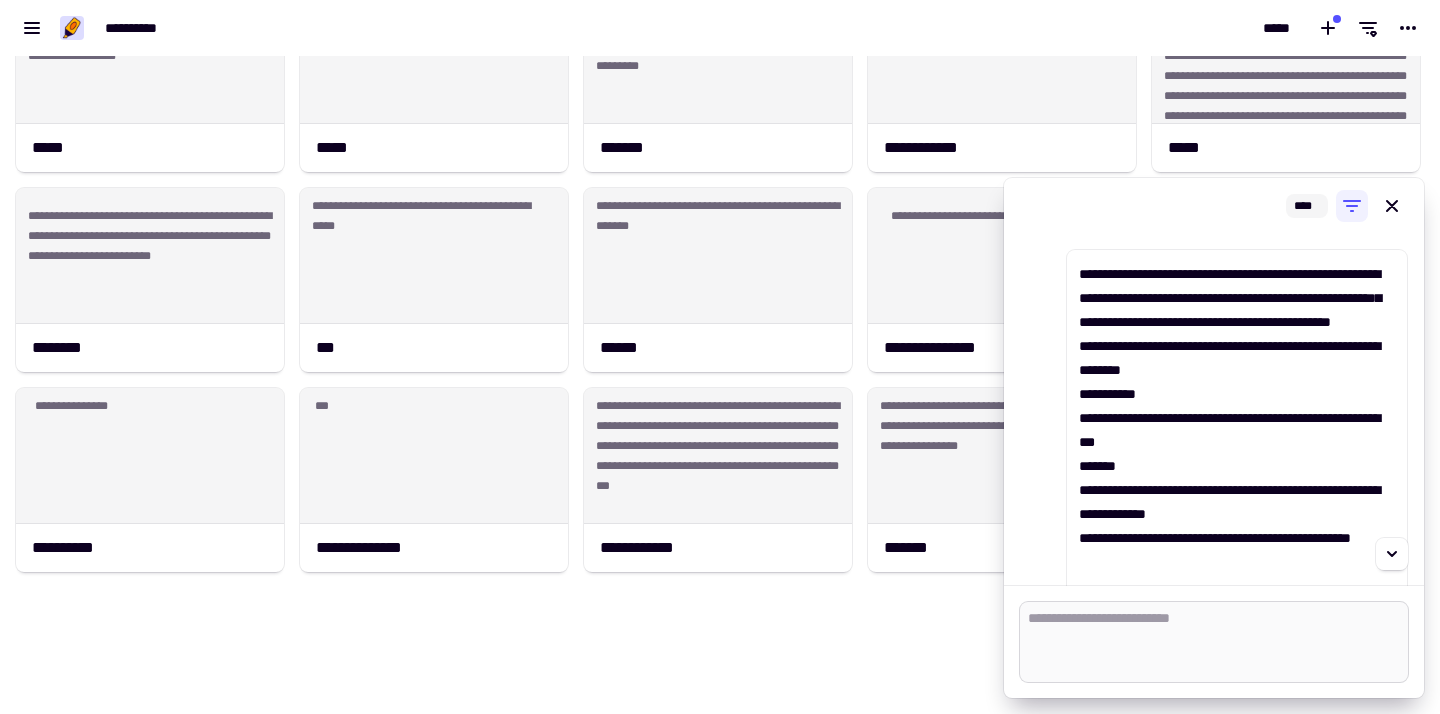 scroll, scrollTop: 0, scrollLeft: 0, axis: both 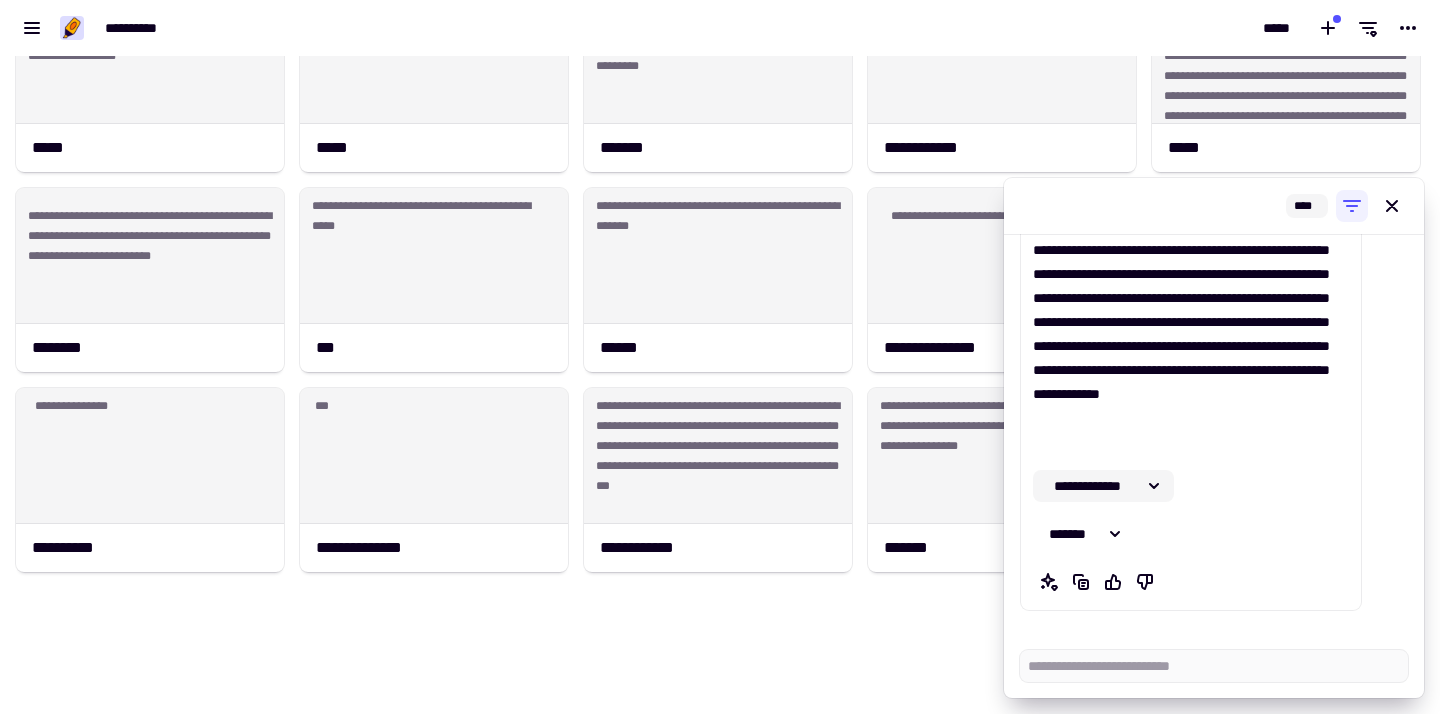 click 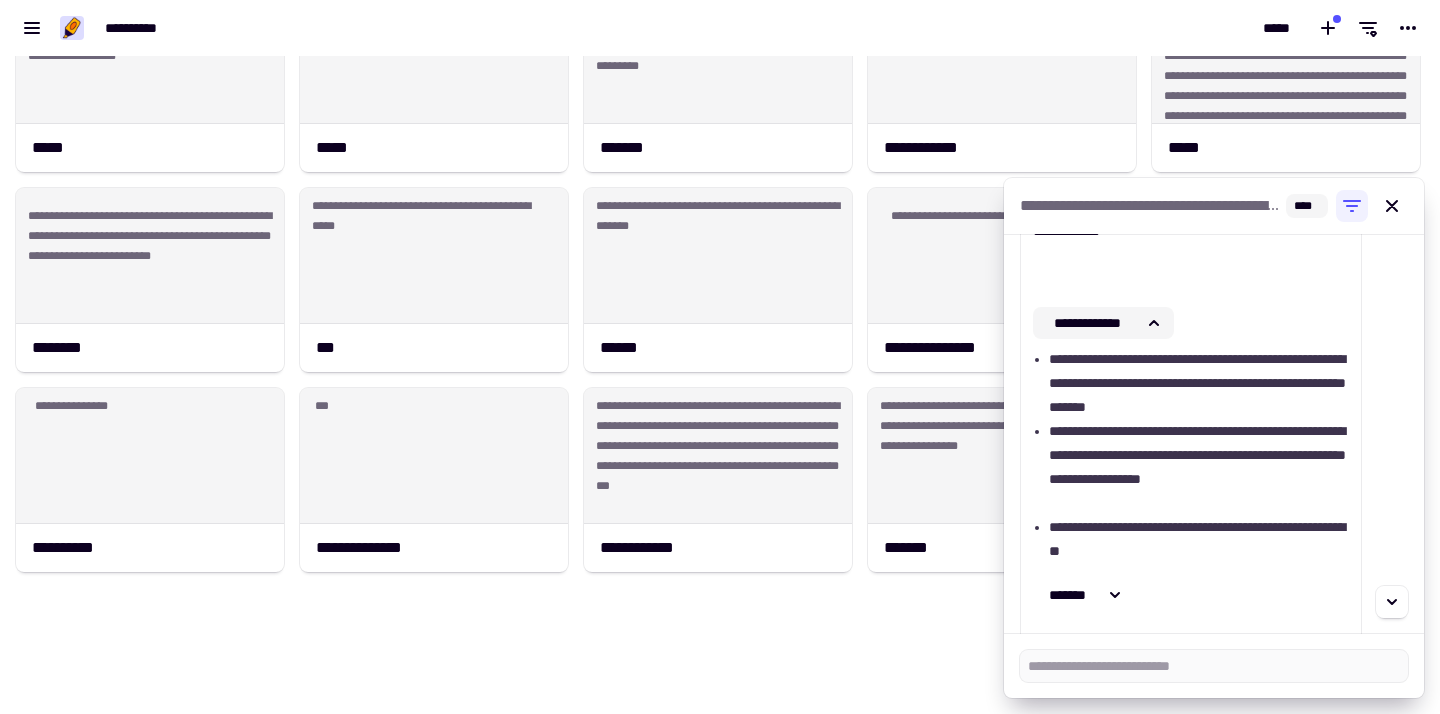 scroll, scrollTop: 680, scrollLeft: 0, axis: vertical 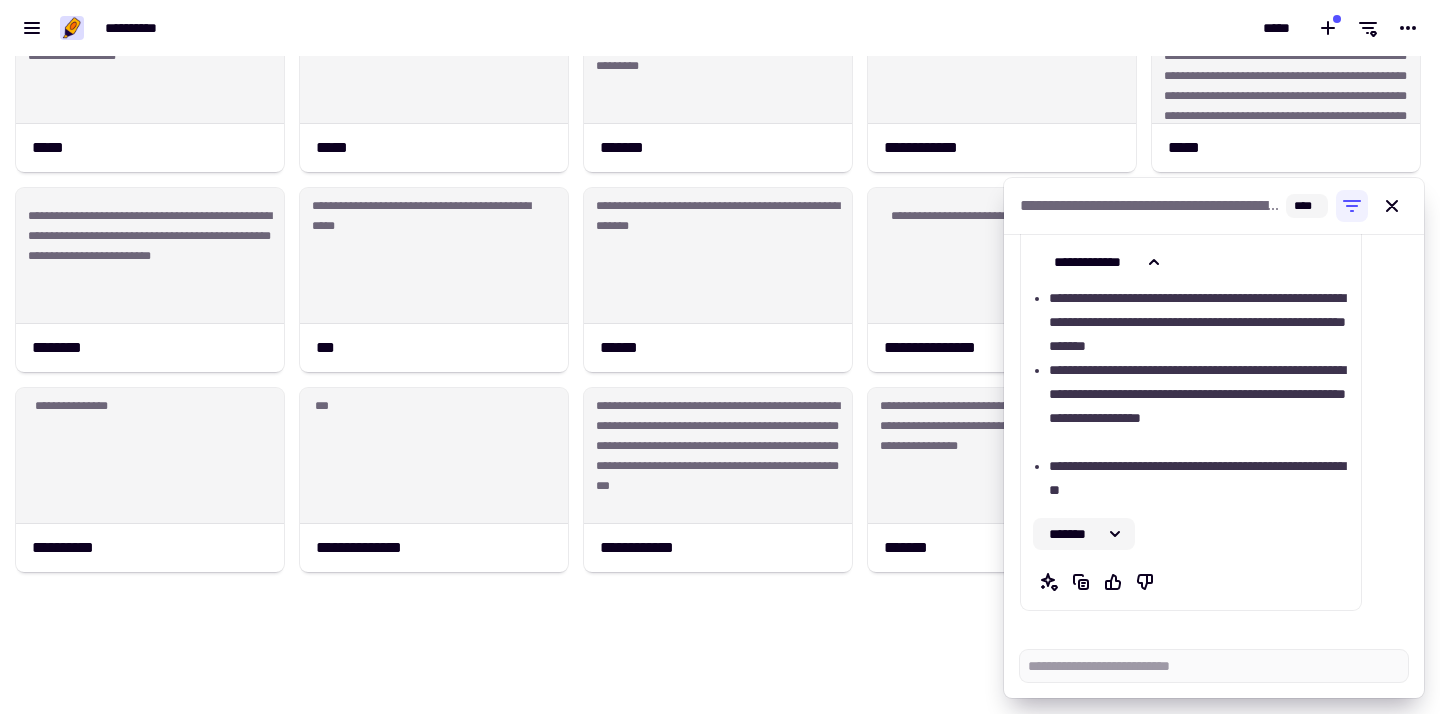 click 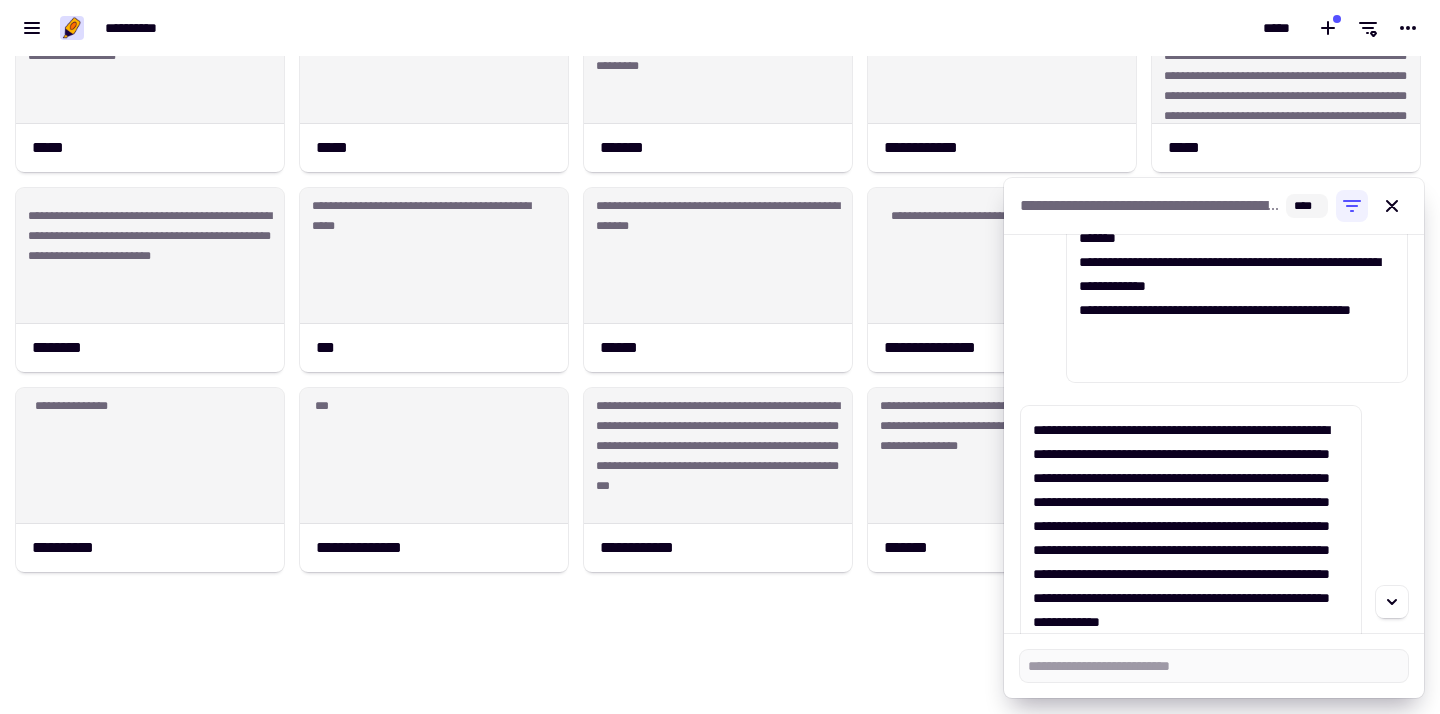 scroll, scrollTop: 226, scrollLeft: 0, axis: vertical 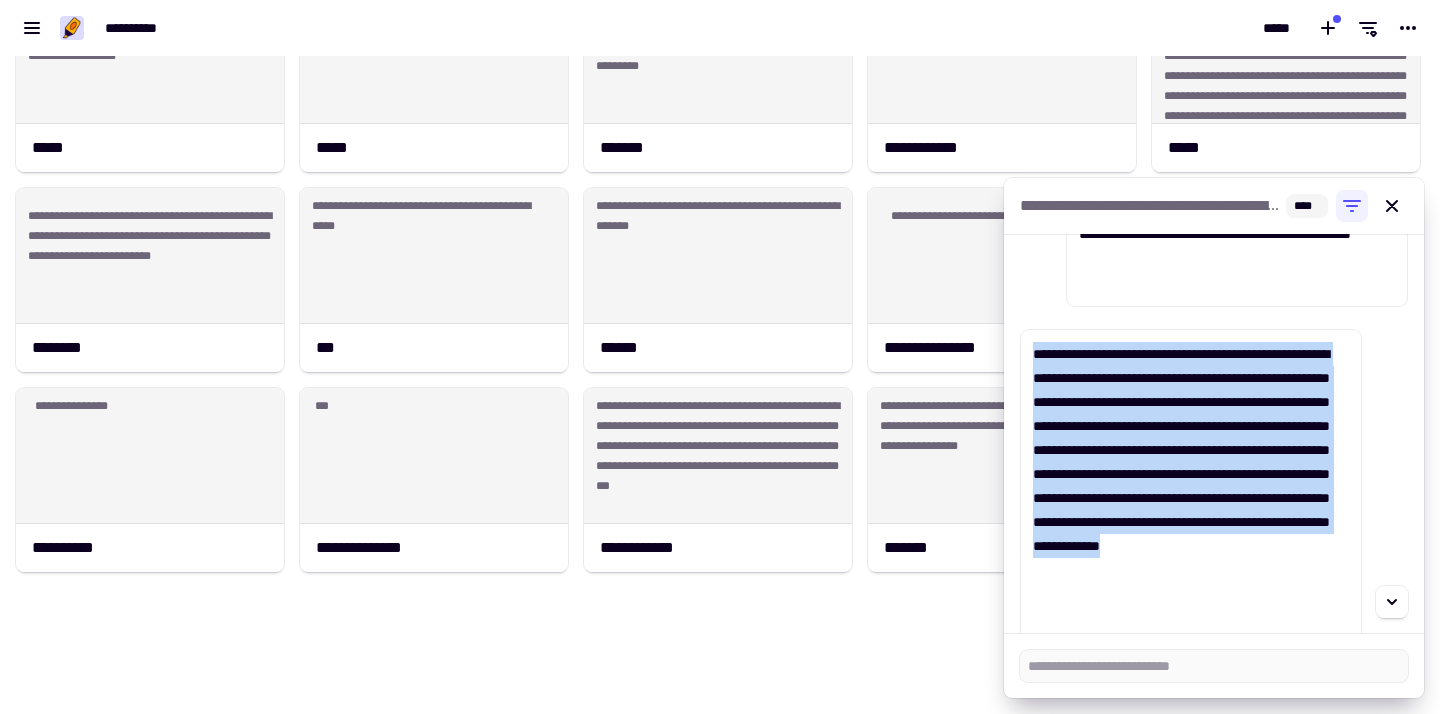 drag, startPoint x: 1030, startPoint y: 431, endPoint x: 1299, endPoint y: 600, distance: 317.68222 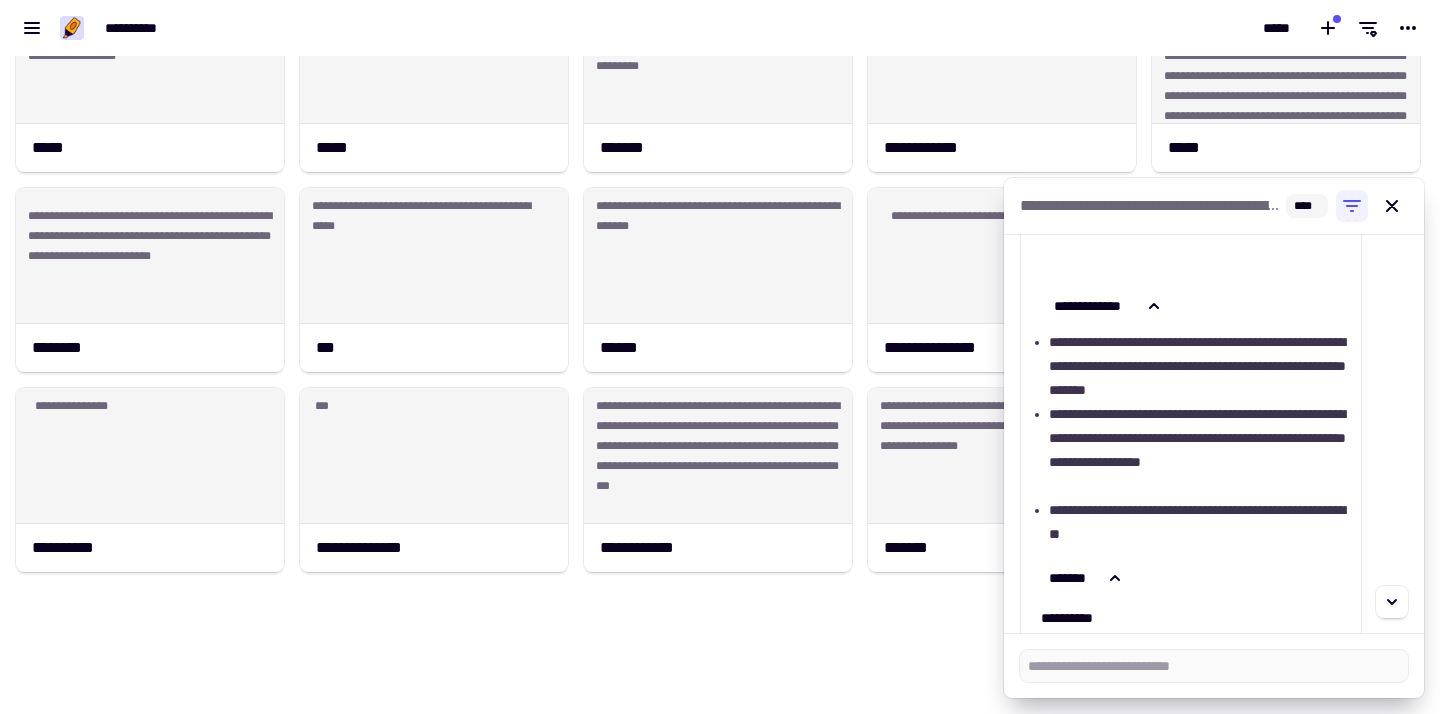 type on "*" 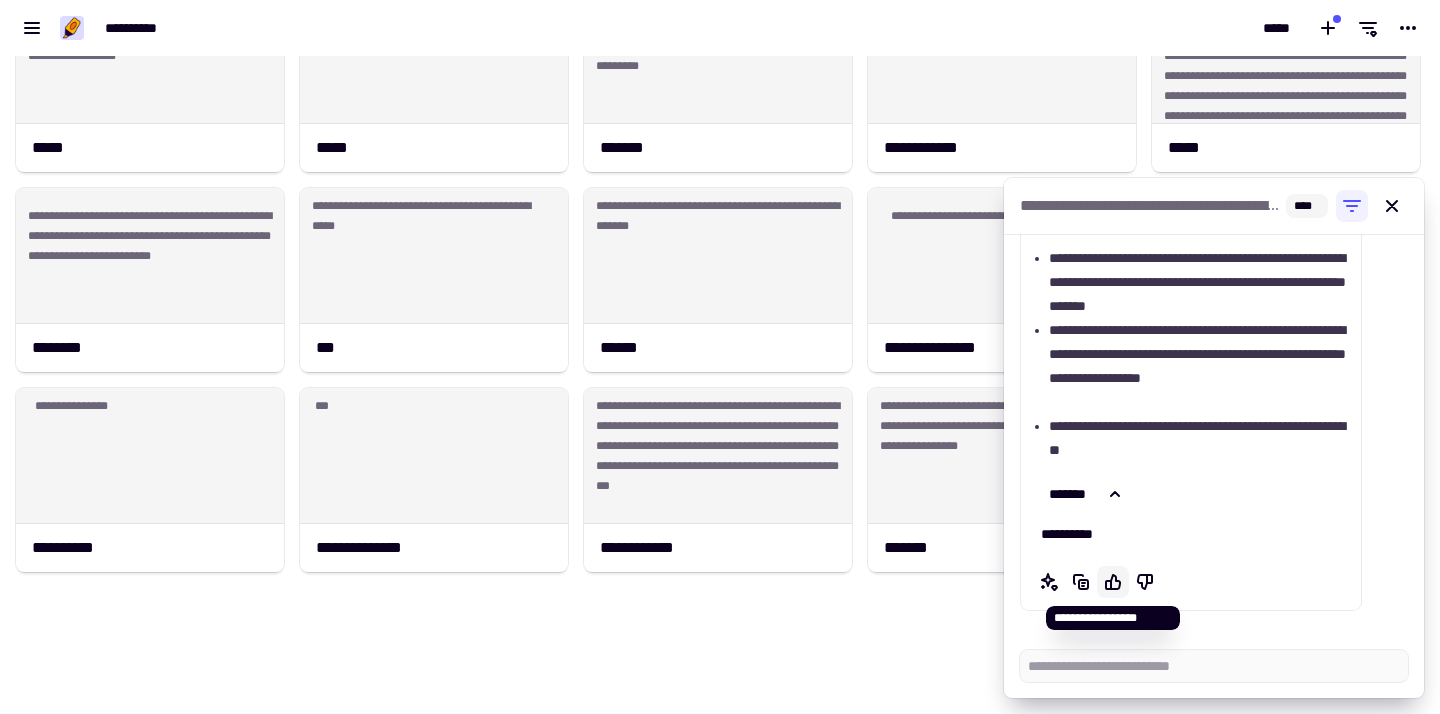 click 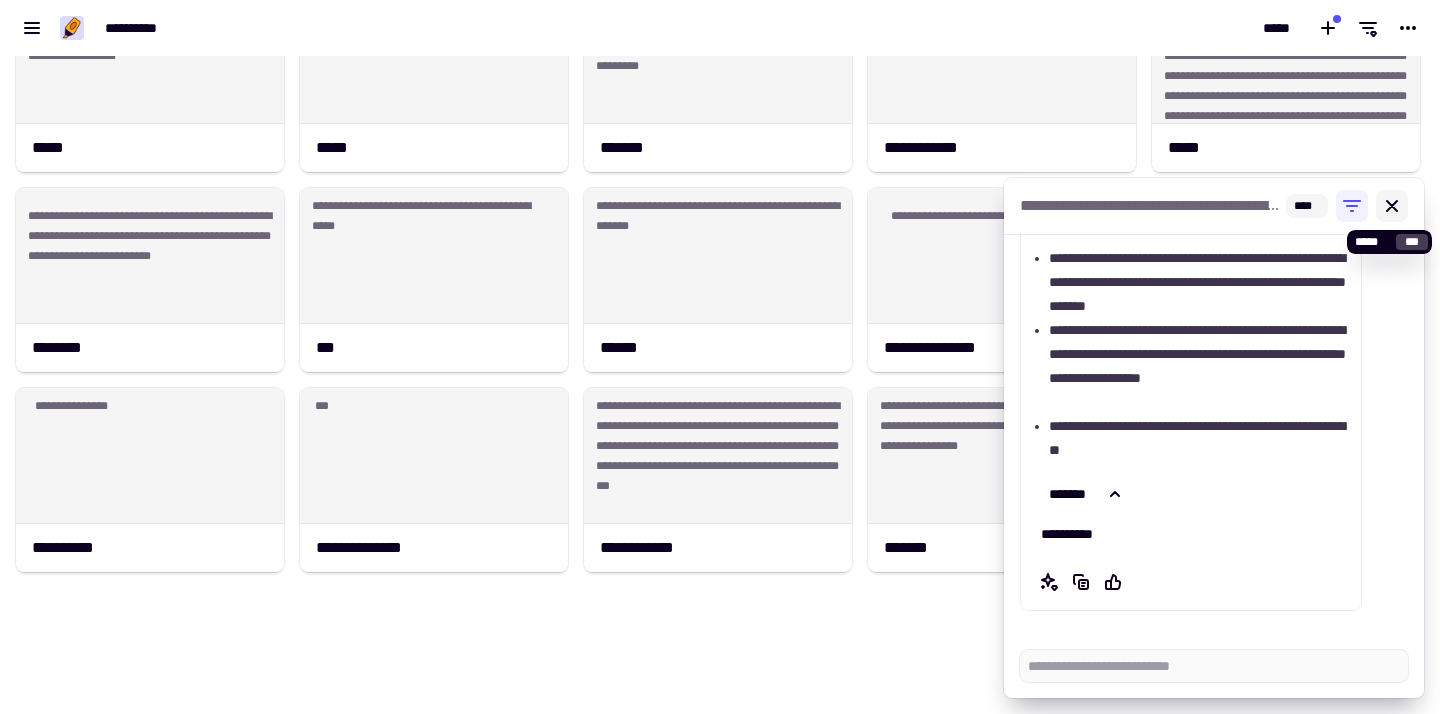 click 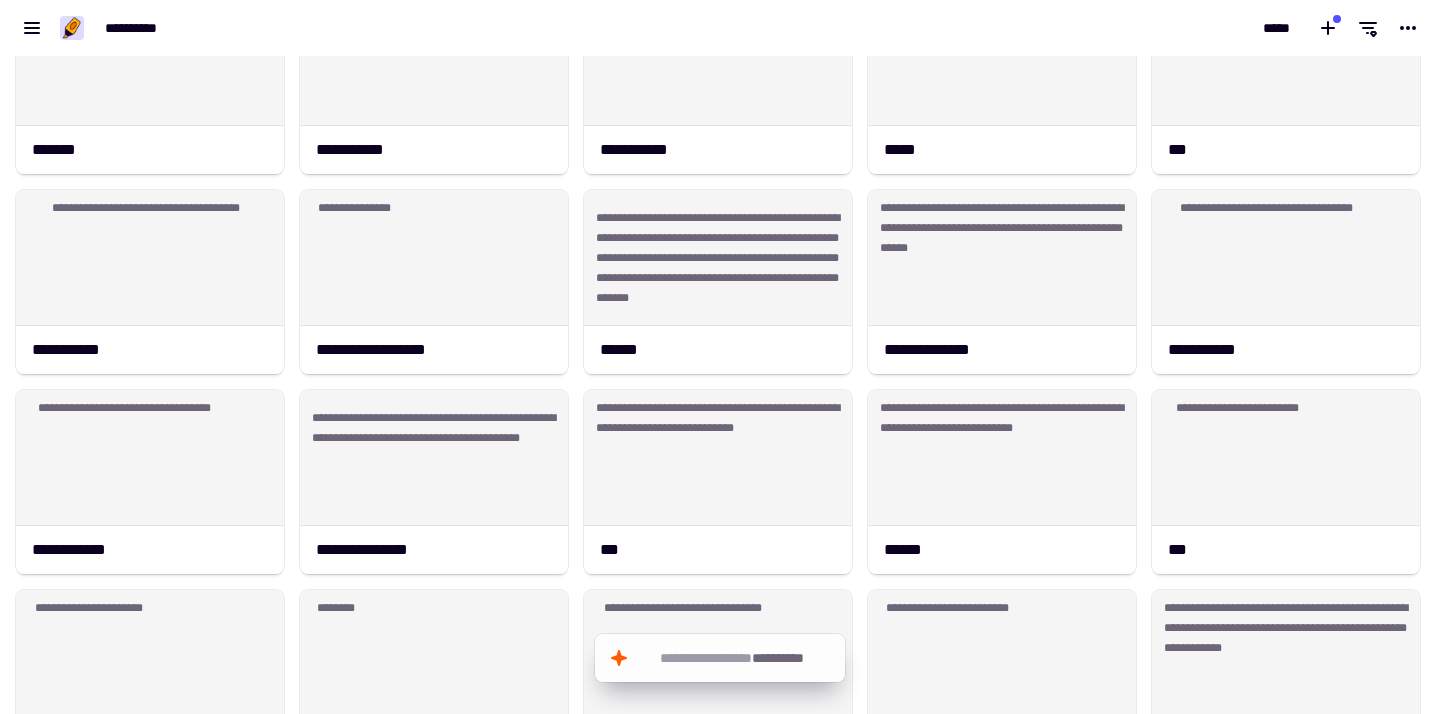 scroll, scrollTop: 0, scrollLeft: 0, axis: both 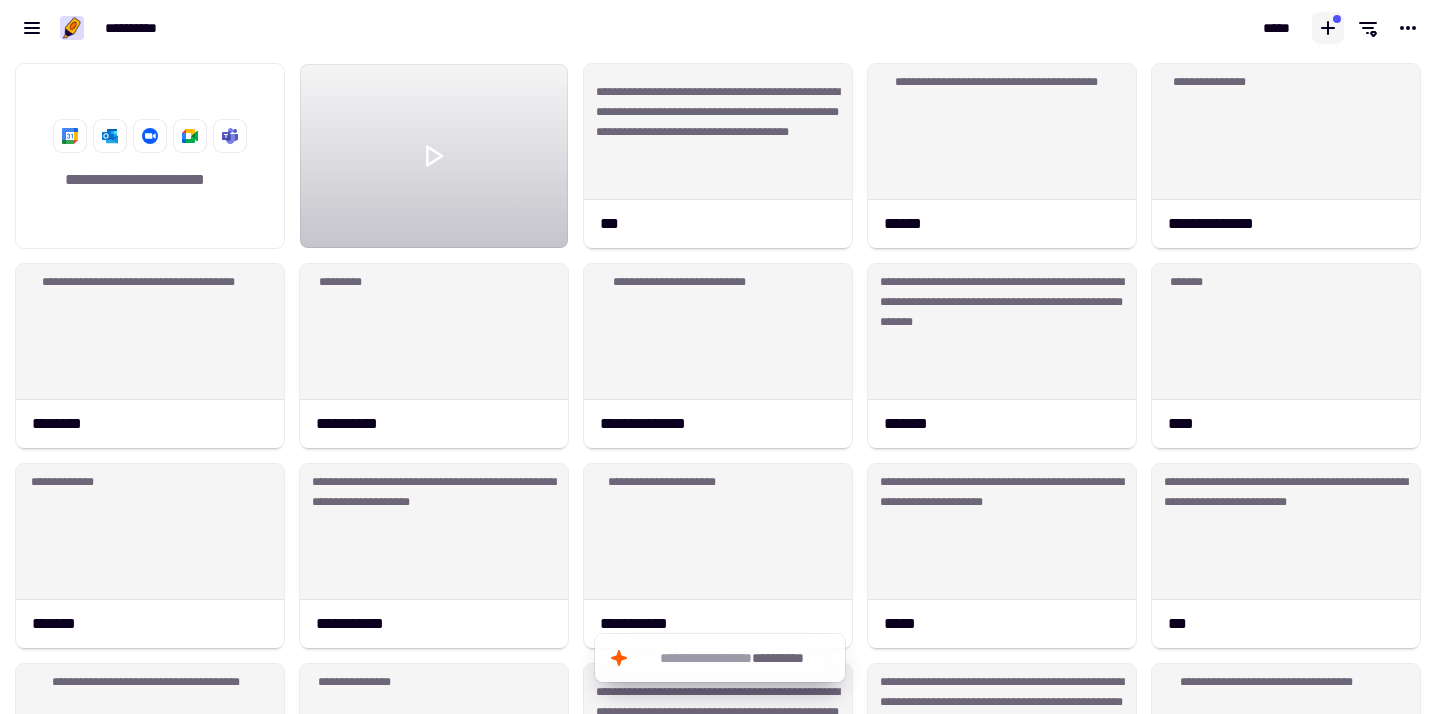 click 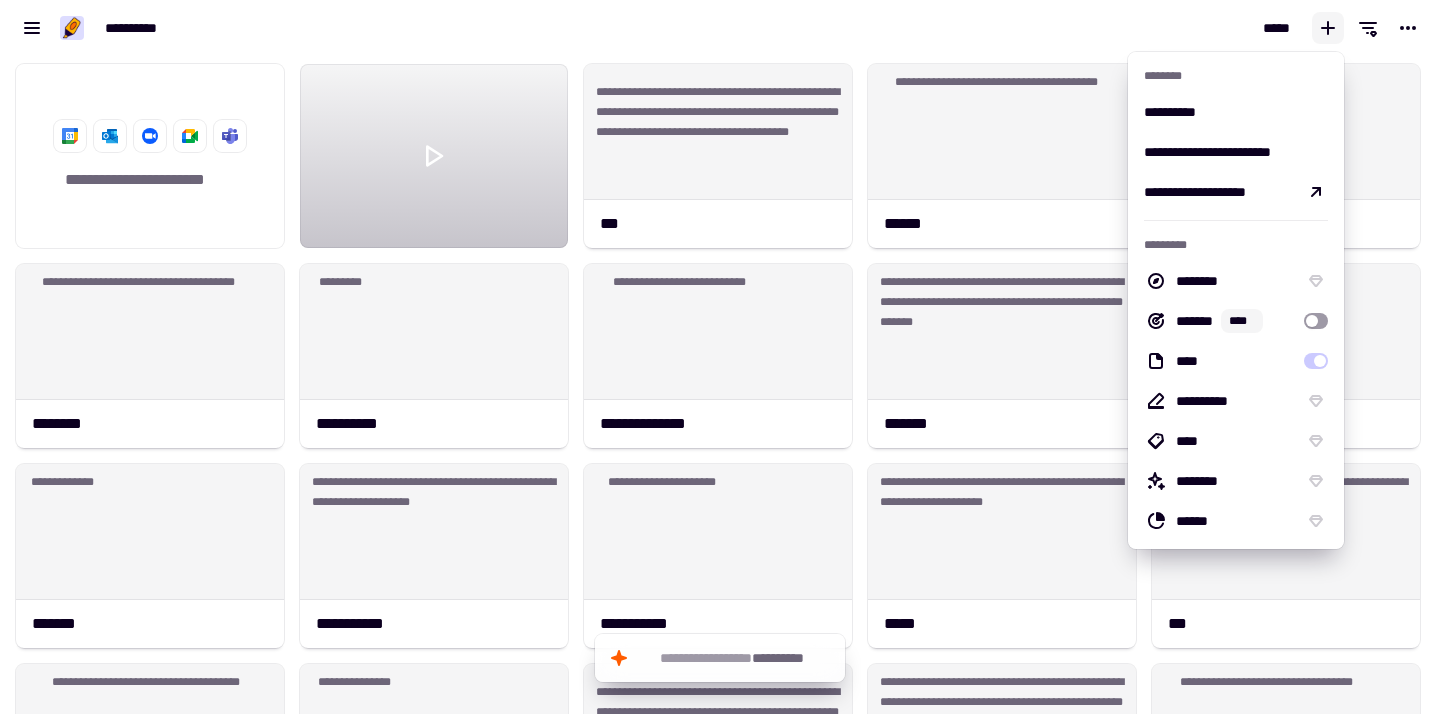 click on "*****" at bounding box center [1080, 28] 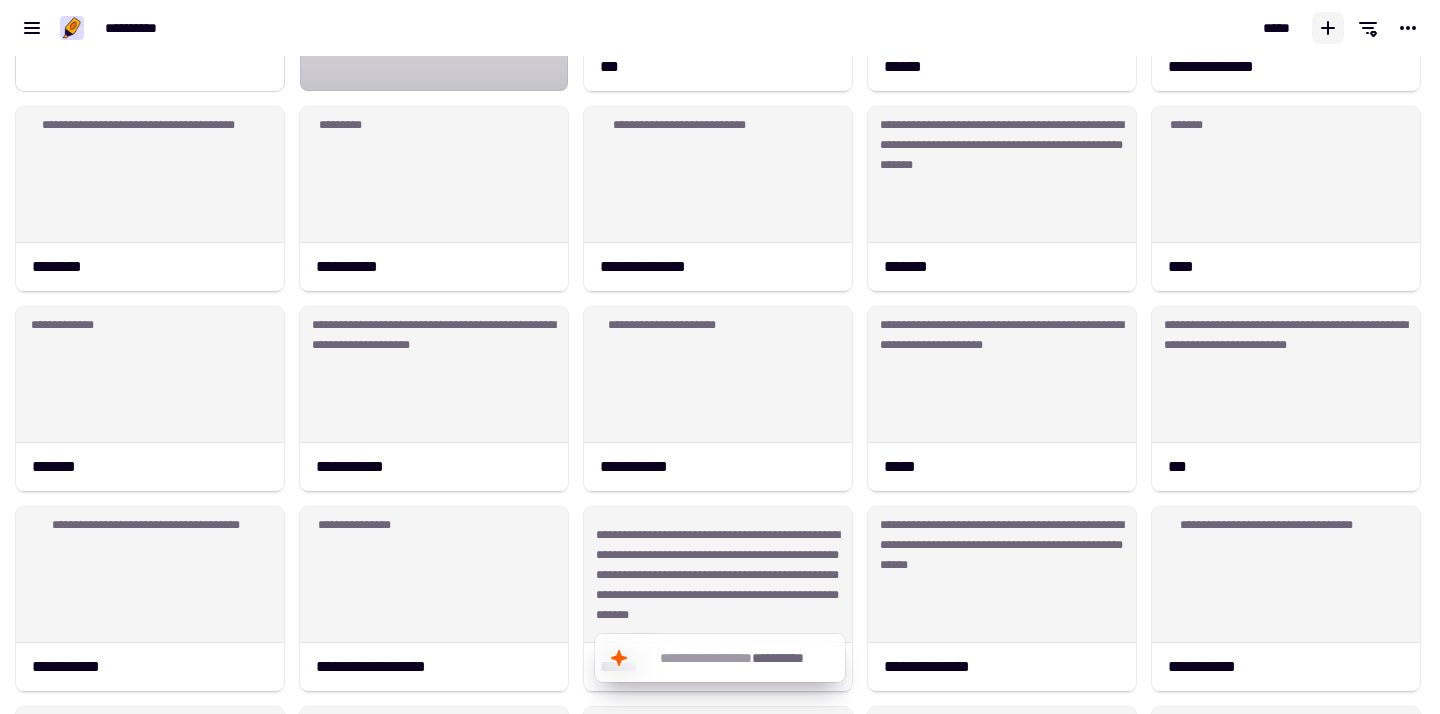 scroll, scrollTop: 0, scrollLeft: 0, axis: both 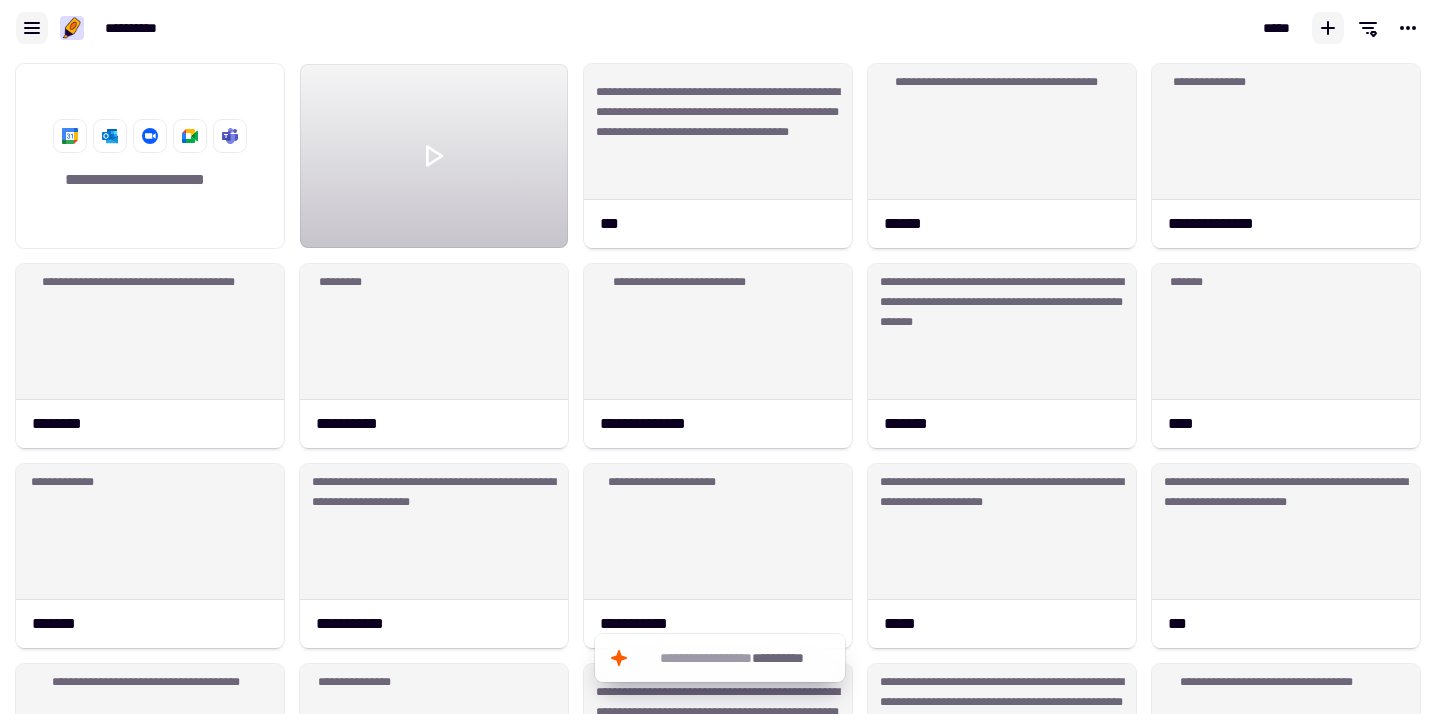 click 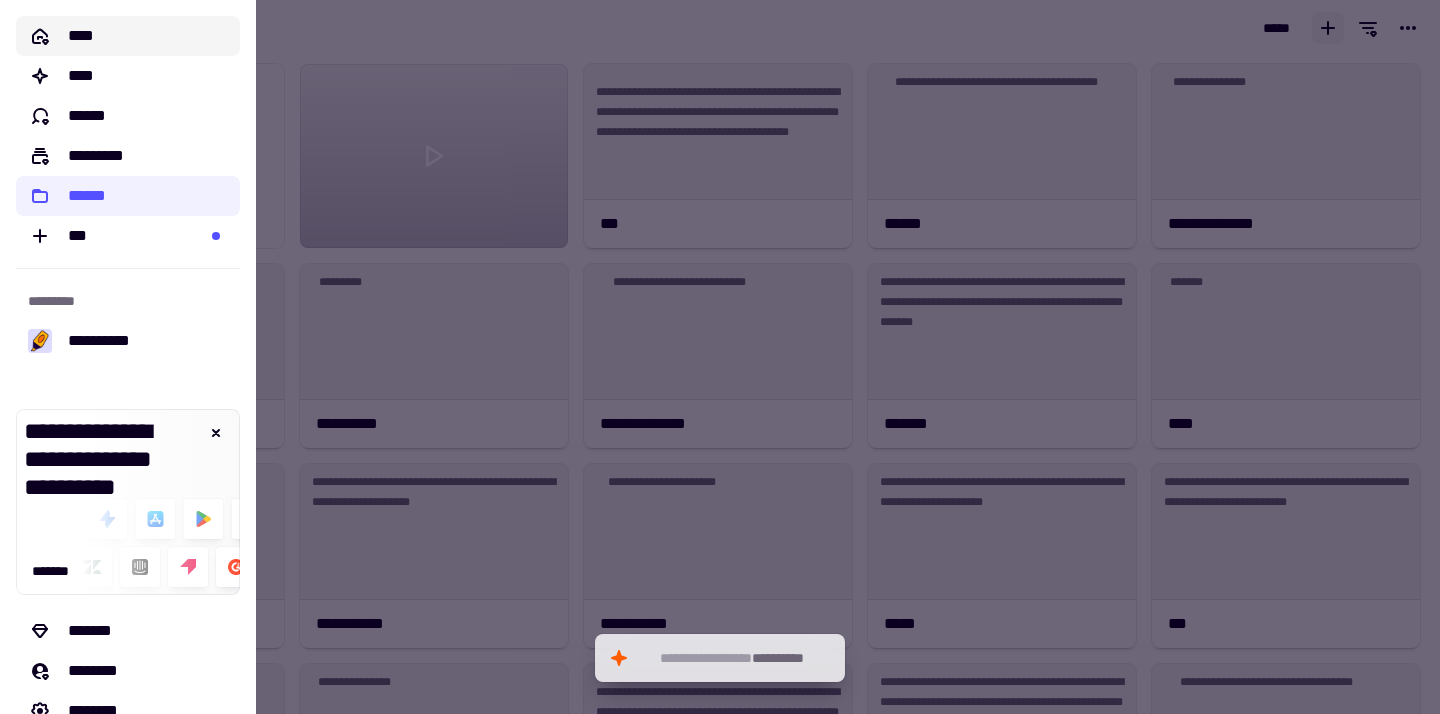 click on "****" 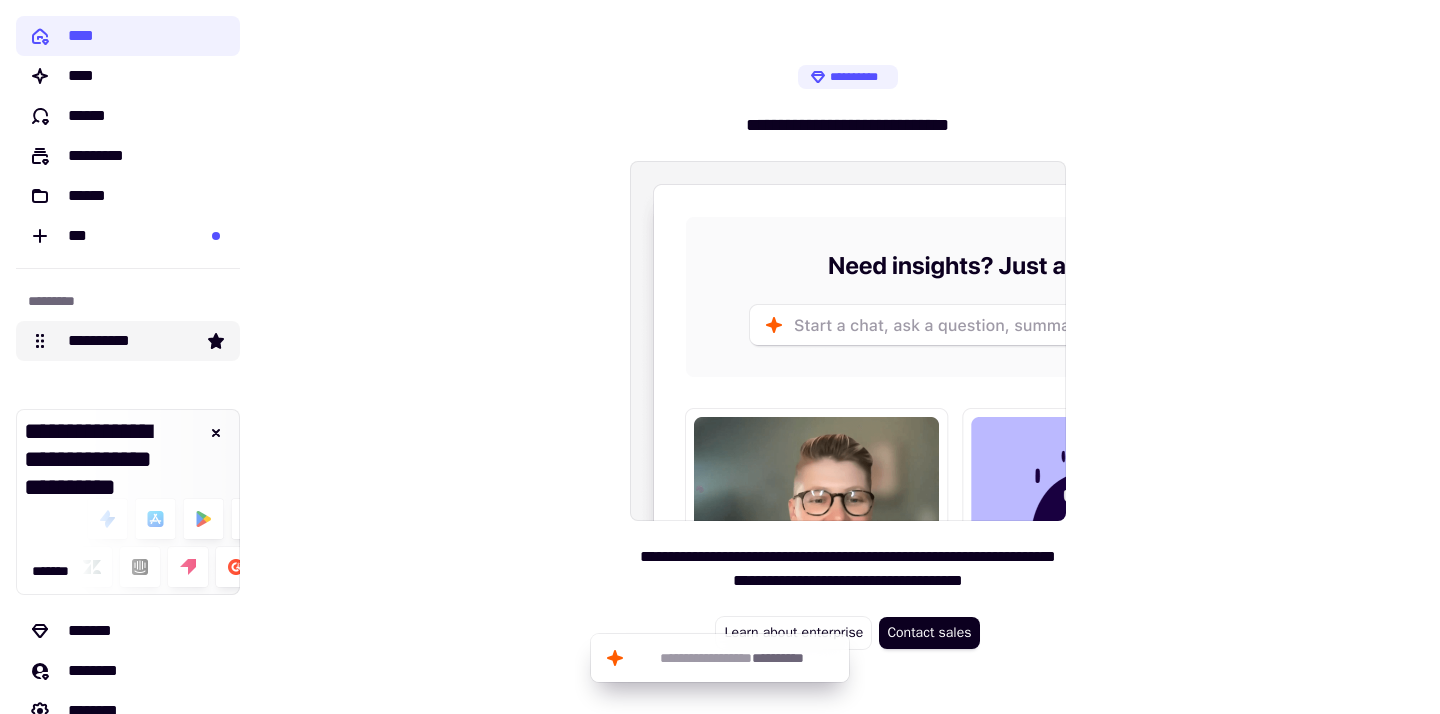 click on "**********" 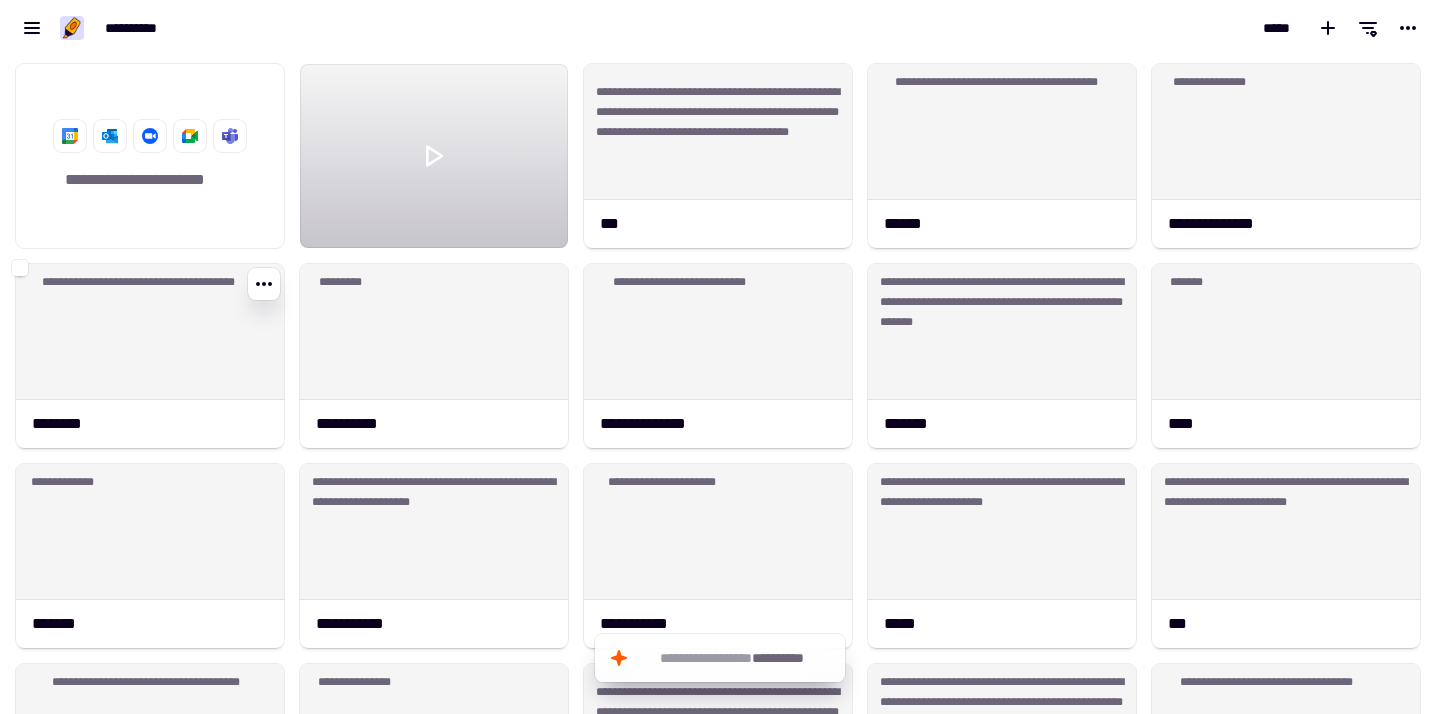scroll, scrollTop: 1, scrollLeft: 1, axis: both 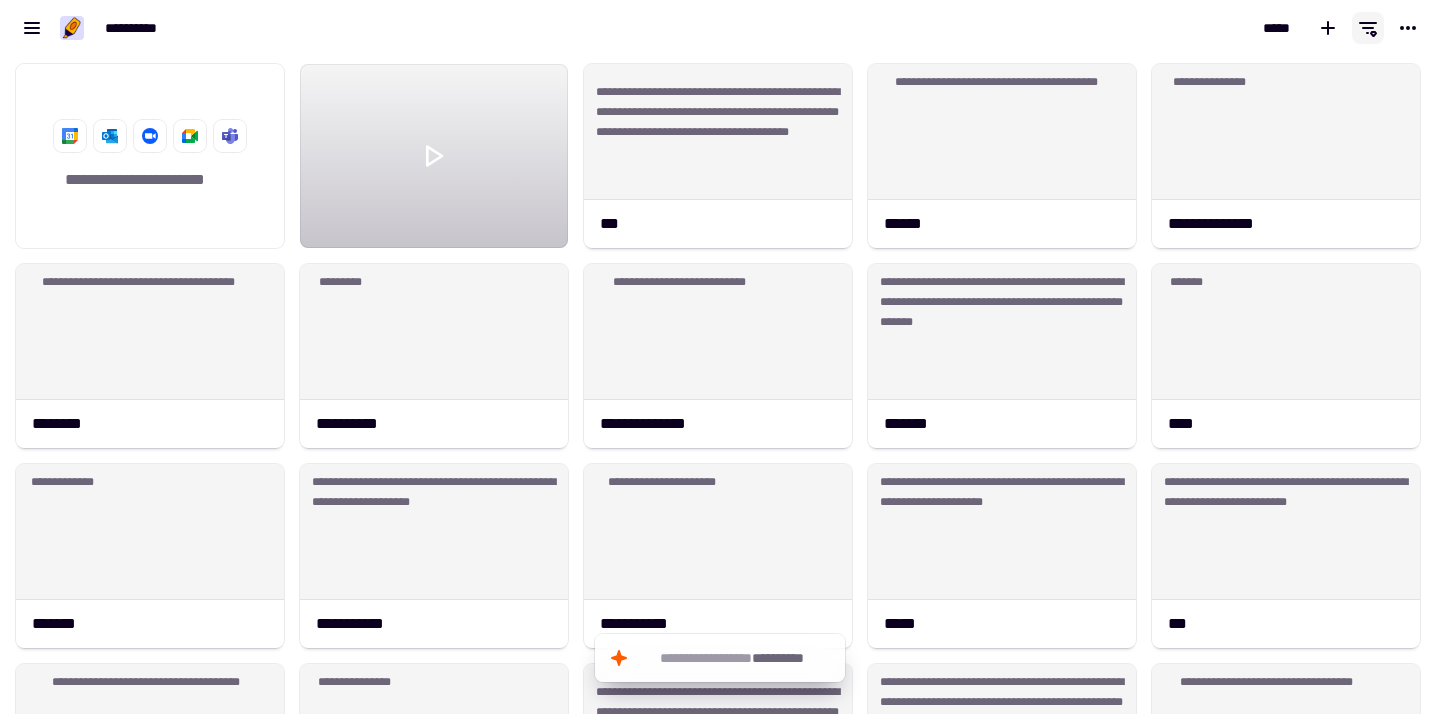 click 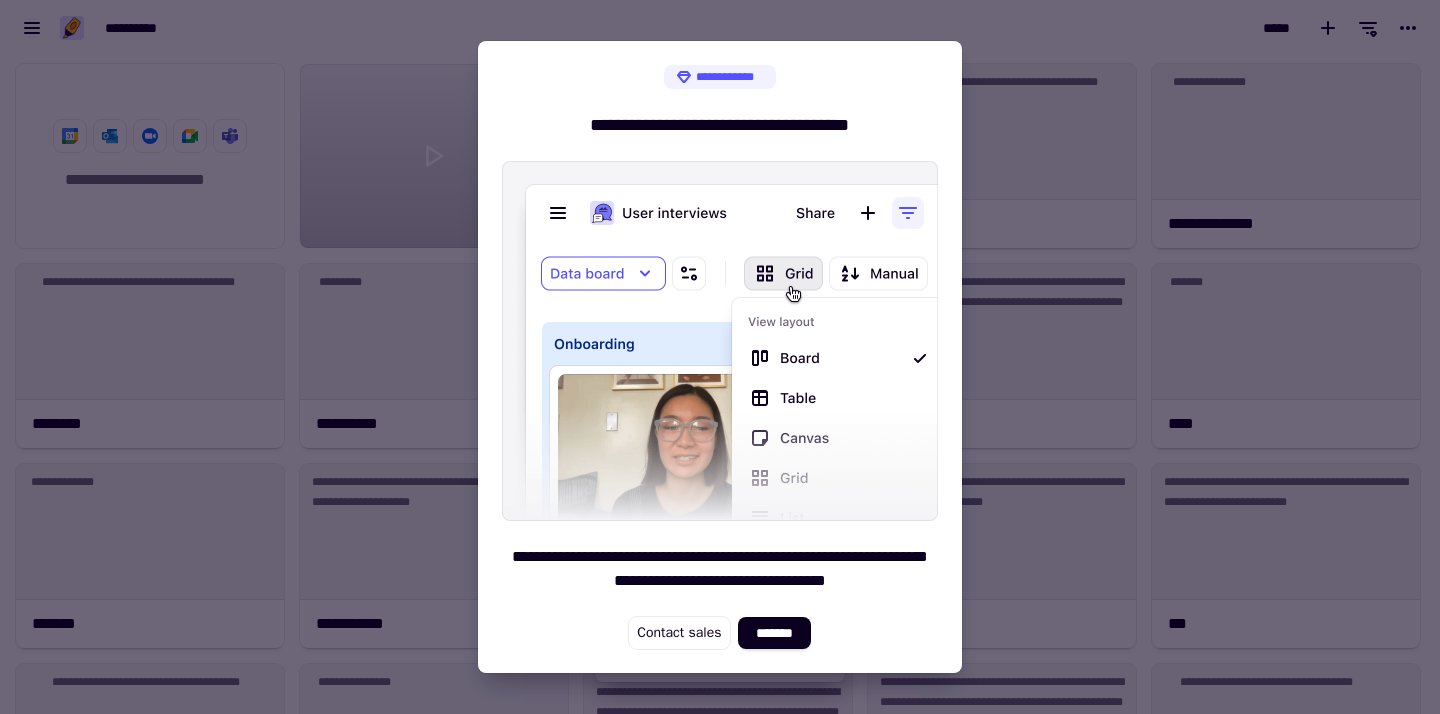 click at bounding box center (720, 357) 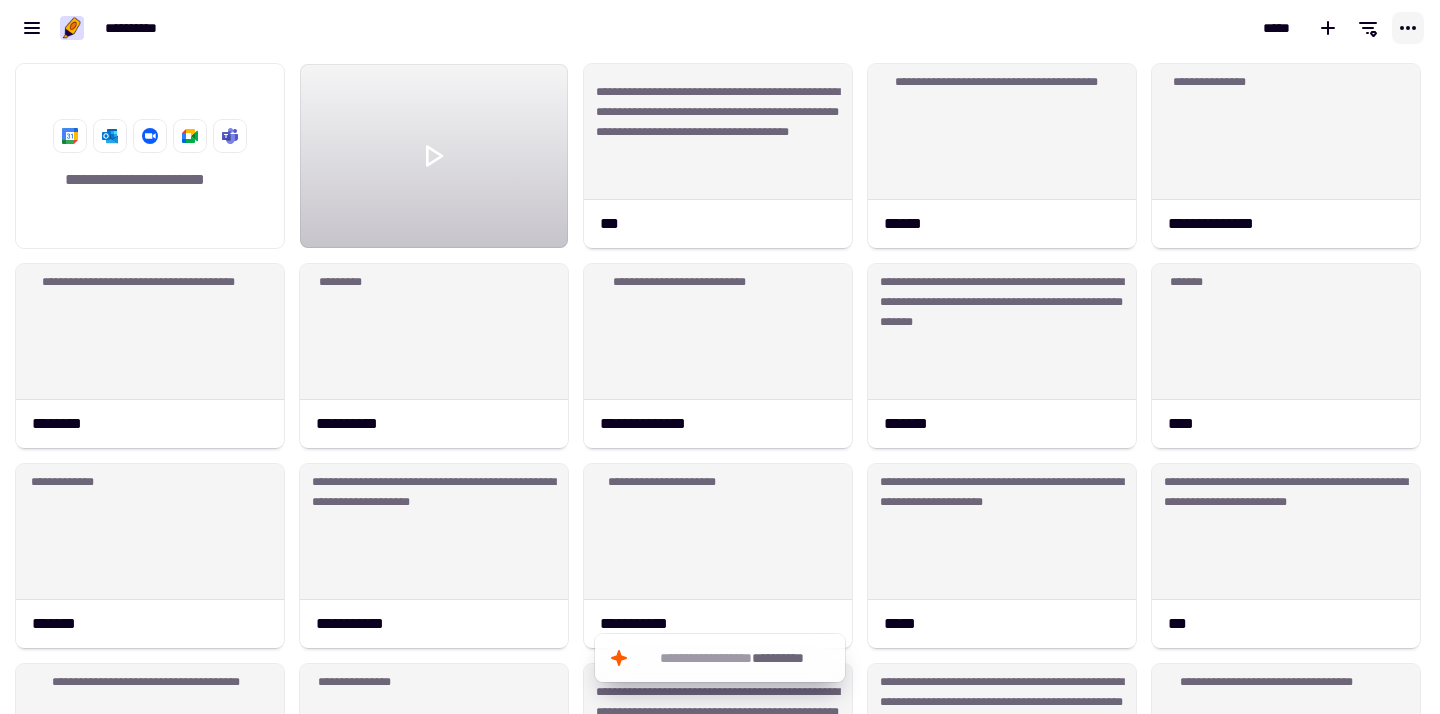 click 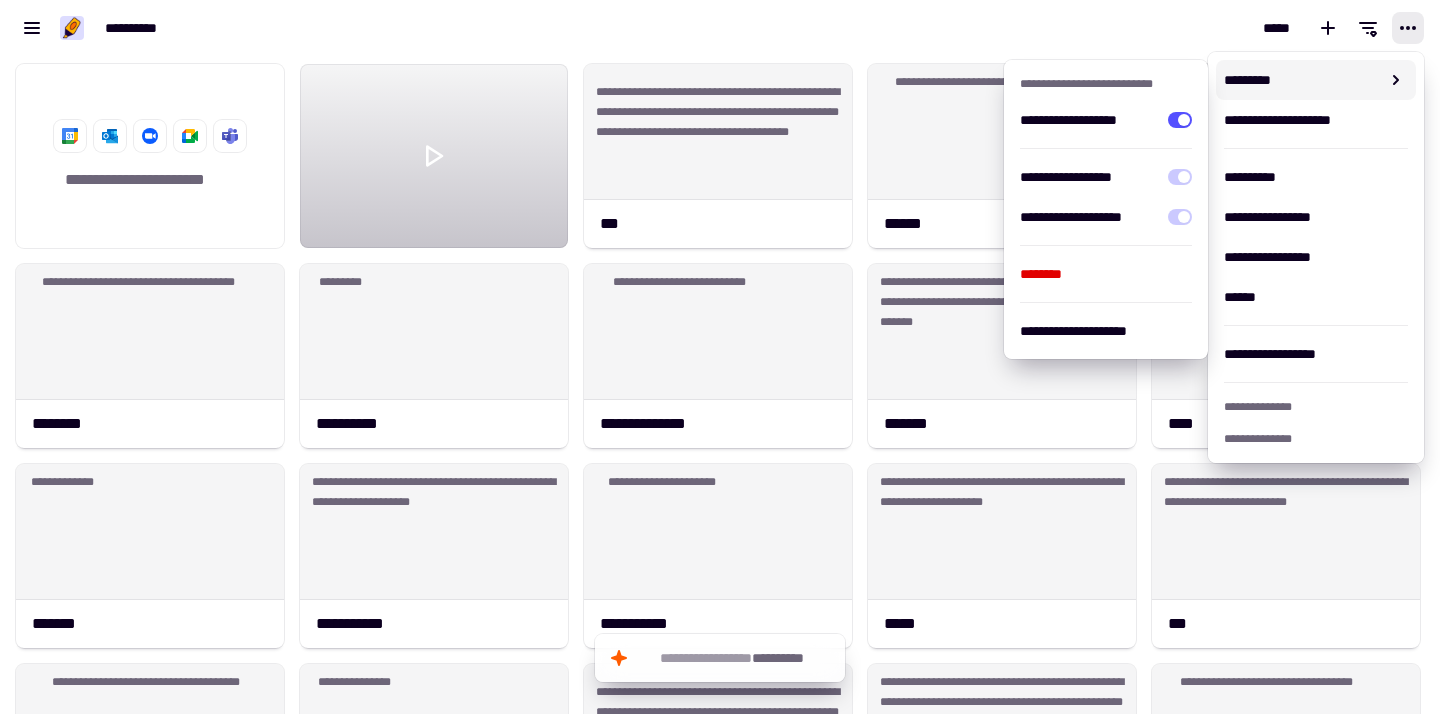 click on "*****" at bounding box center [1080, 28] 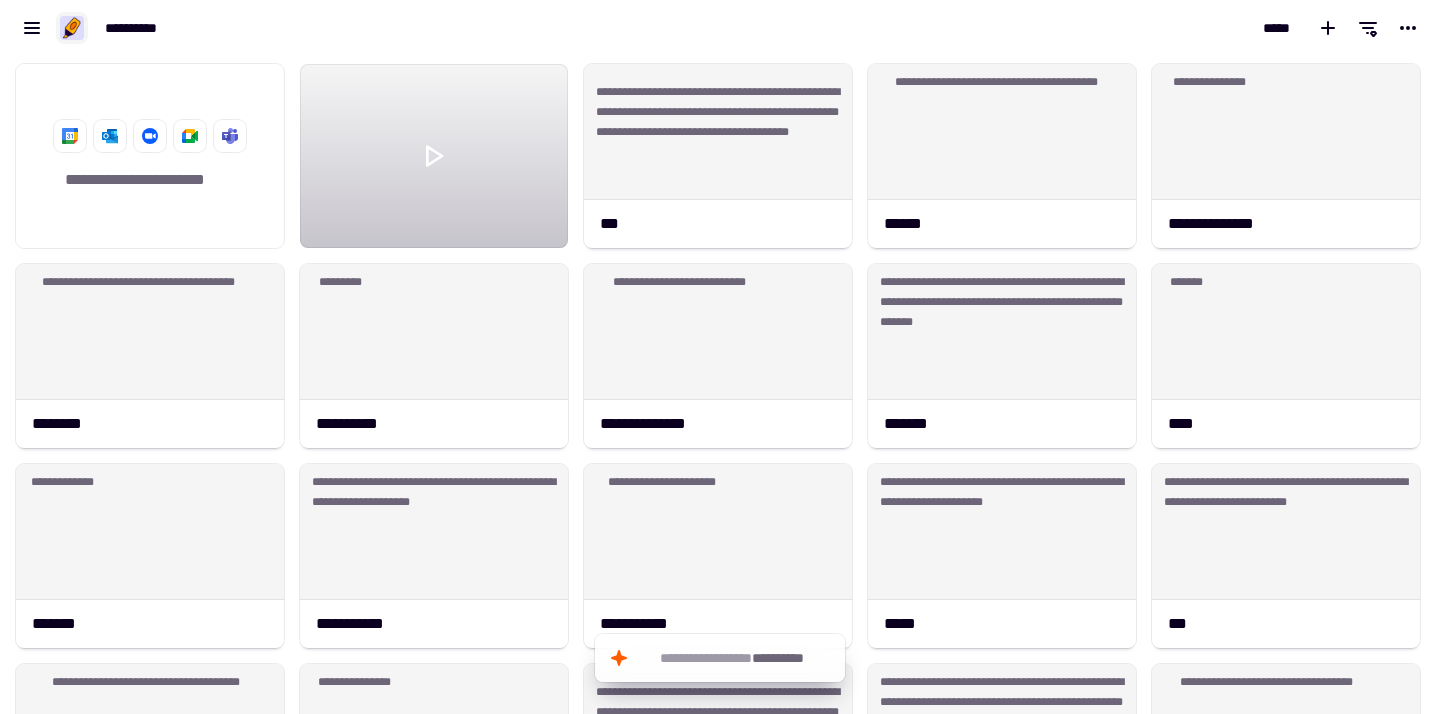 click 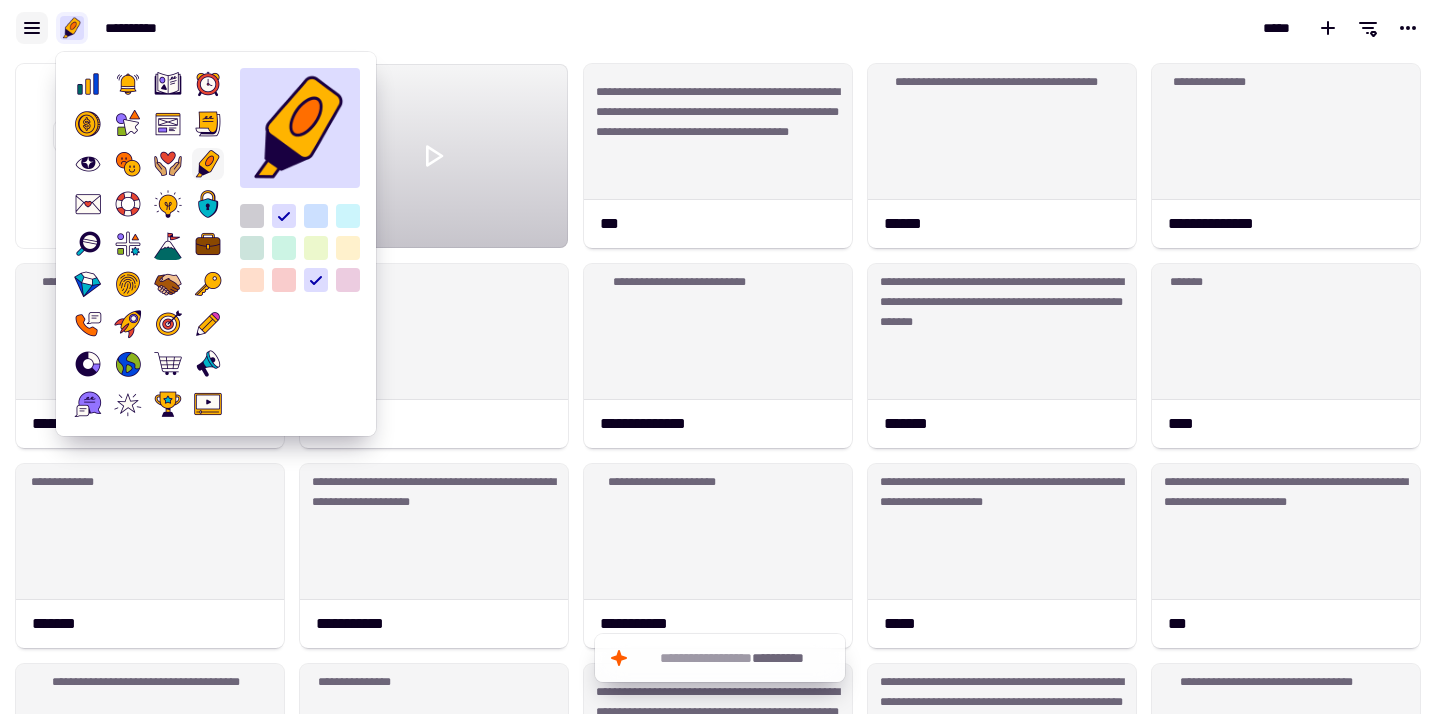 click 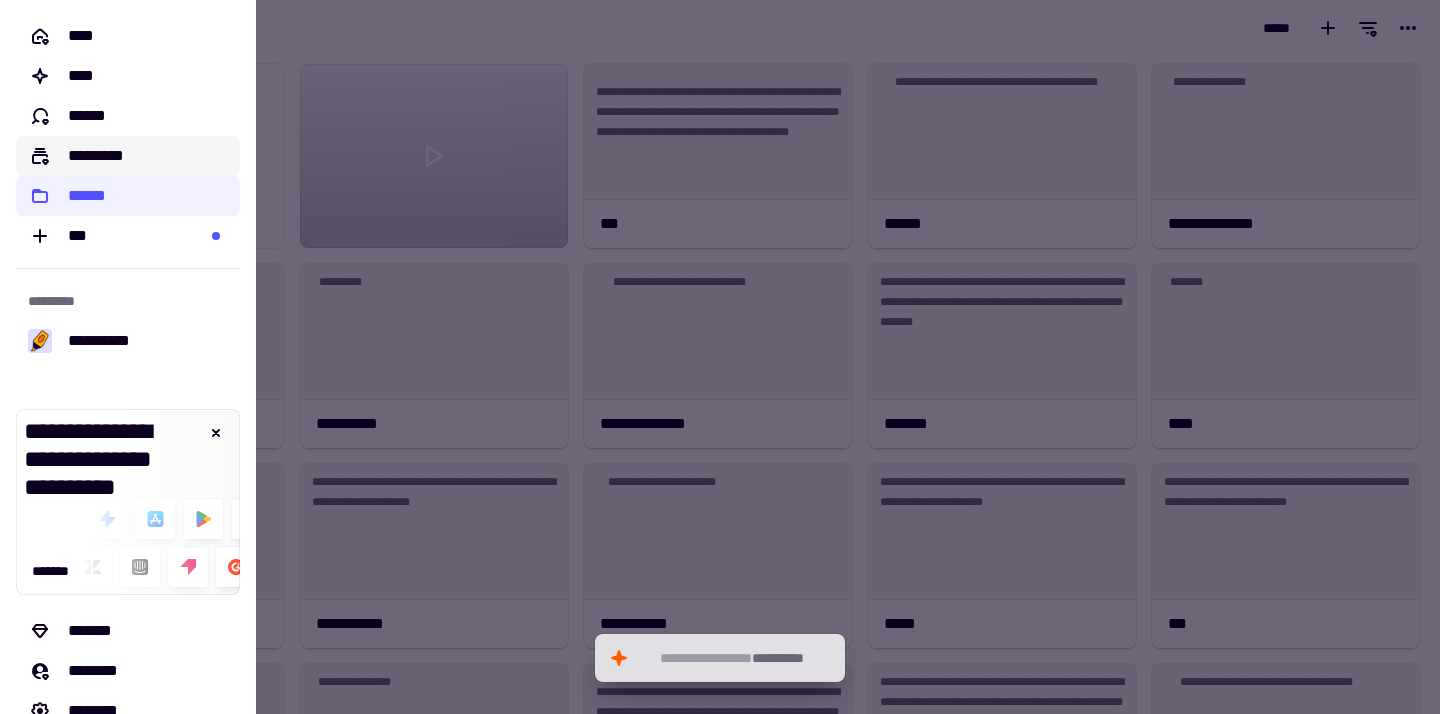 click on "*********" 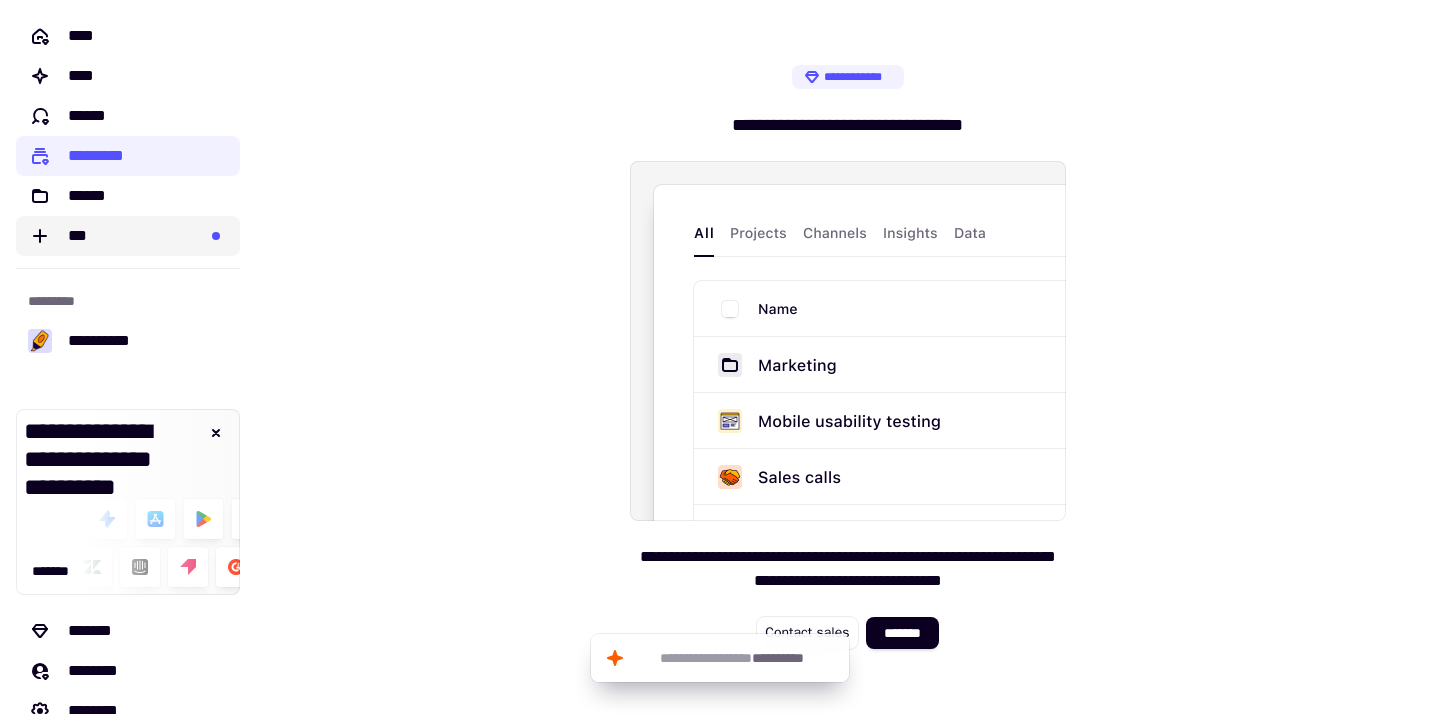 click on "***" 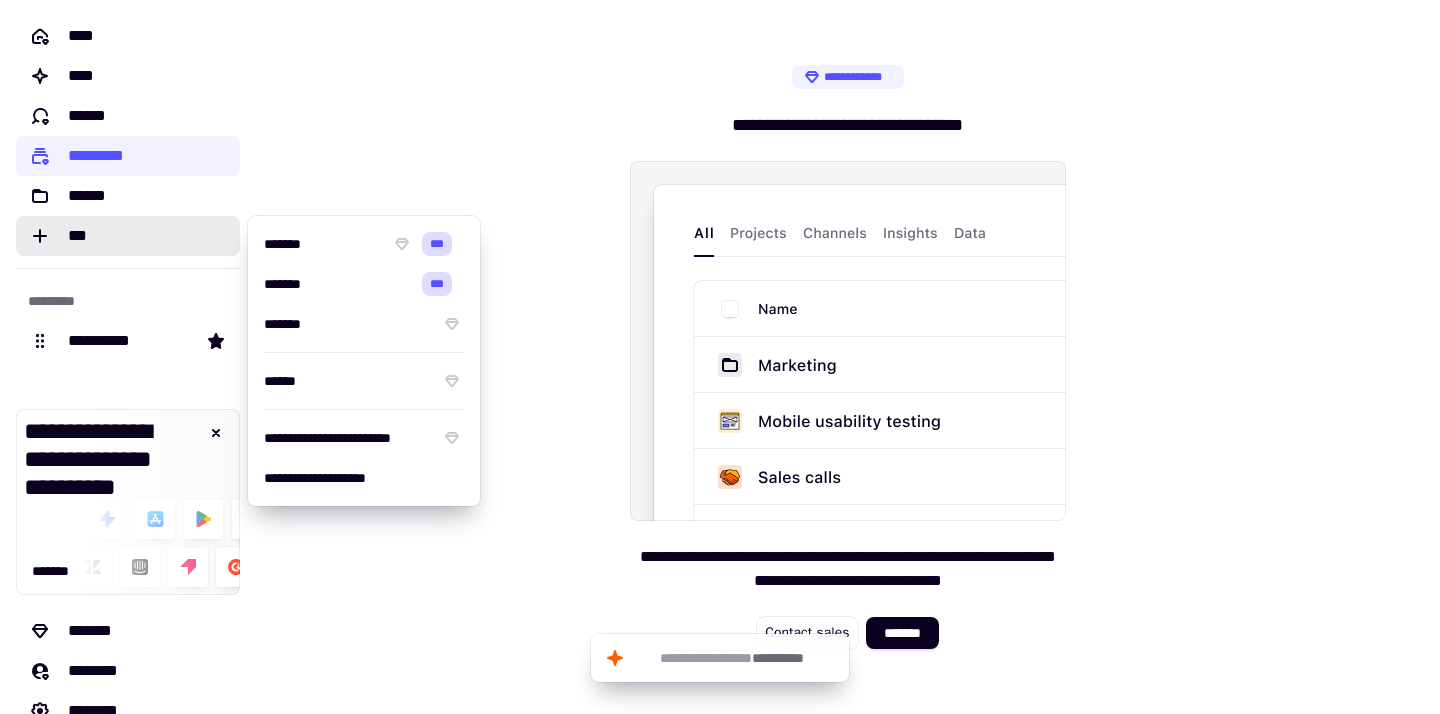 click on "**********" 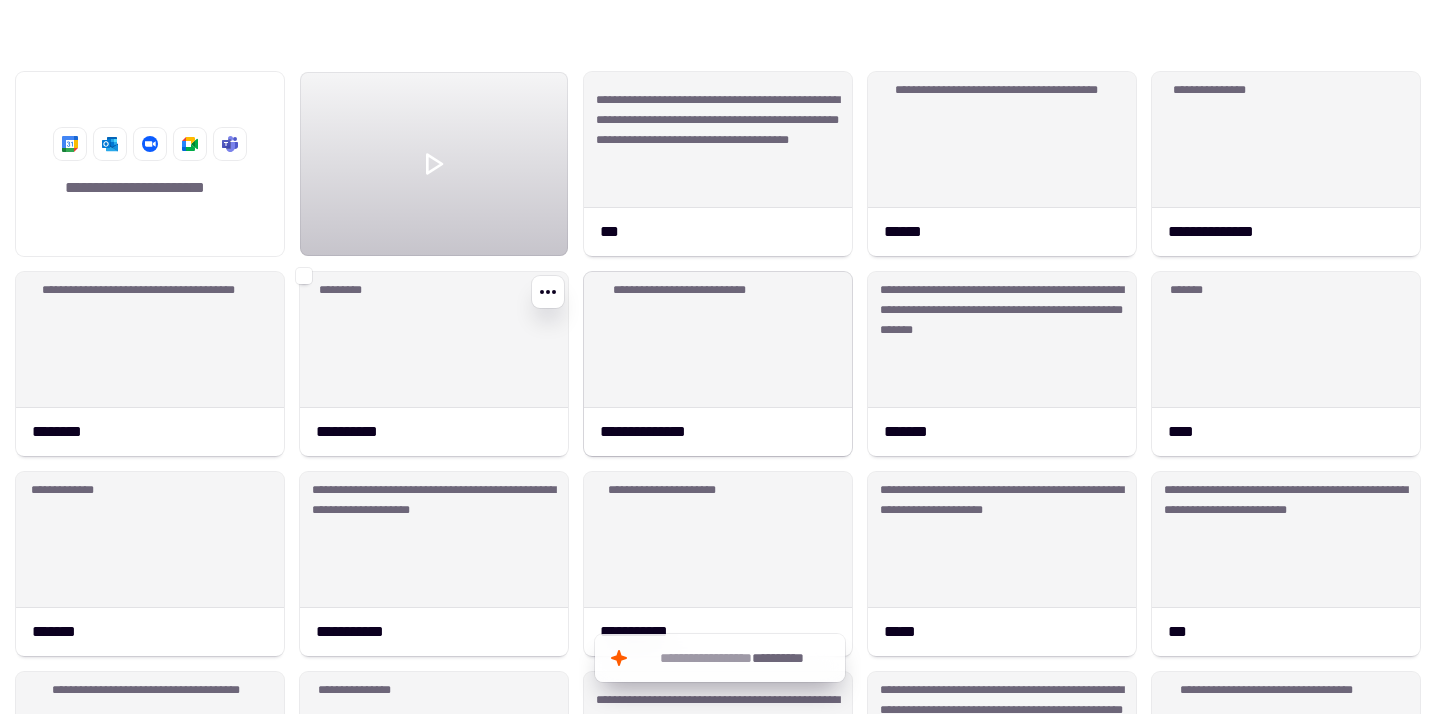 scroll, scrollTop: 1, scrollLeft: 1, axis: both 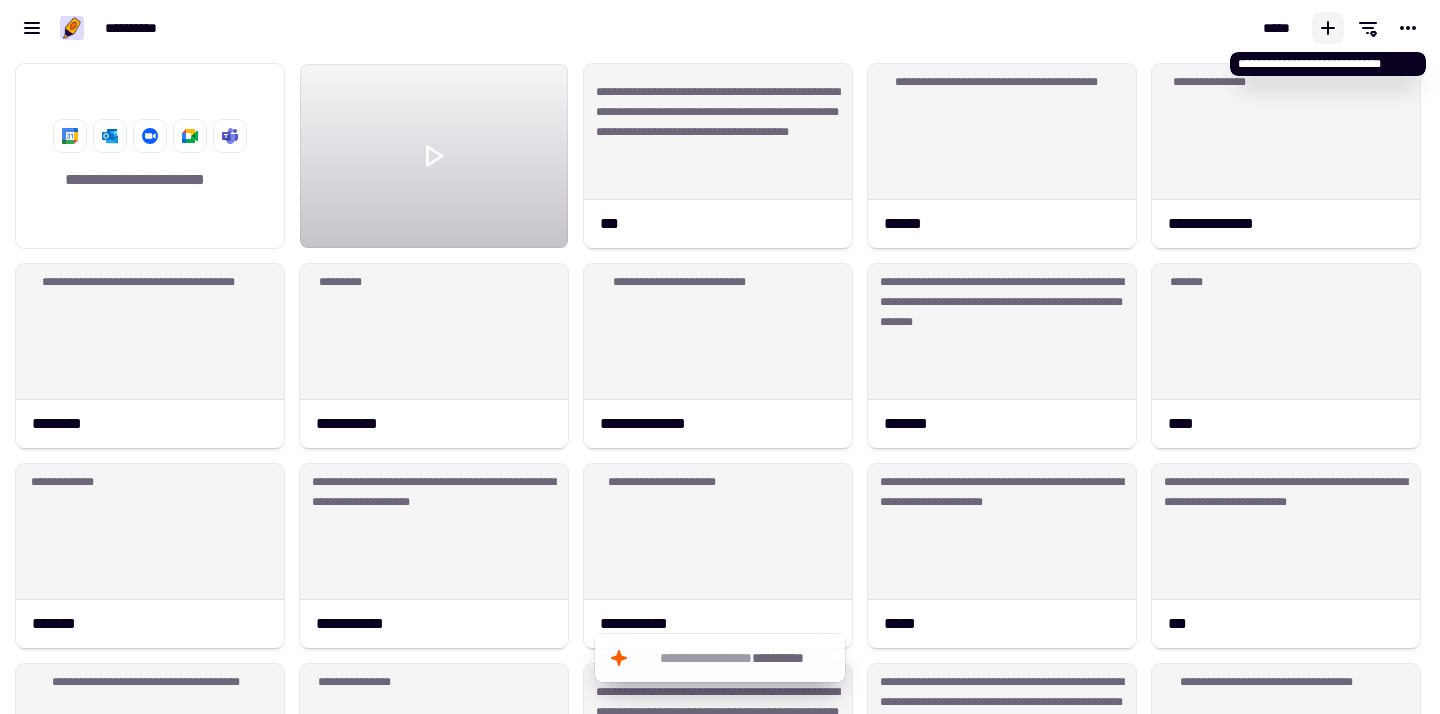 click 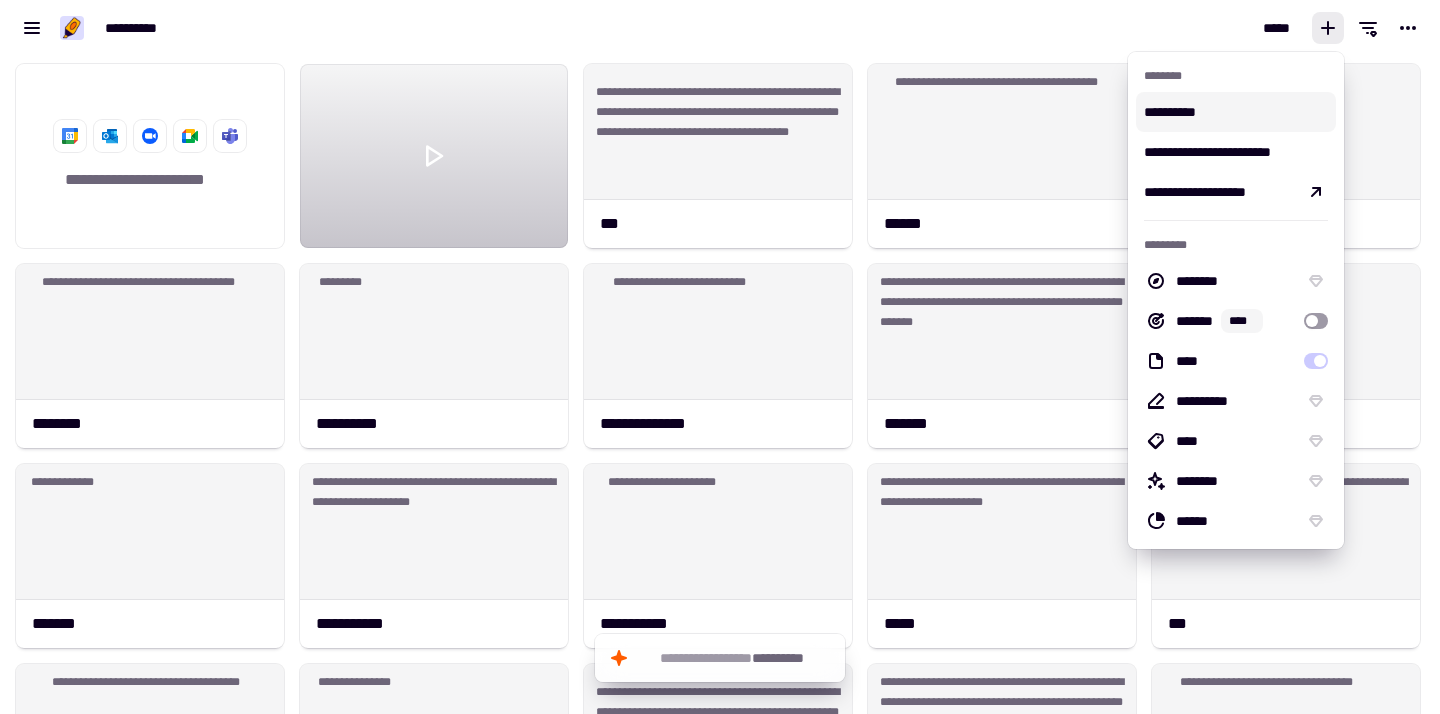 click on "**********" at bounding box center [1236, 112] 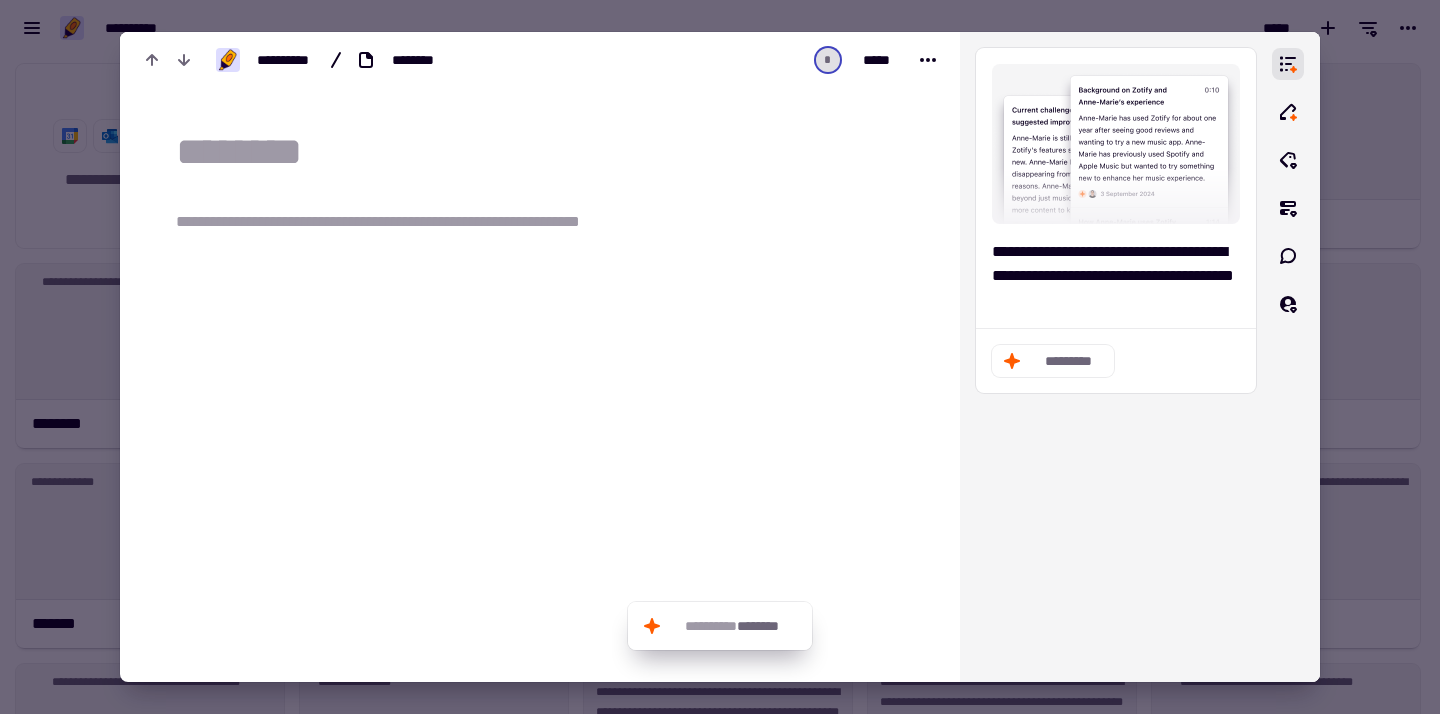 click at bounding box center [552, 152] 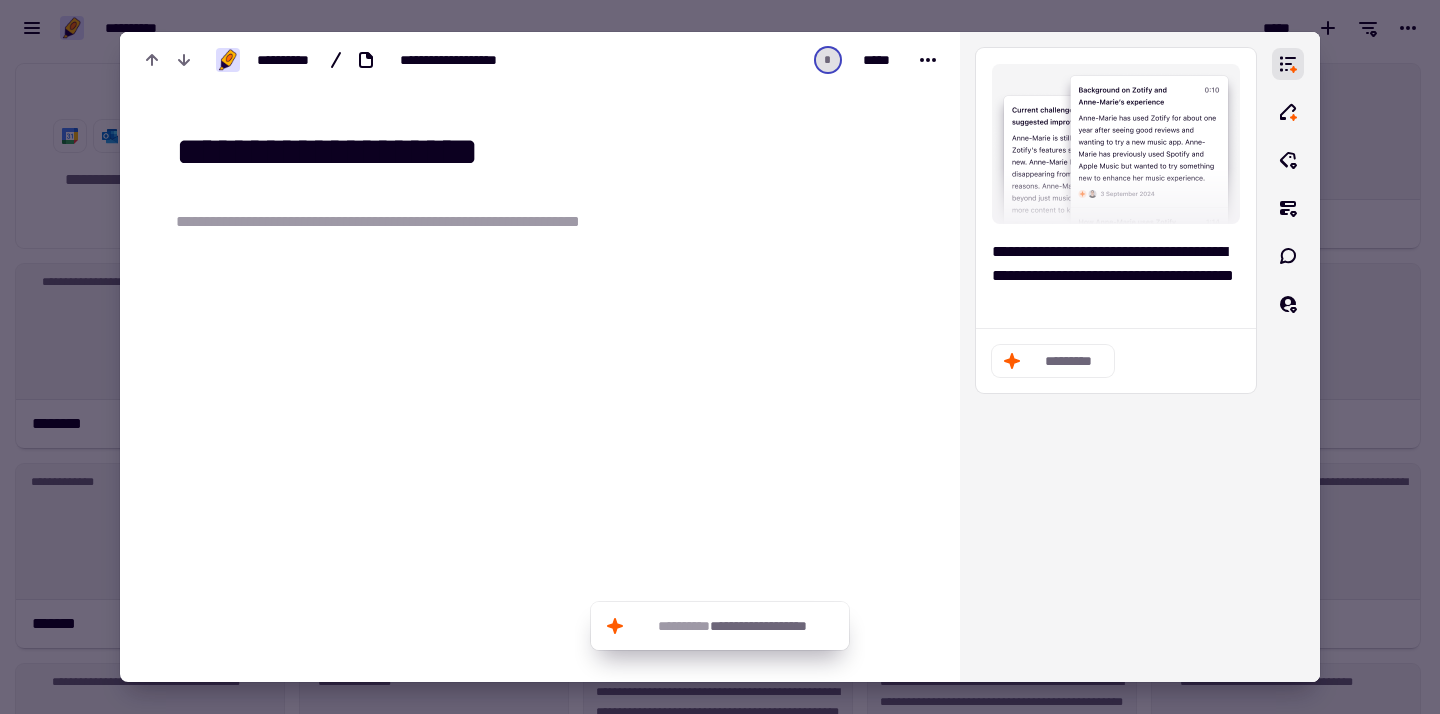 type on "**********" 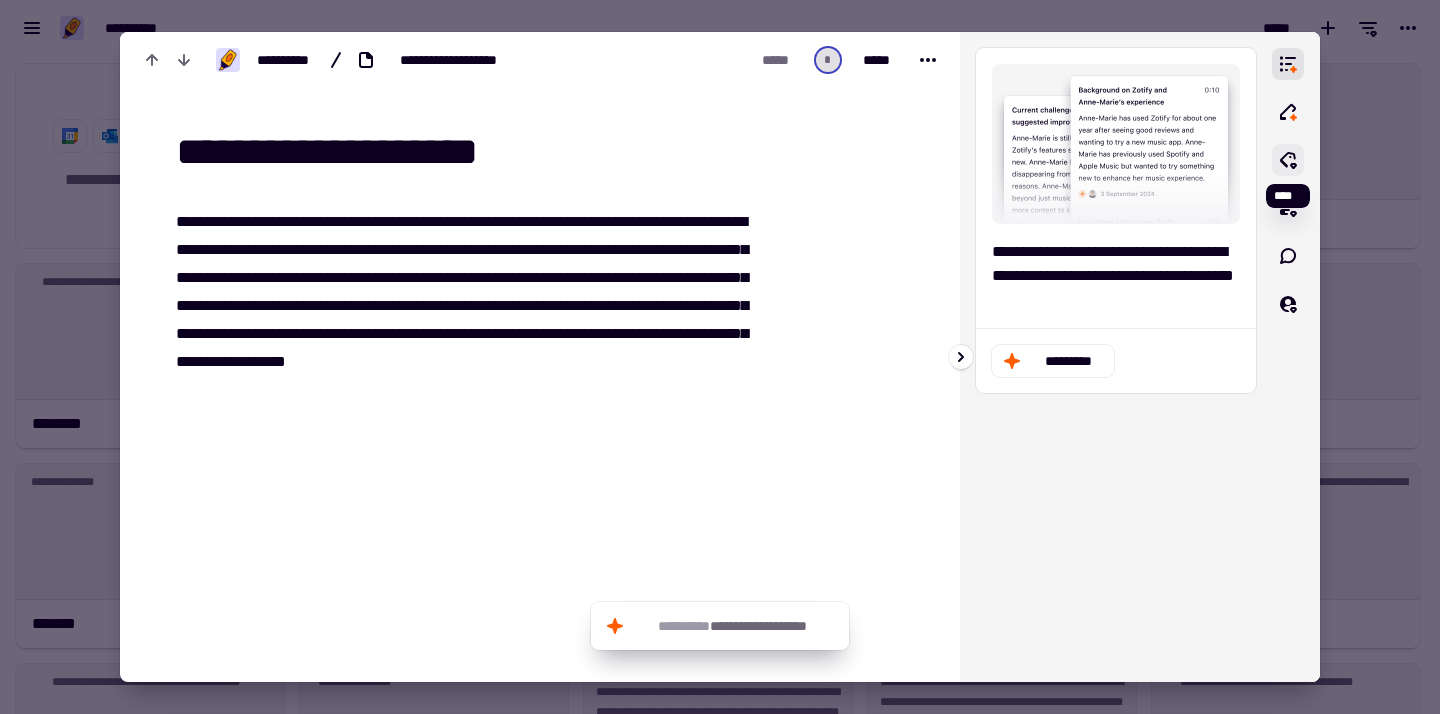 click 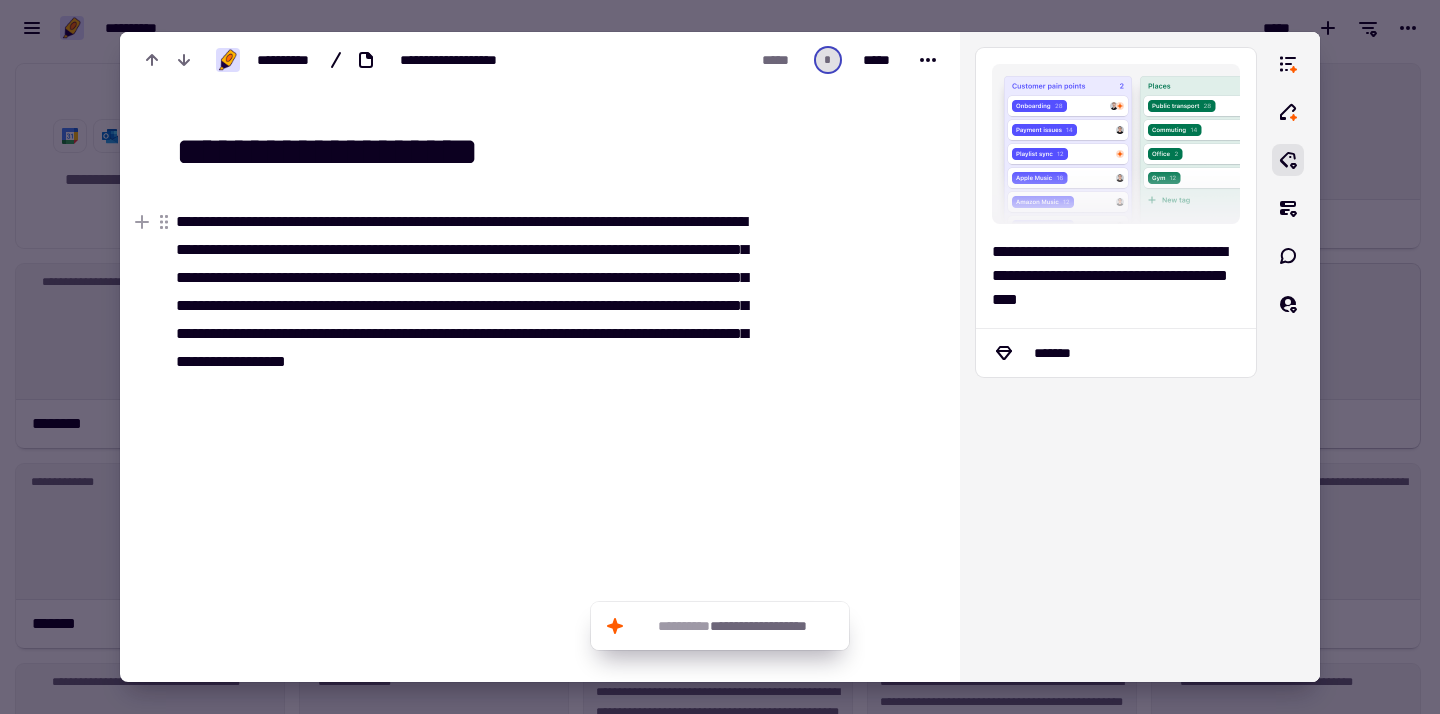 click at bounding box center [720, 357] 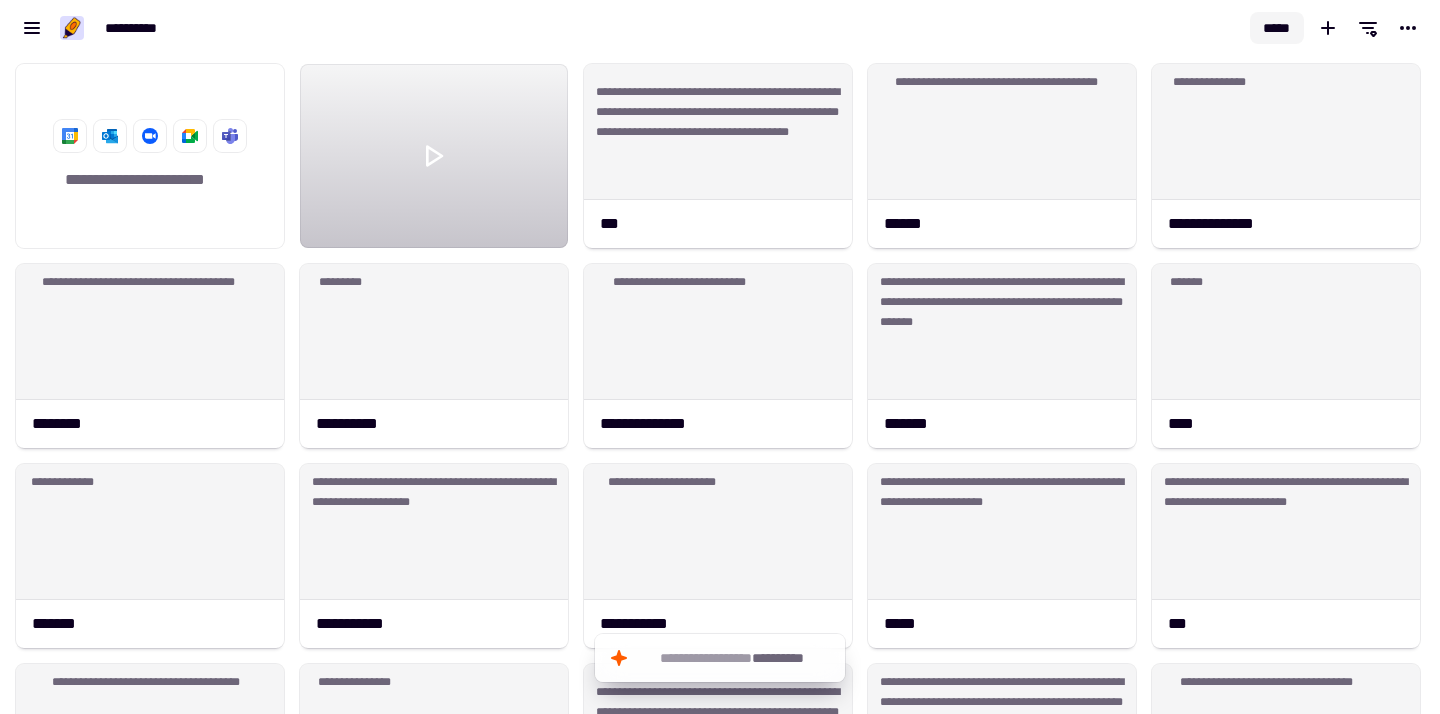 click on "*****" 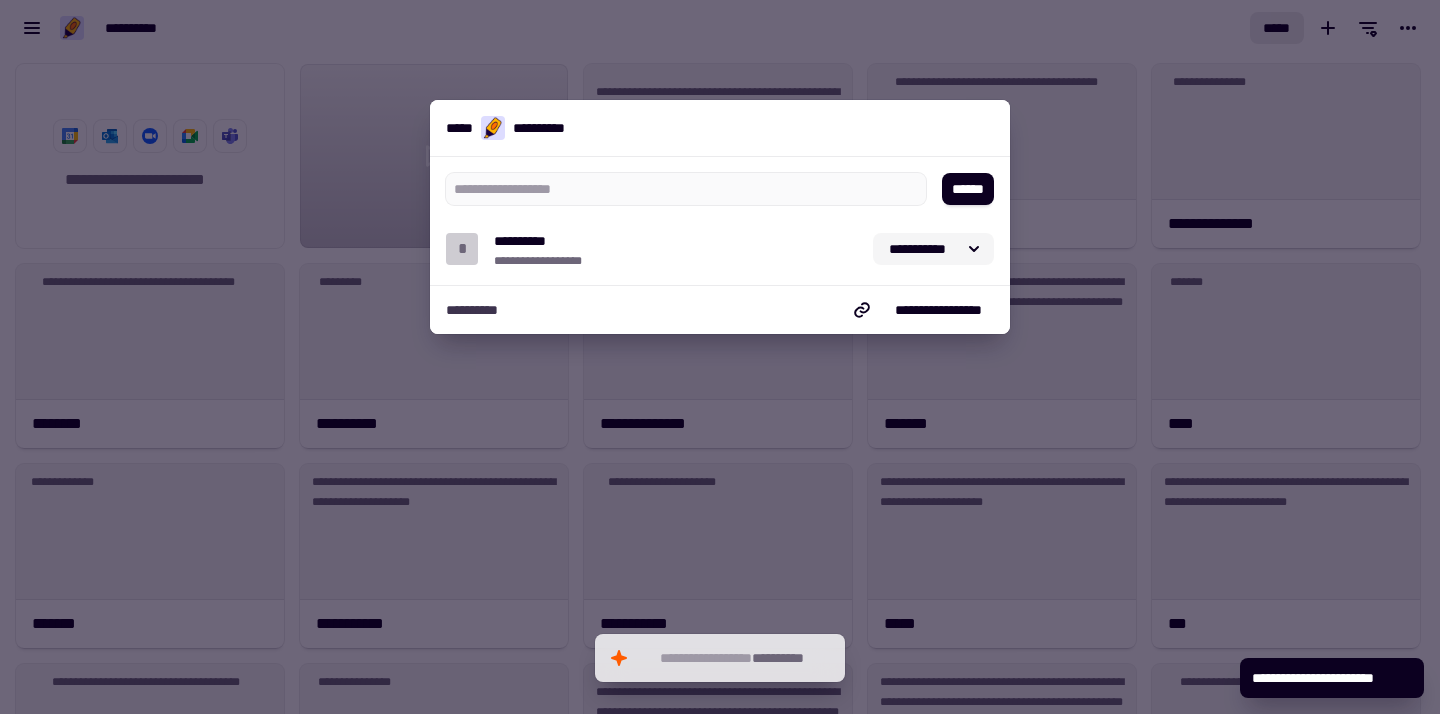 click on "**********" 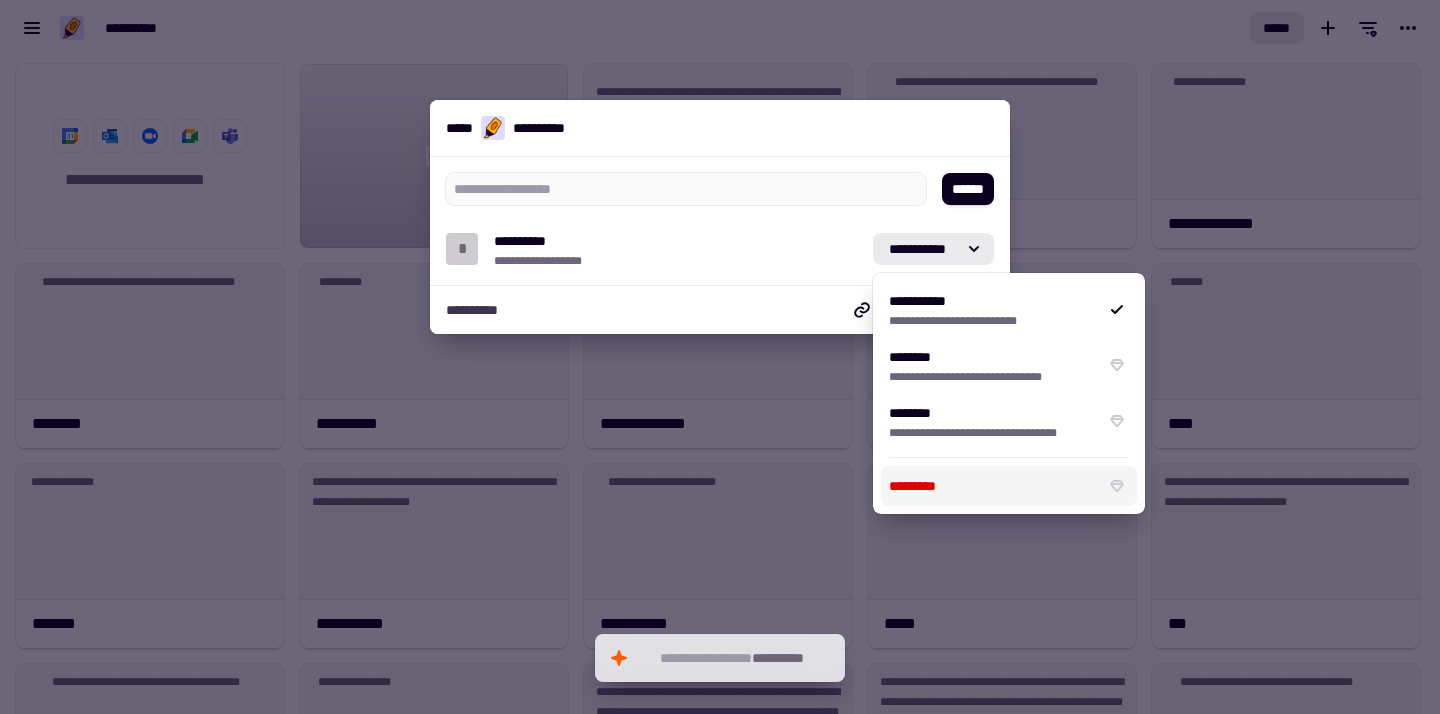 click on "**********" at bounding box center (675, 249) 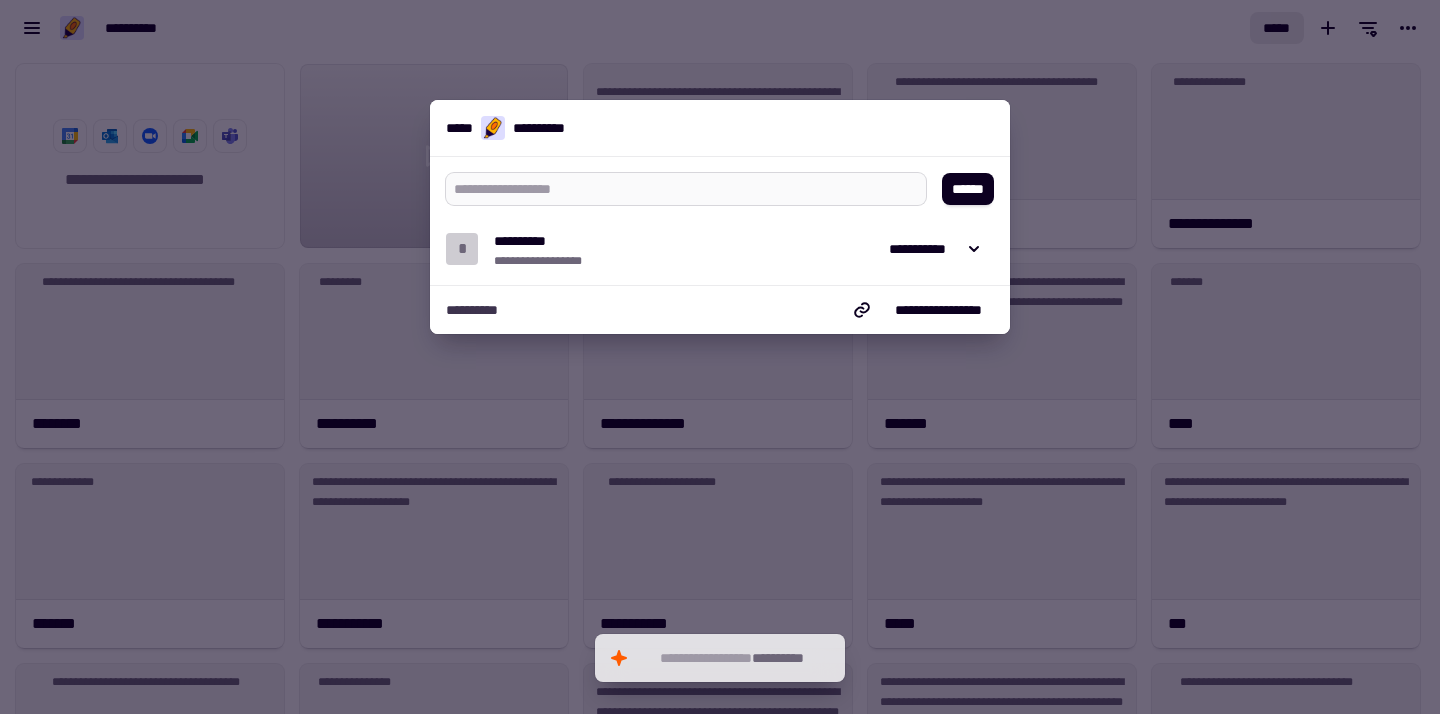 type on "*" 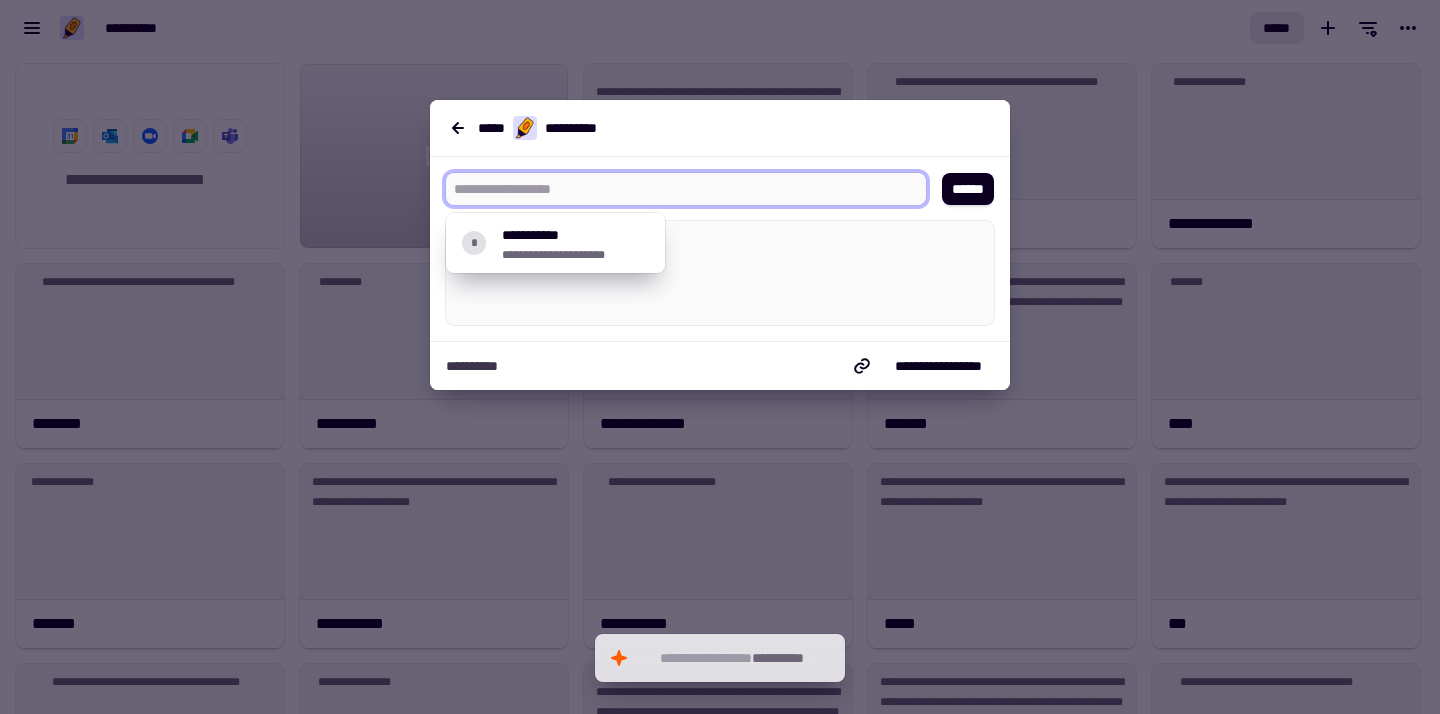 click at bounding box center [720, 357] 